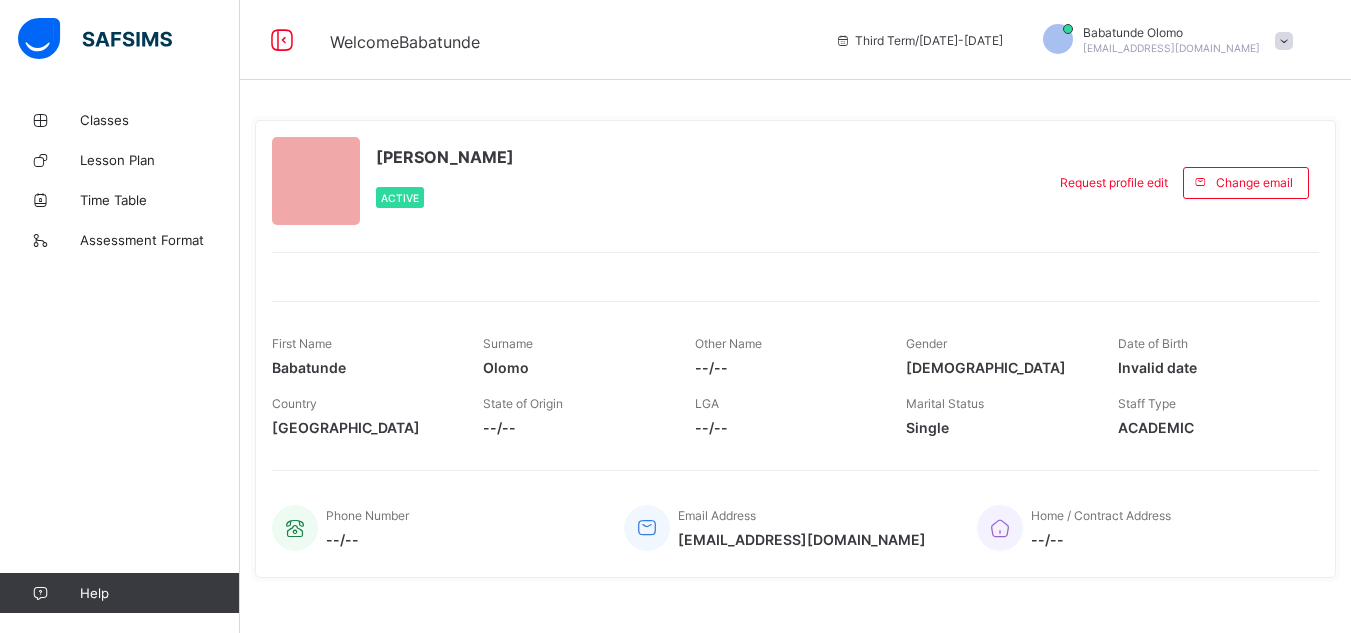scroll, scrollTop: 0, scrollLeft: 0, axis: both 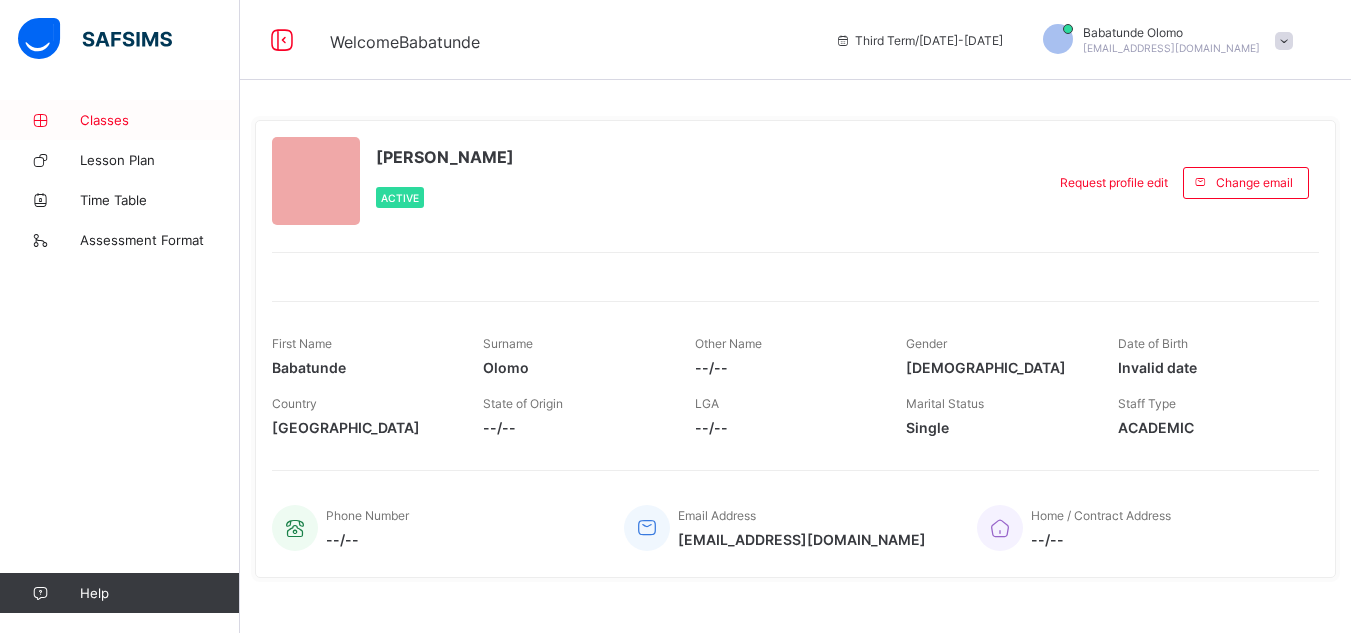 click on "Classes" at bounding box center [120, 120] 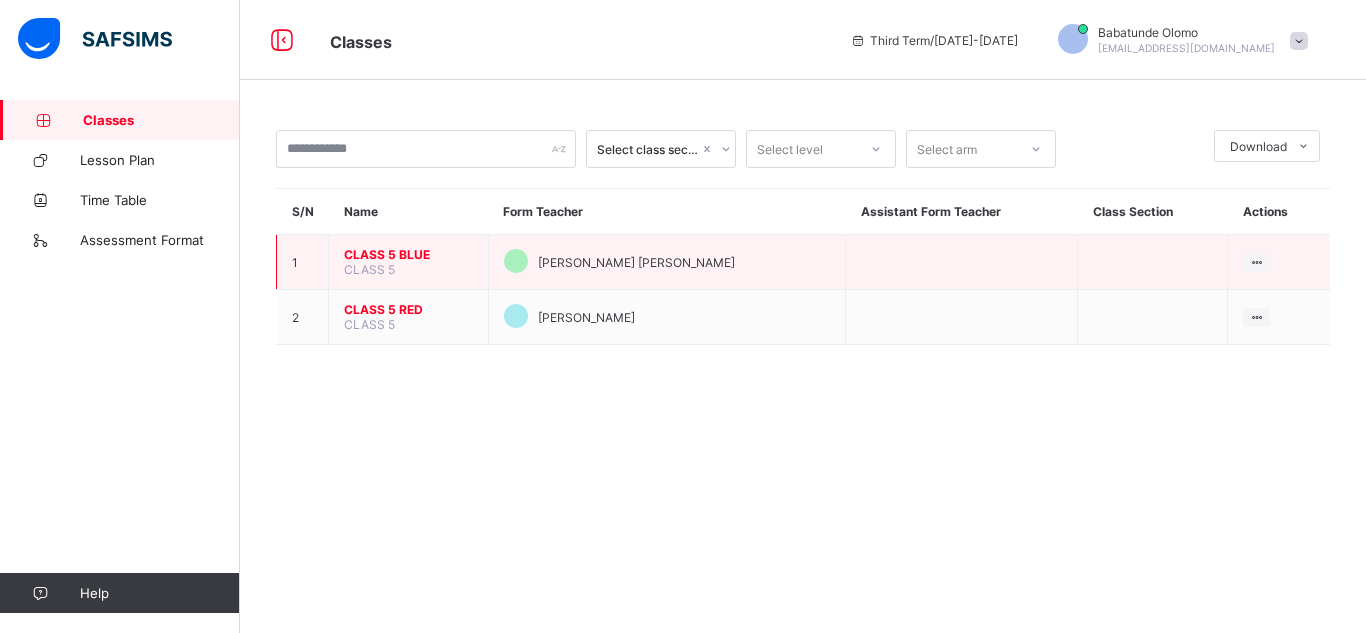 click on "CLASS 5   BLUE" at bounding box center [408, 254] 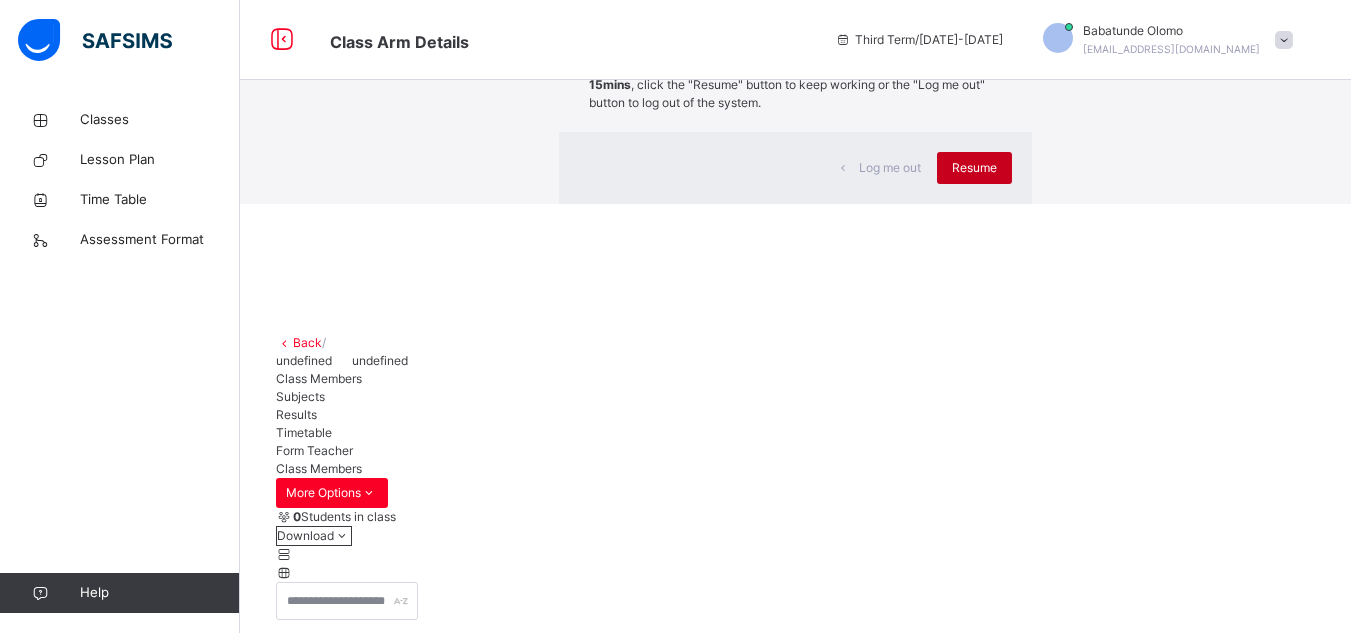 click on "Resume" at bounding box center (974, 168) 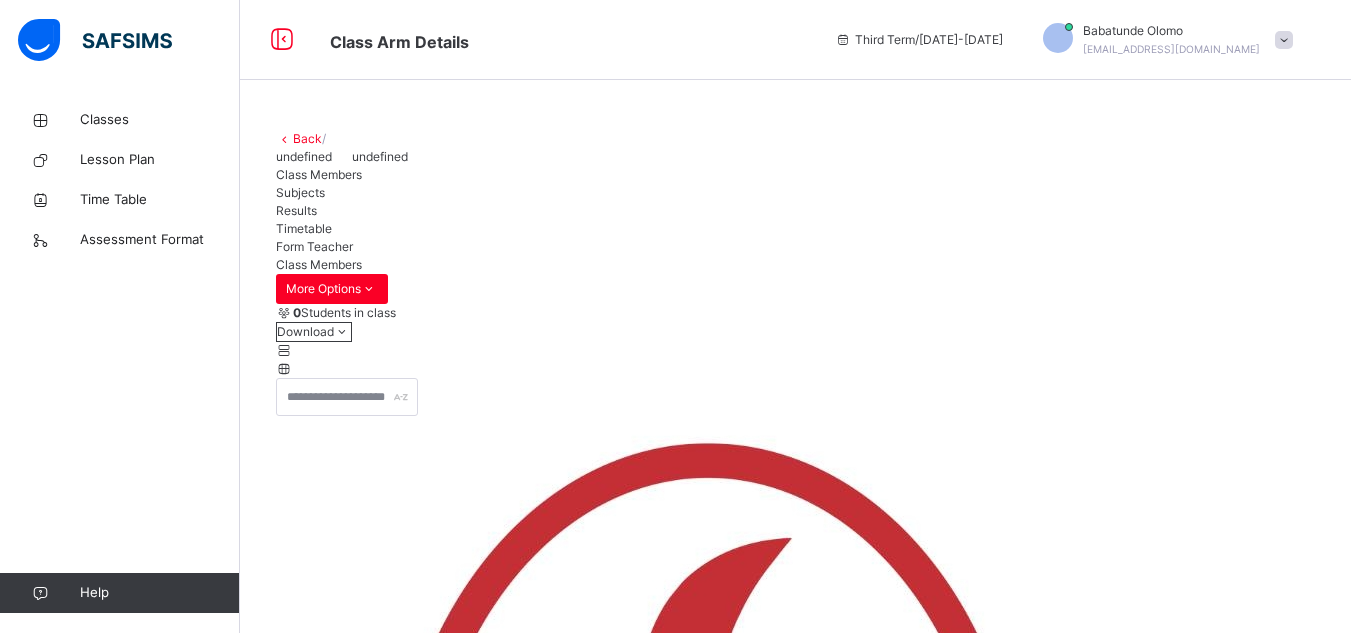 click on "Back" at bounding box center (307, 138) 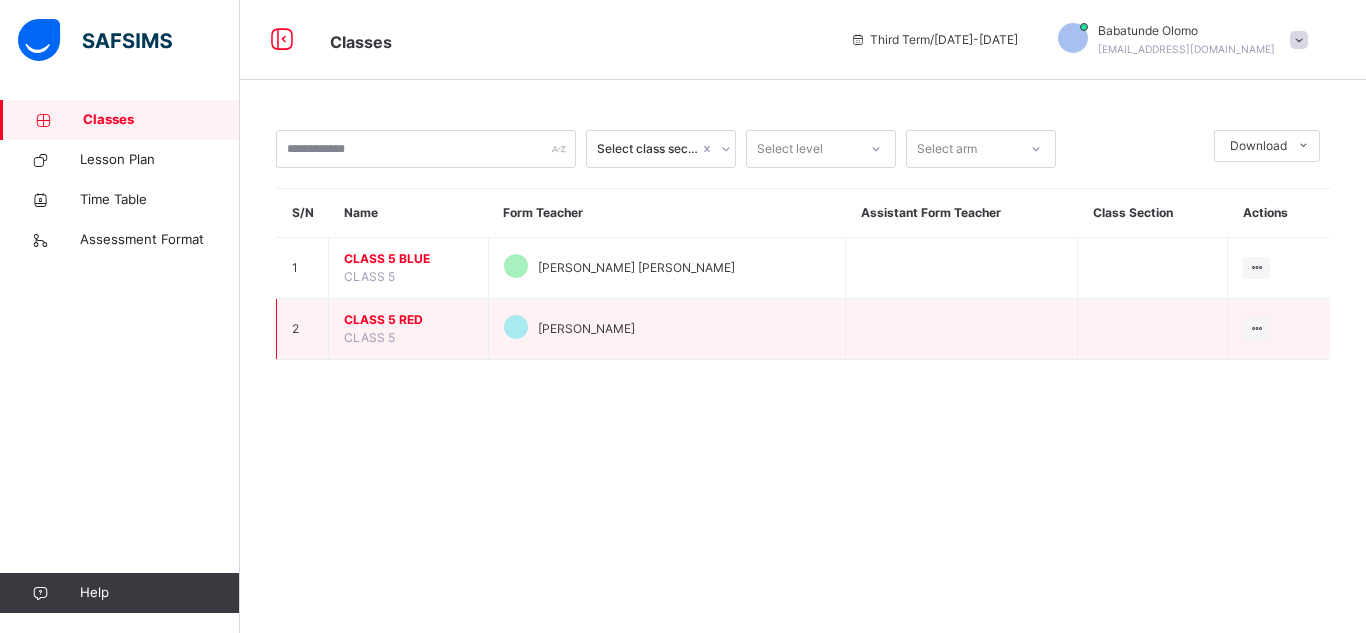 click on "CLASS 5   RED" at bounding box center (408, 320) 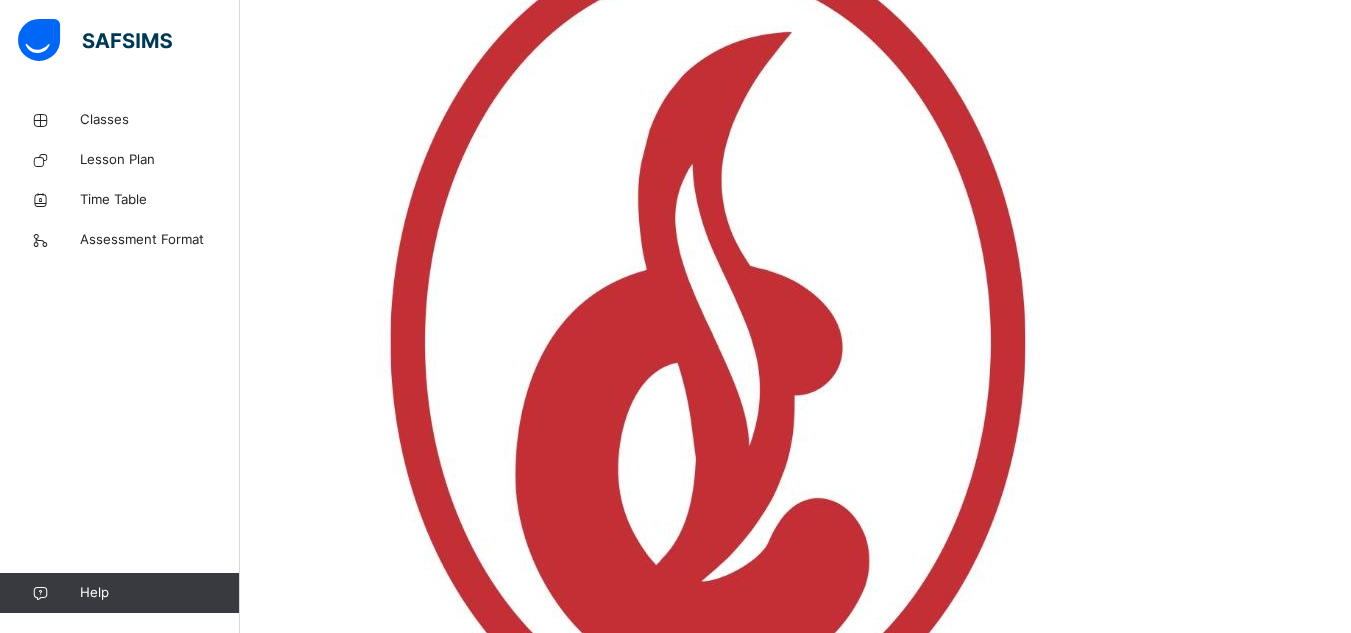 scroll, scrollTop: 507, scrollLeft: 0, axis: vertical 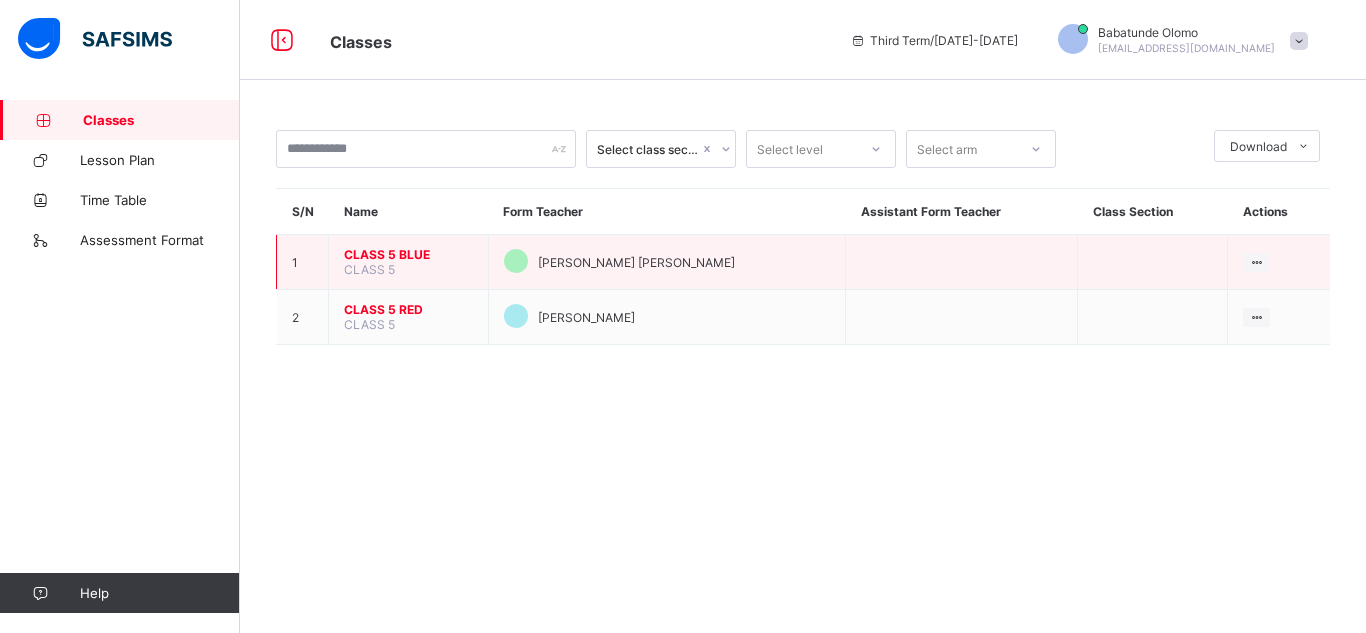 click on "CLASS 5   BLUE" at bounding box center [408, 254] 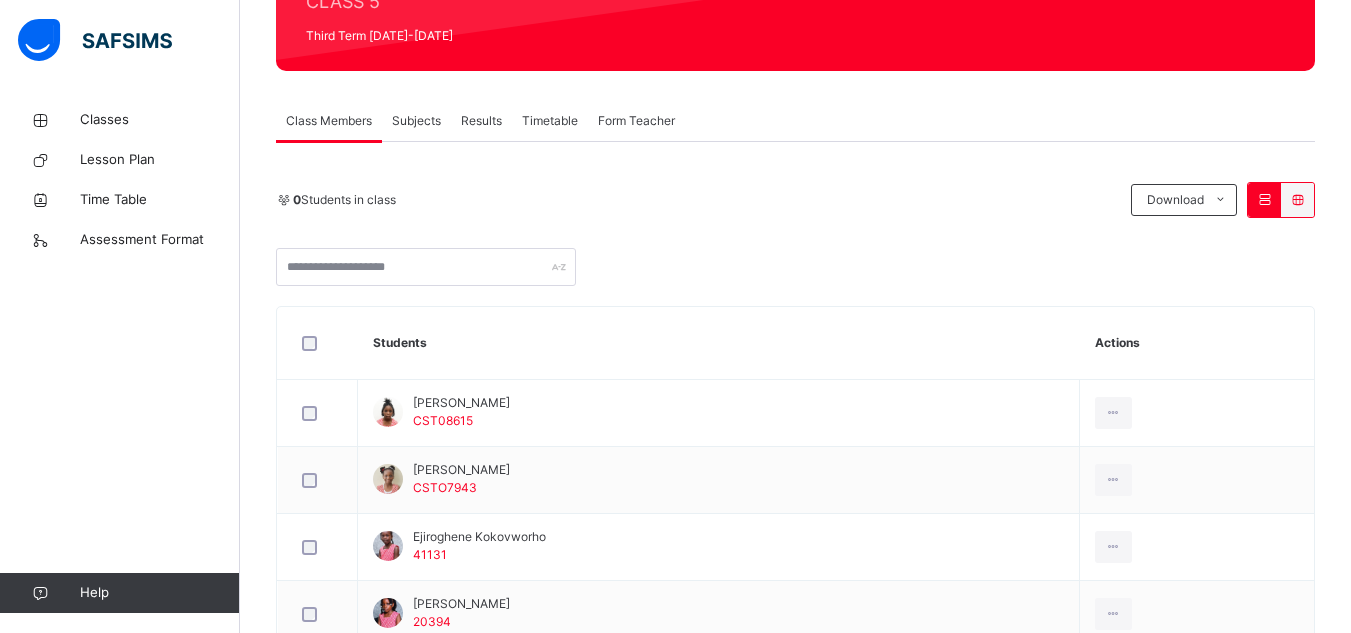scroll, scrollTop: 270, scrollLeft: 0, axis: vertical 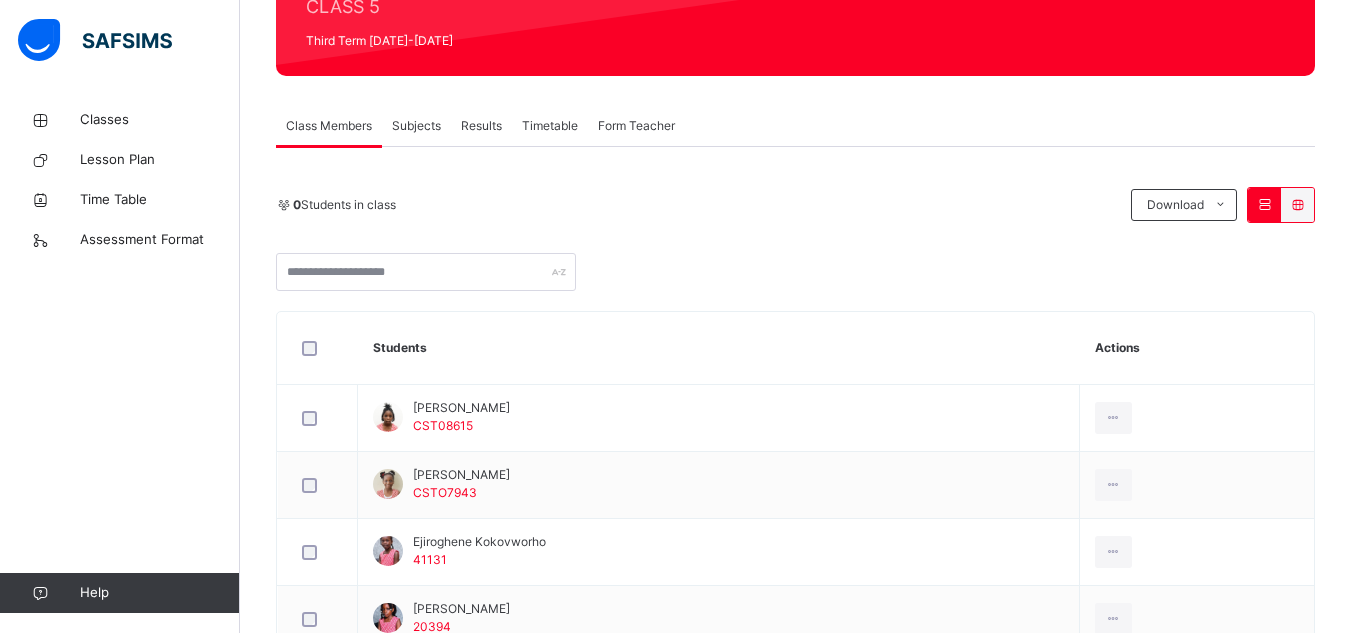 click on "Subjects" at bounding box center [416, 126] 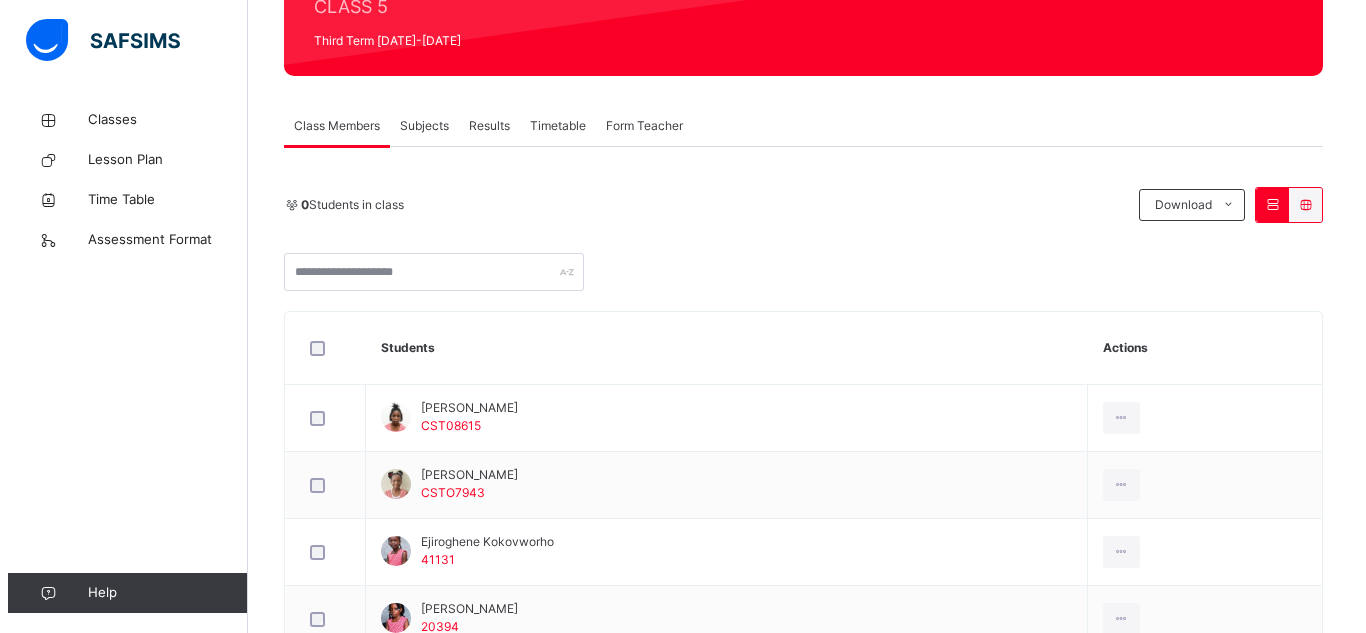 scroll, scrollTop: 0, scrollLeft: 0, axis: both 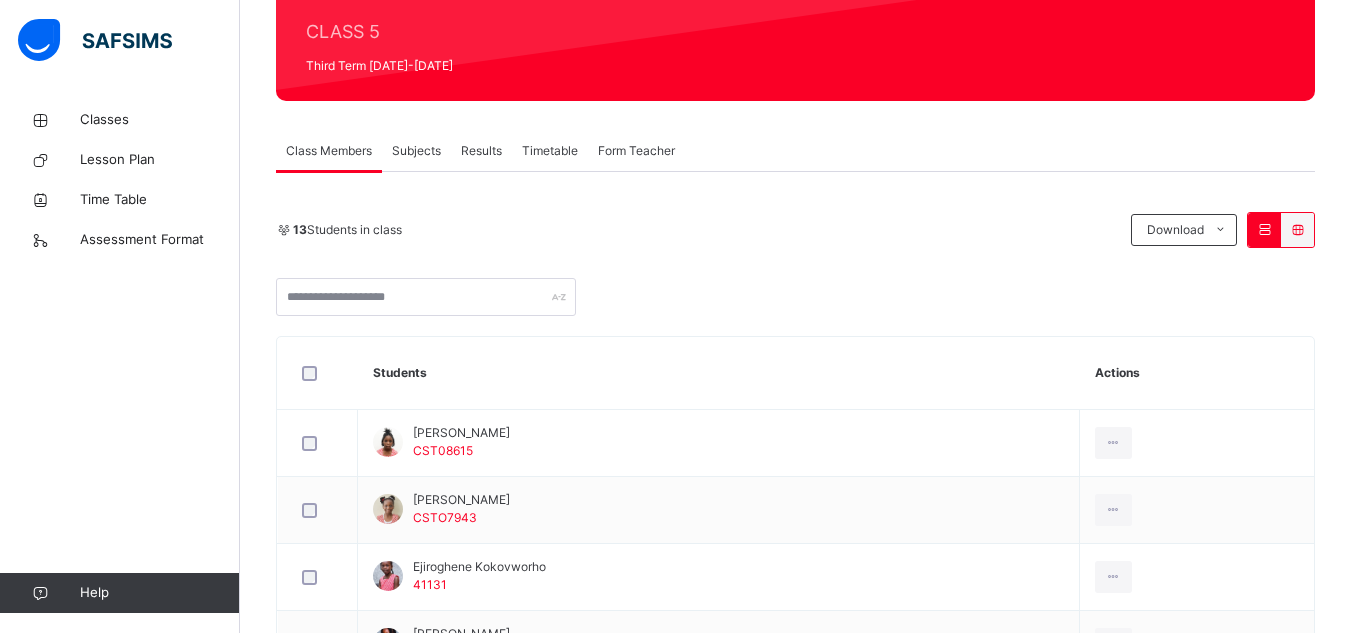 click on "Subjects" at bounding box center (416, 151) 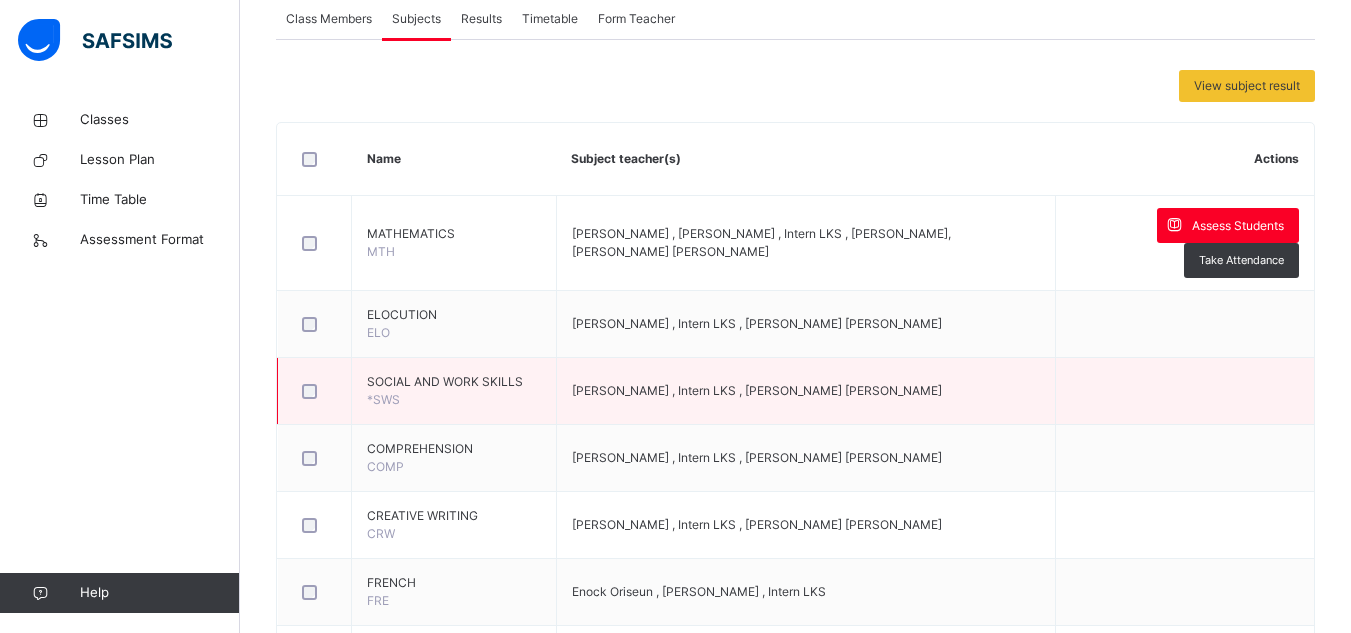 scroll, scrollTop: 376, scrollLeft: 0, axis: vertical 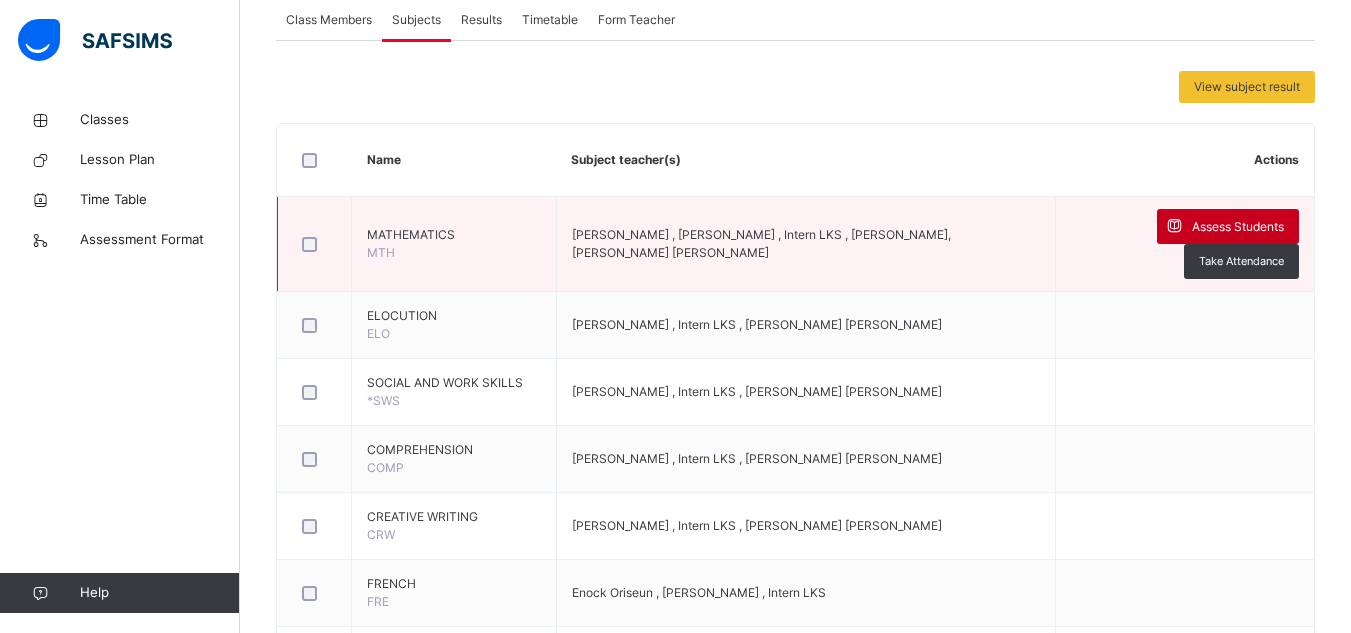 click on "Assess Students" at bounding box center (1238, 227) 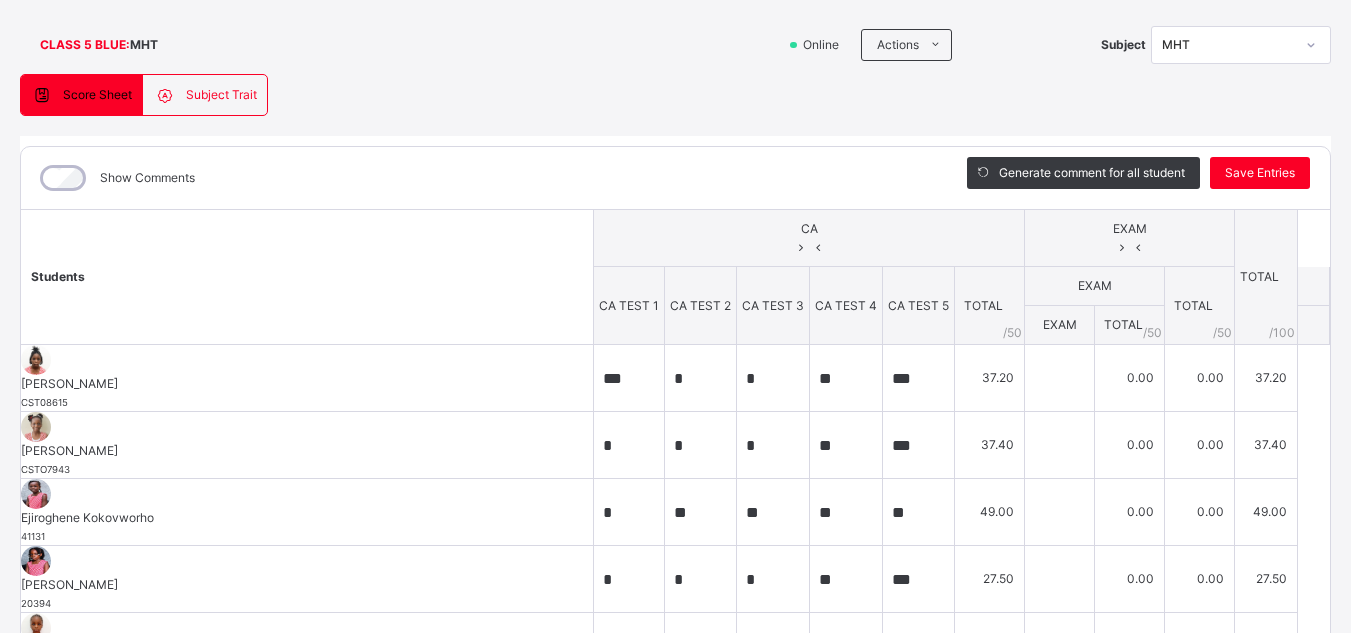 scroll, scrollTop: 182, scrollLeft: 0, axis: vertical 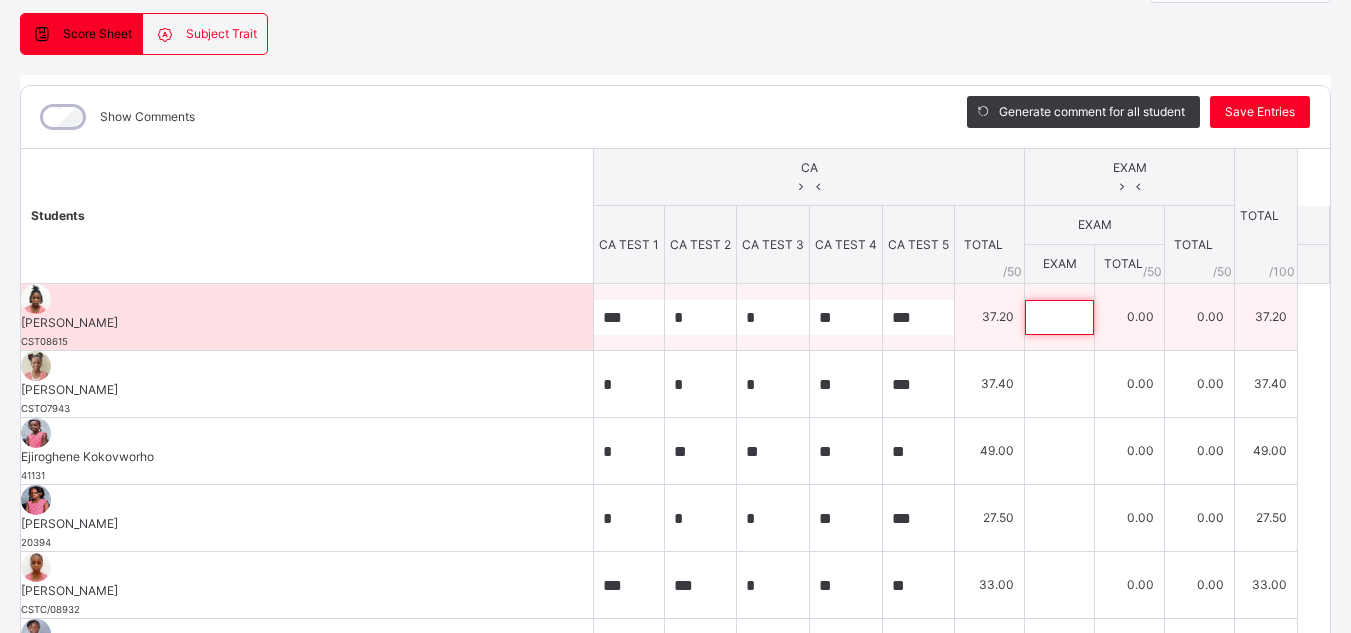 click at bounding box center [1059, 317] 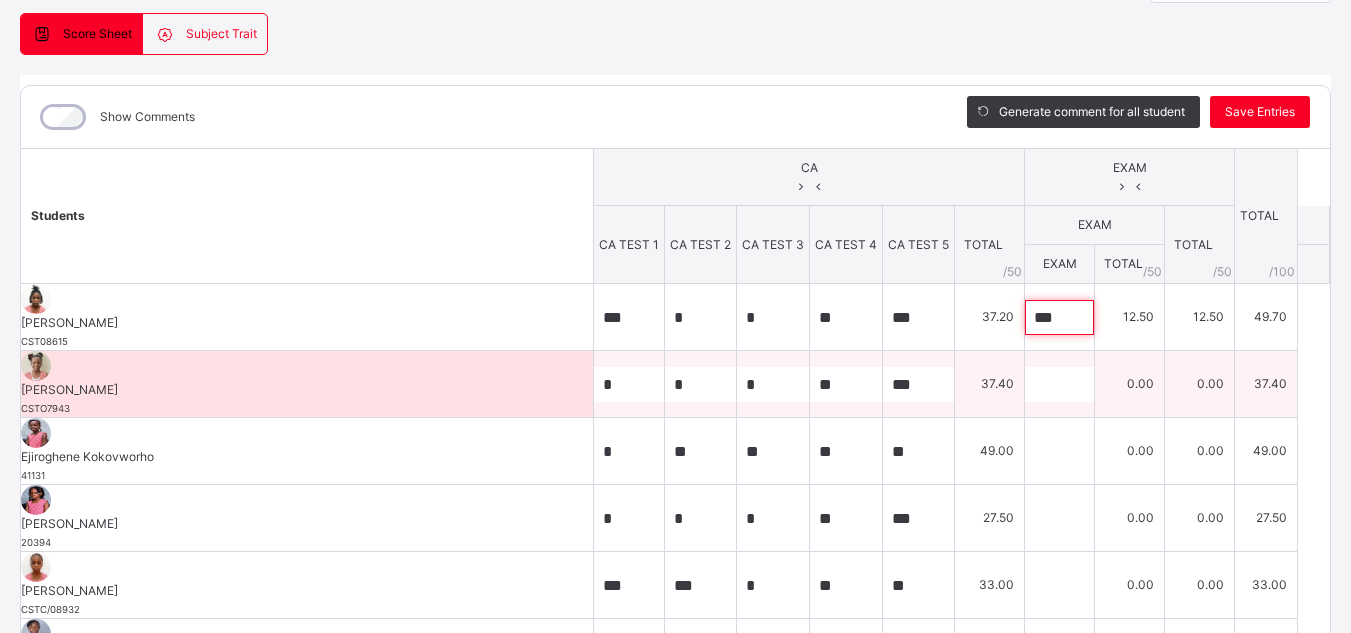 type on "***" 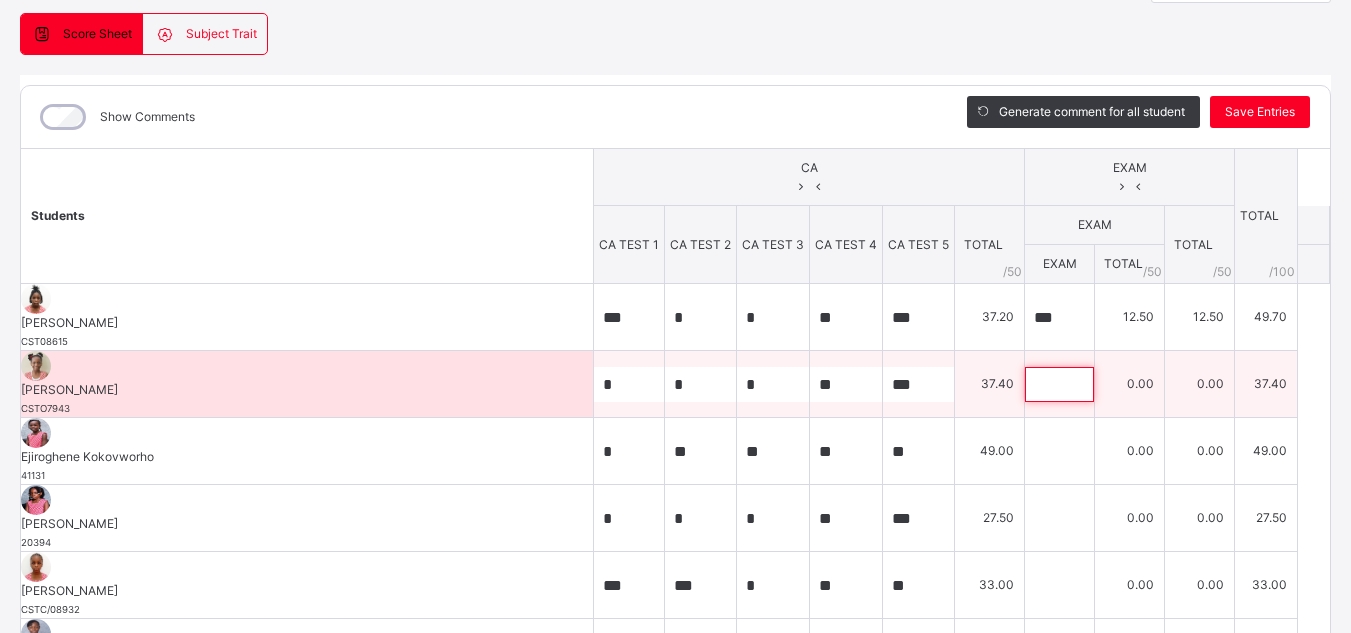 click at bounding box center (1059, 384) 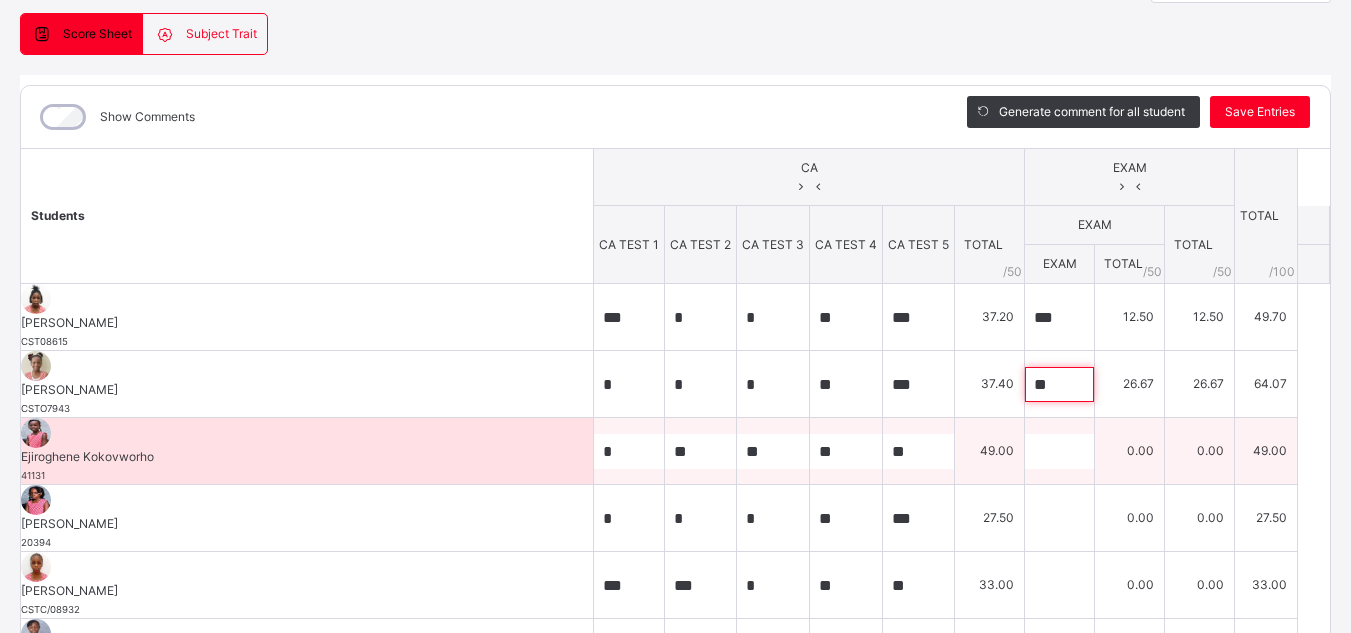 type on "**" 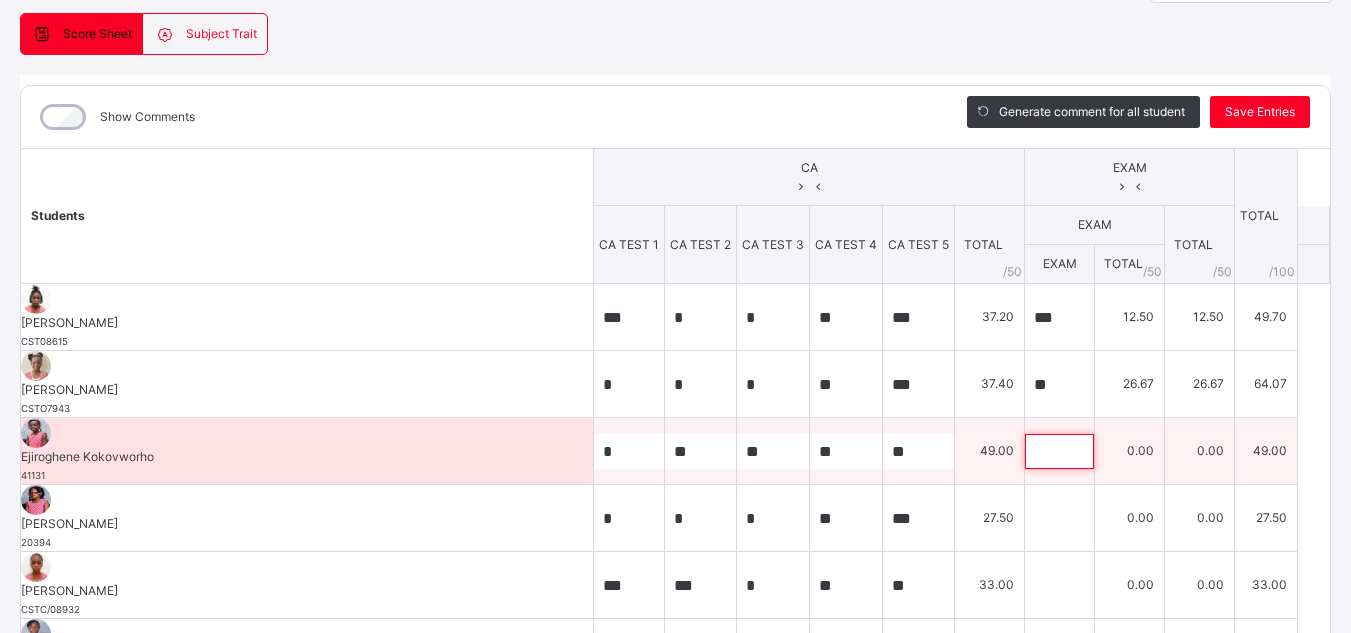 click at bounding box center (1059, 451) 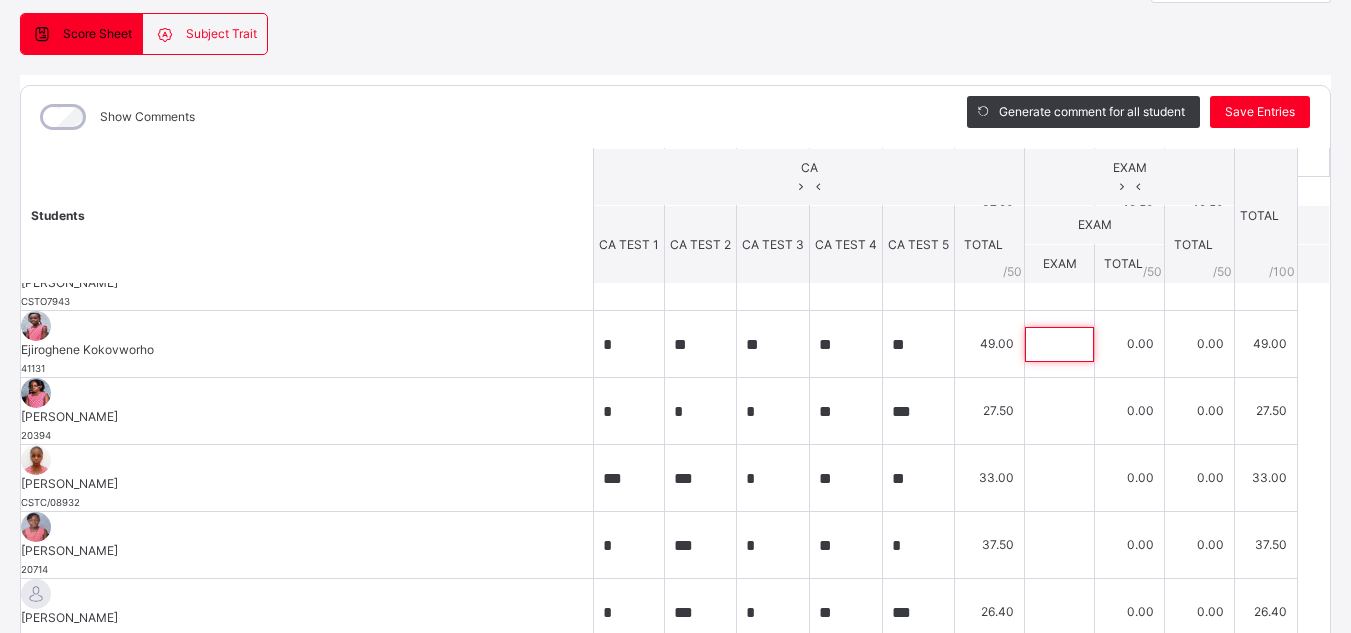 scroll, scrollTop: 109, scrollLeft: 0, axis: vertical 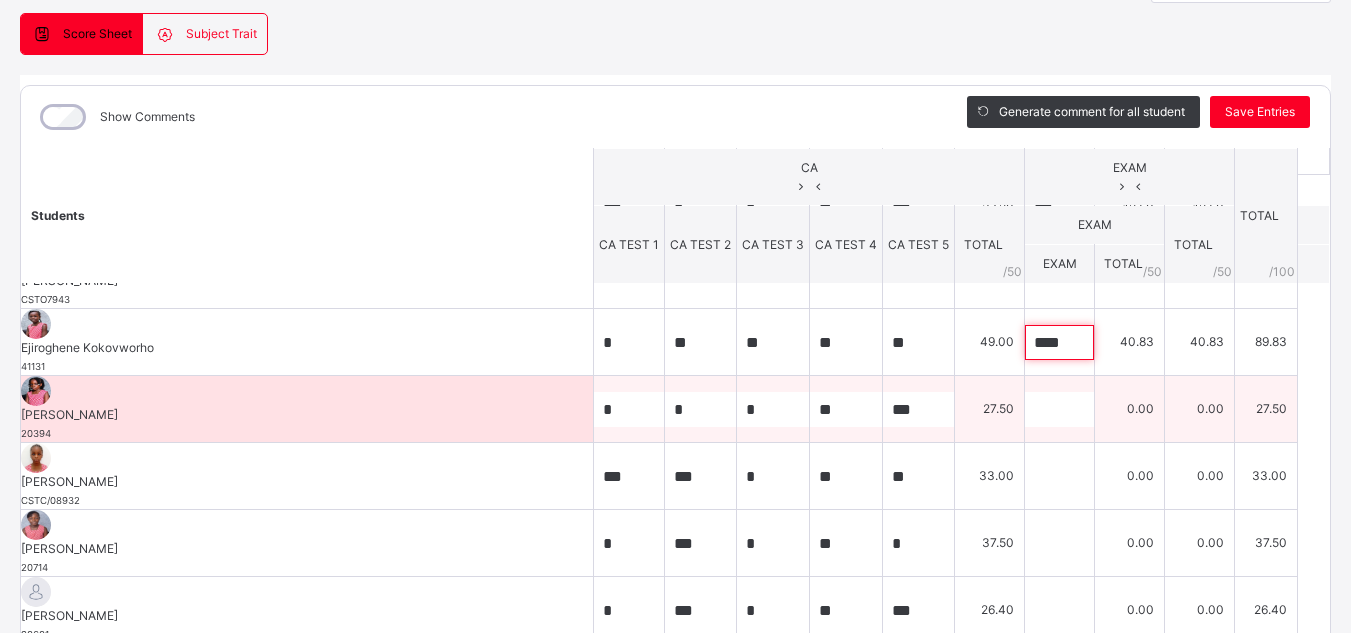 type on "****" 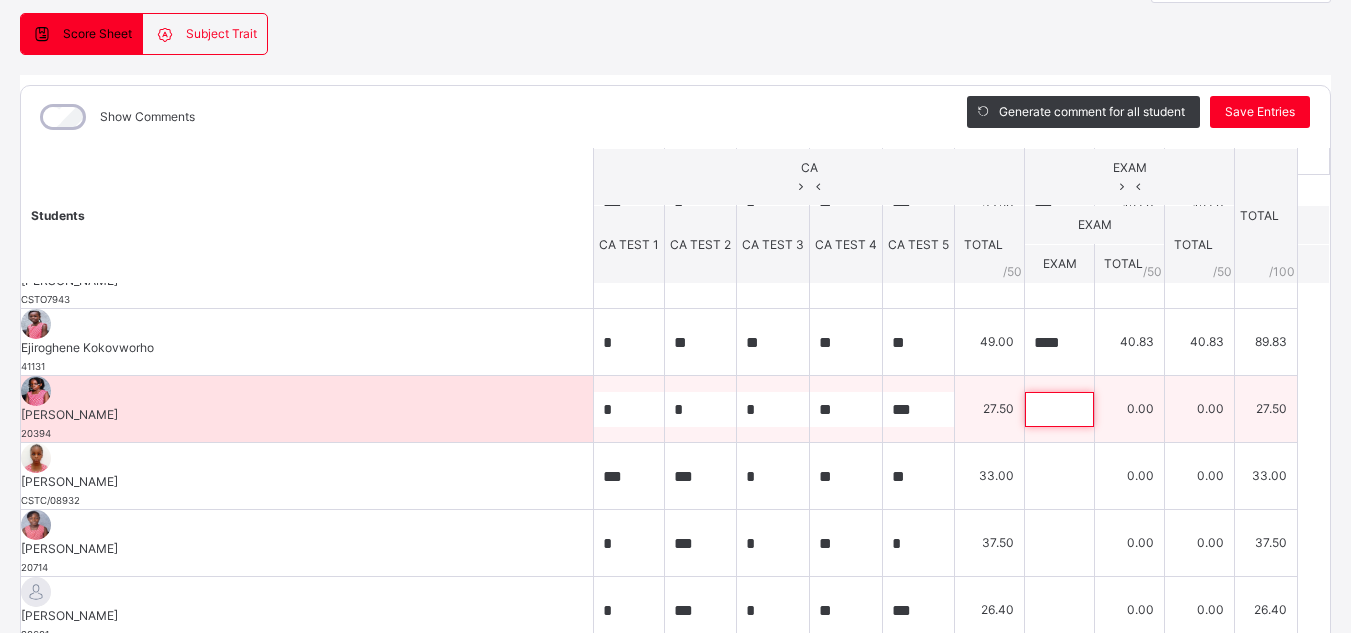 click at bounding box center [1059, 409] 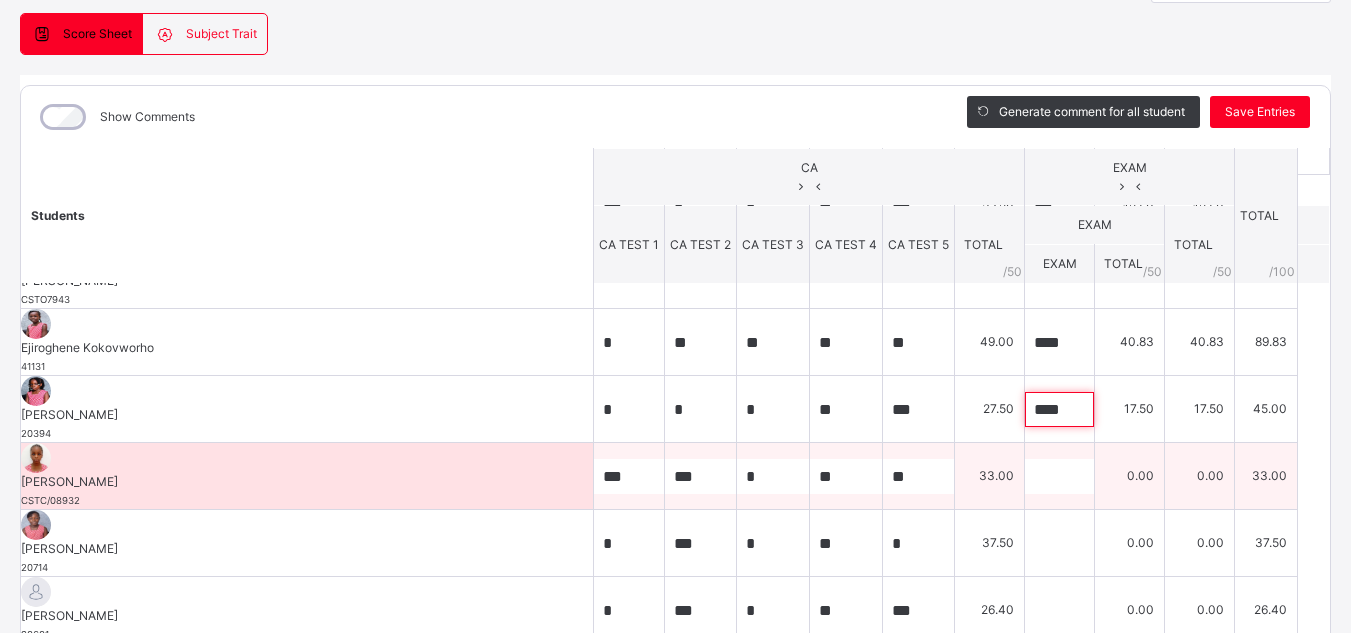 type on "****" 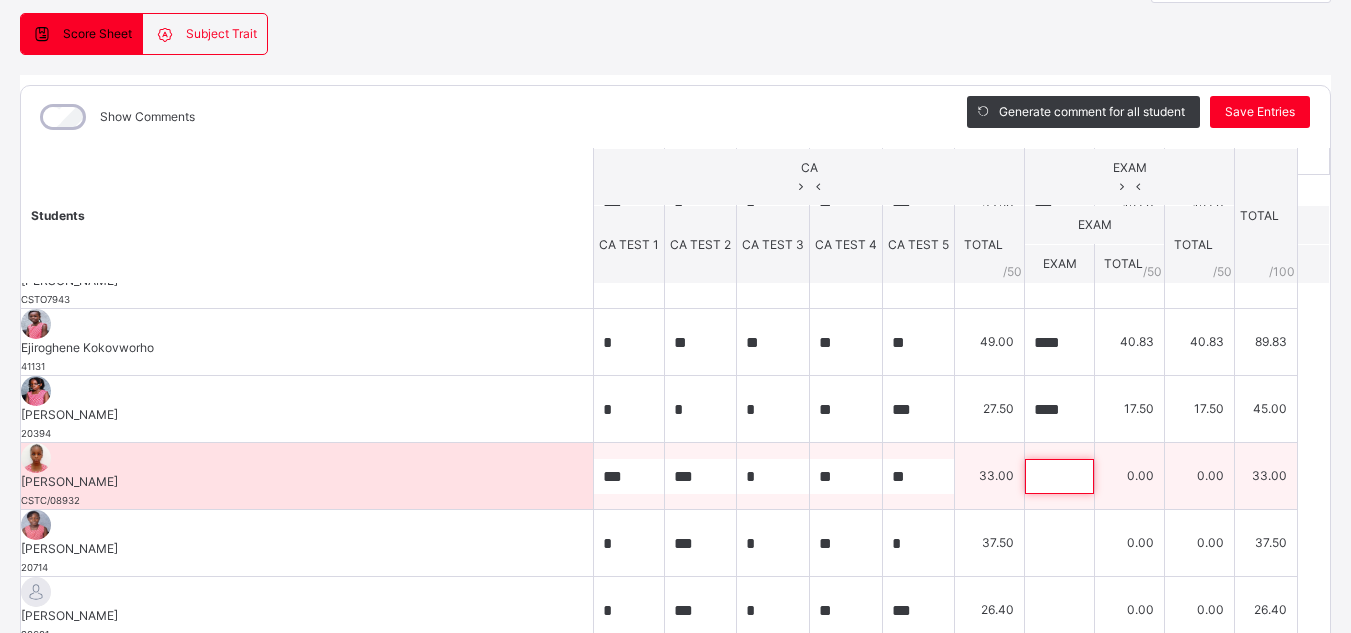click at bounding box center (1059, 476) 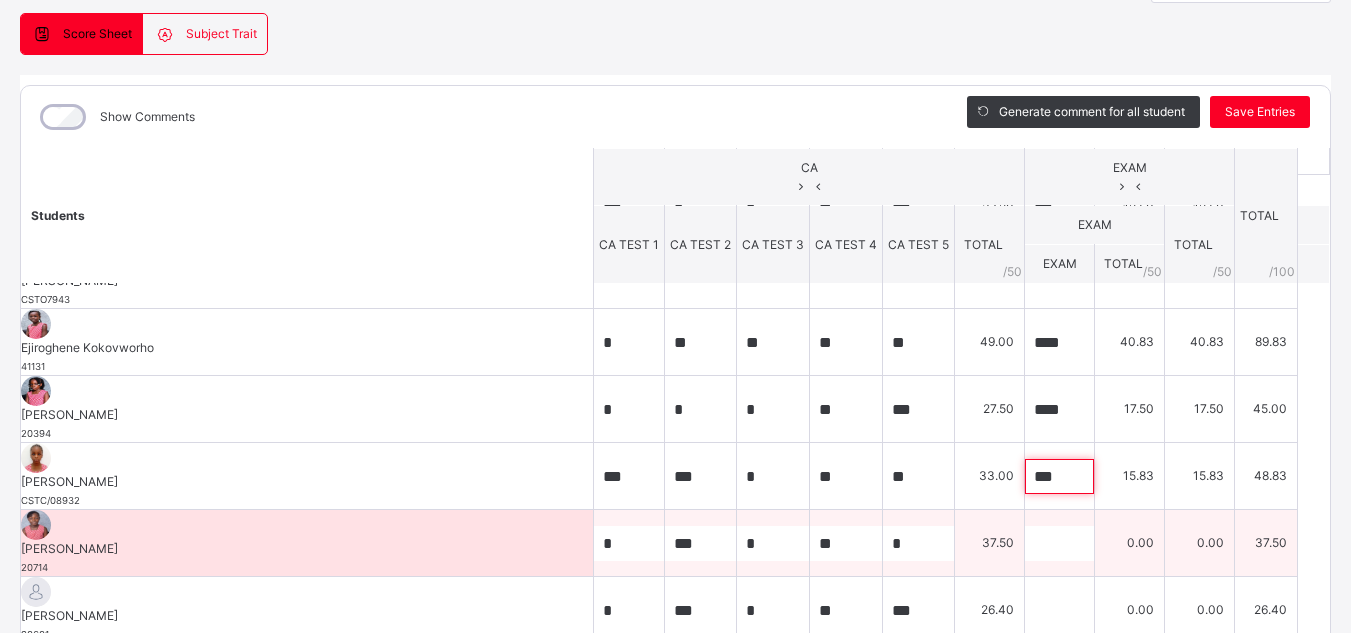 type on "***" 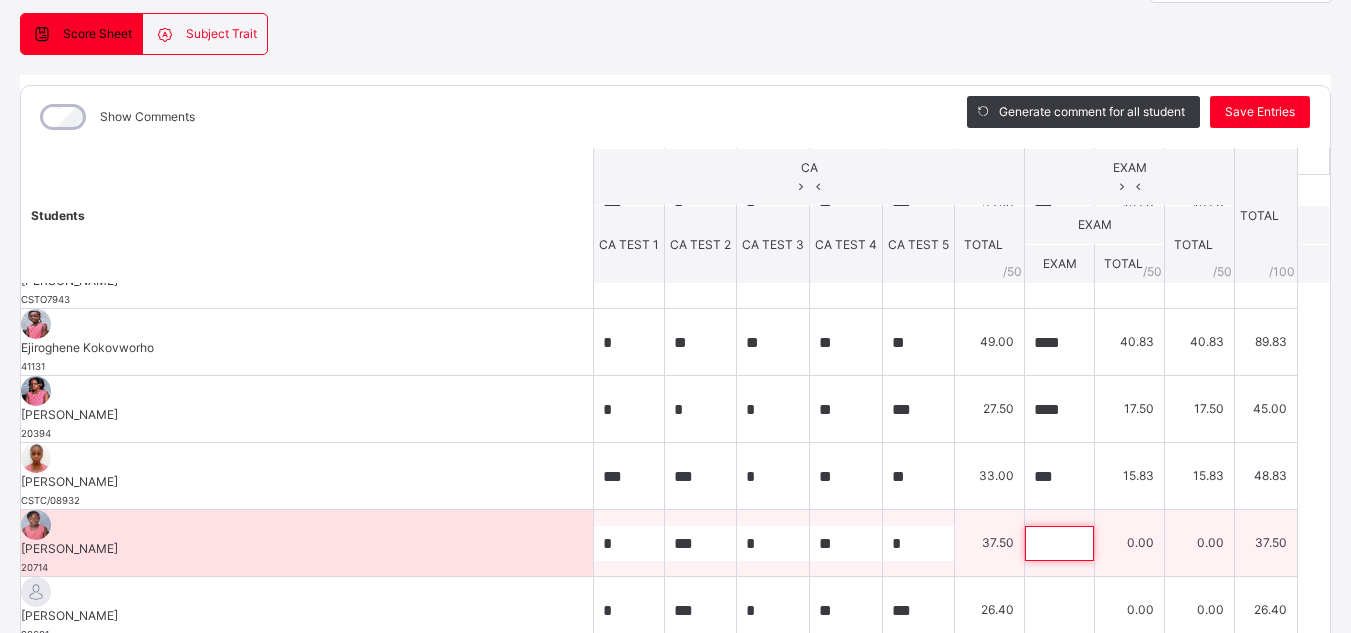 click at bounding box center (1059, 543) 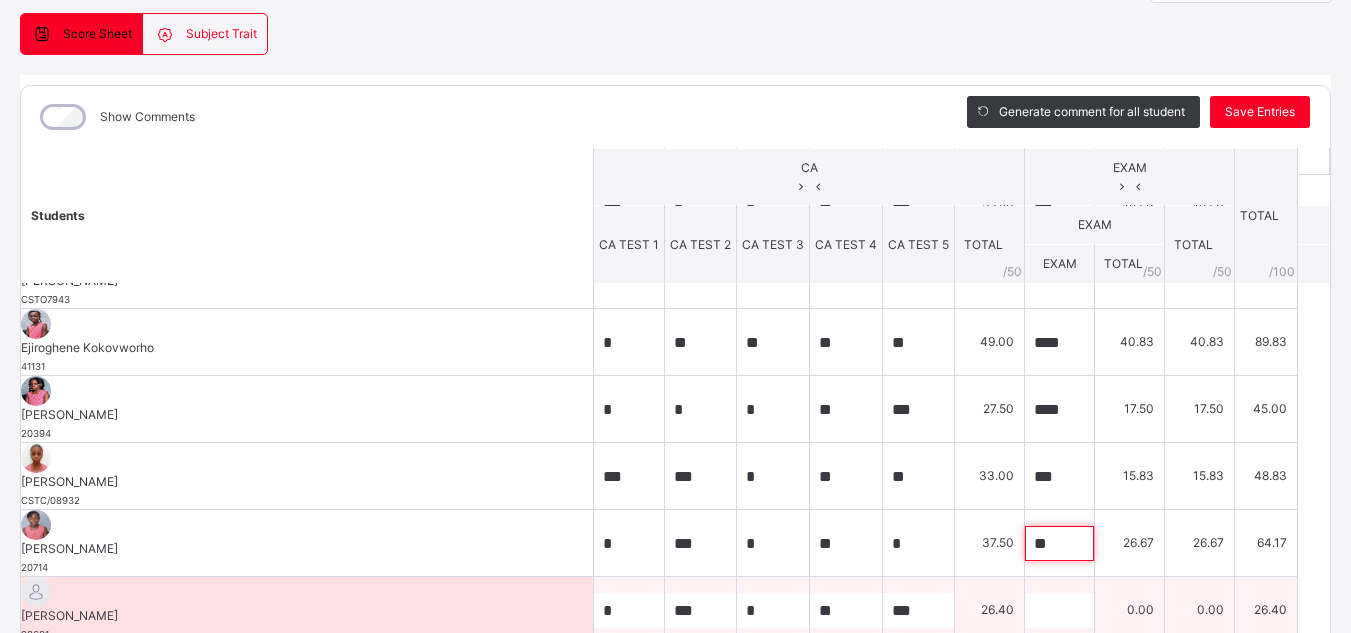 type on "**" 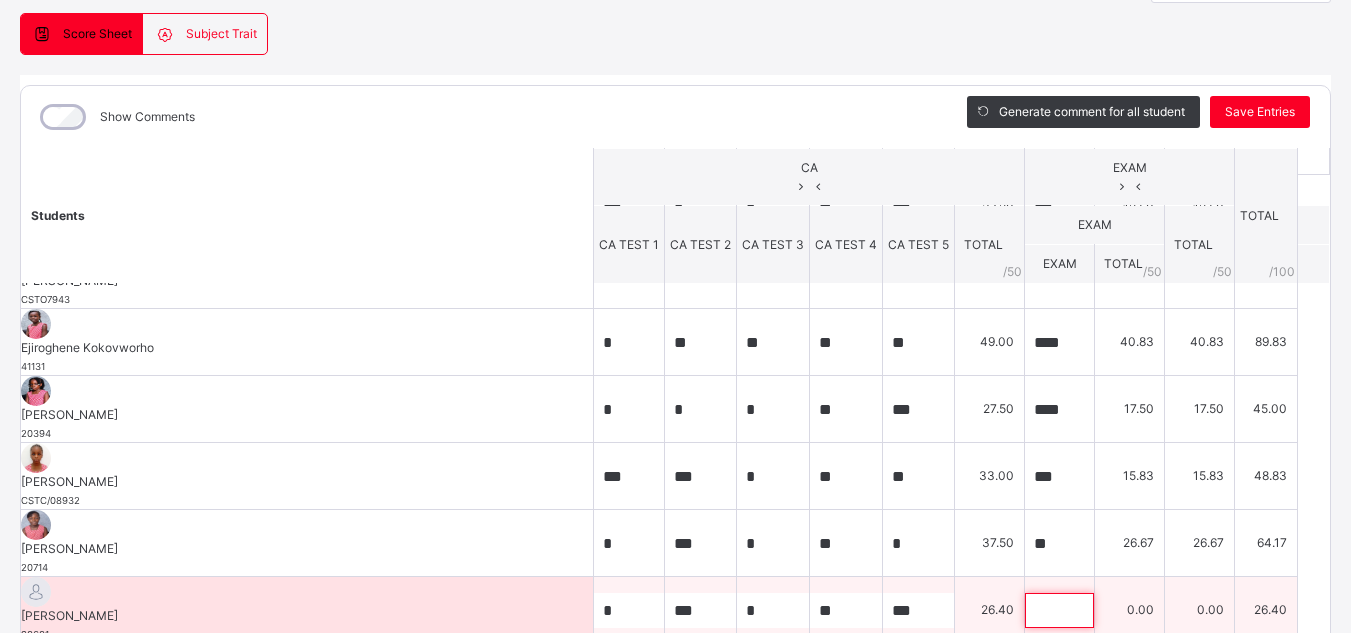 click at bounding box center [1059, 610] 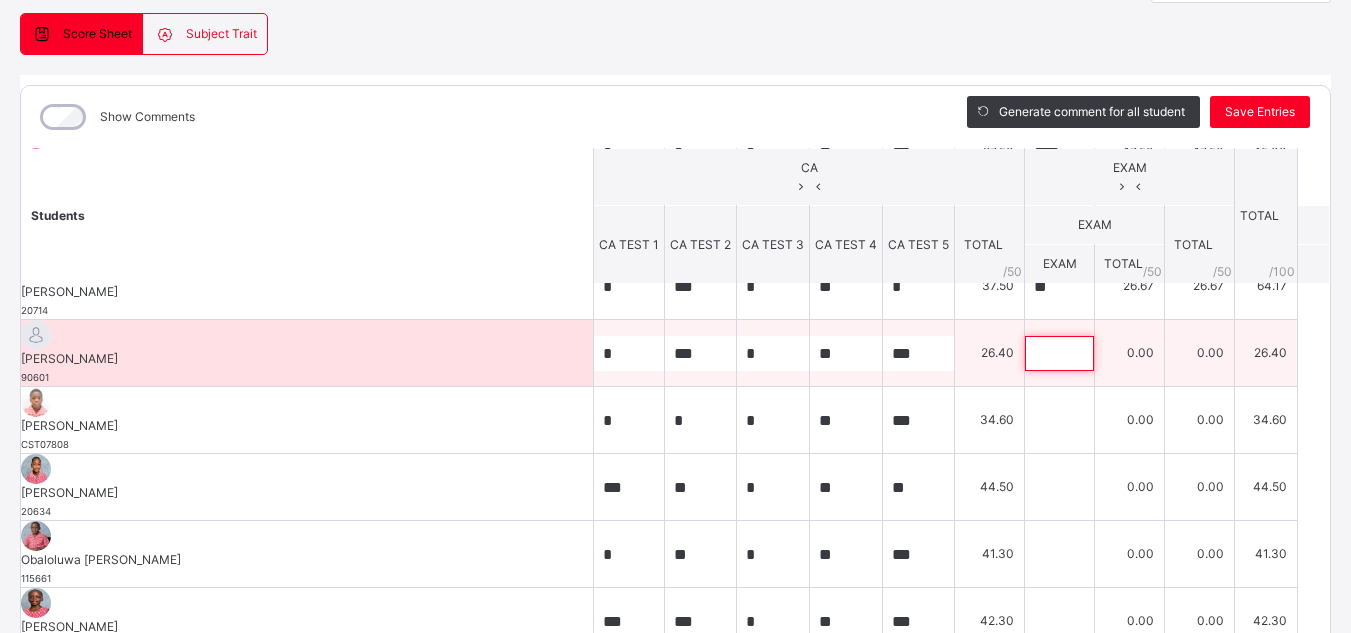 scroll, scrollTop: 367, scrollLeft: 0, axis: vertical 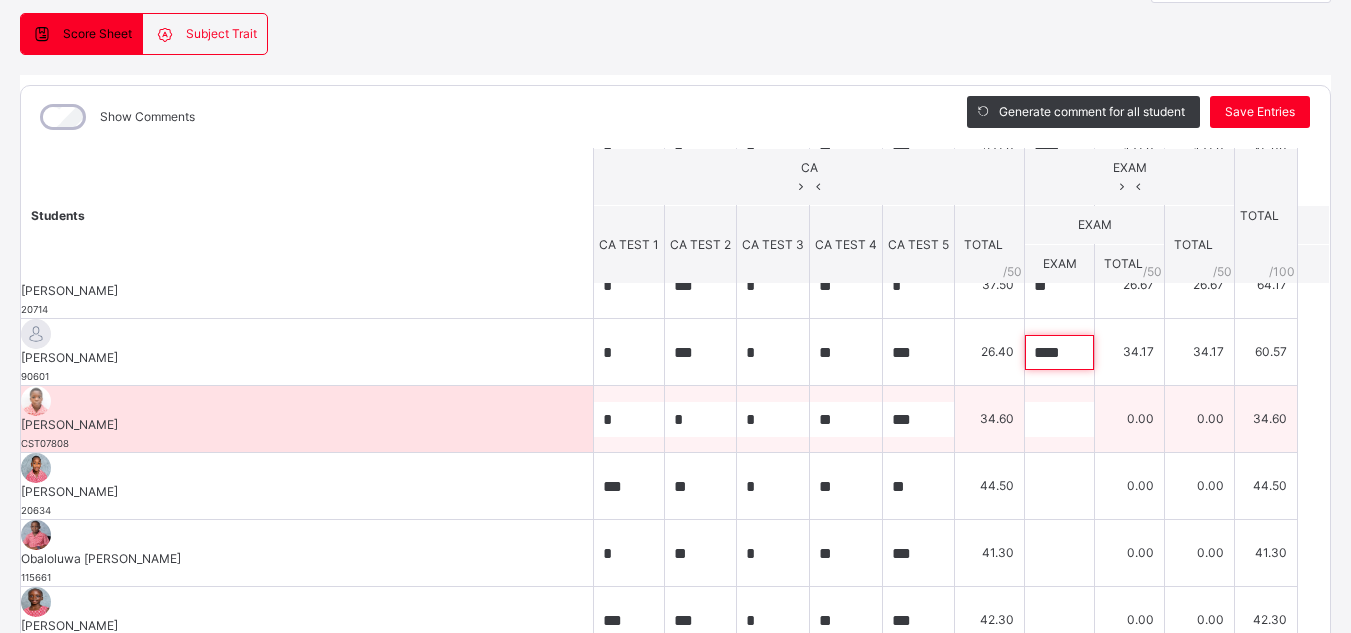 type on "****" 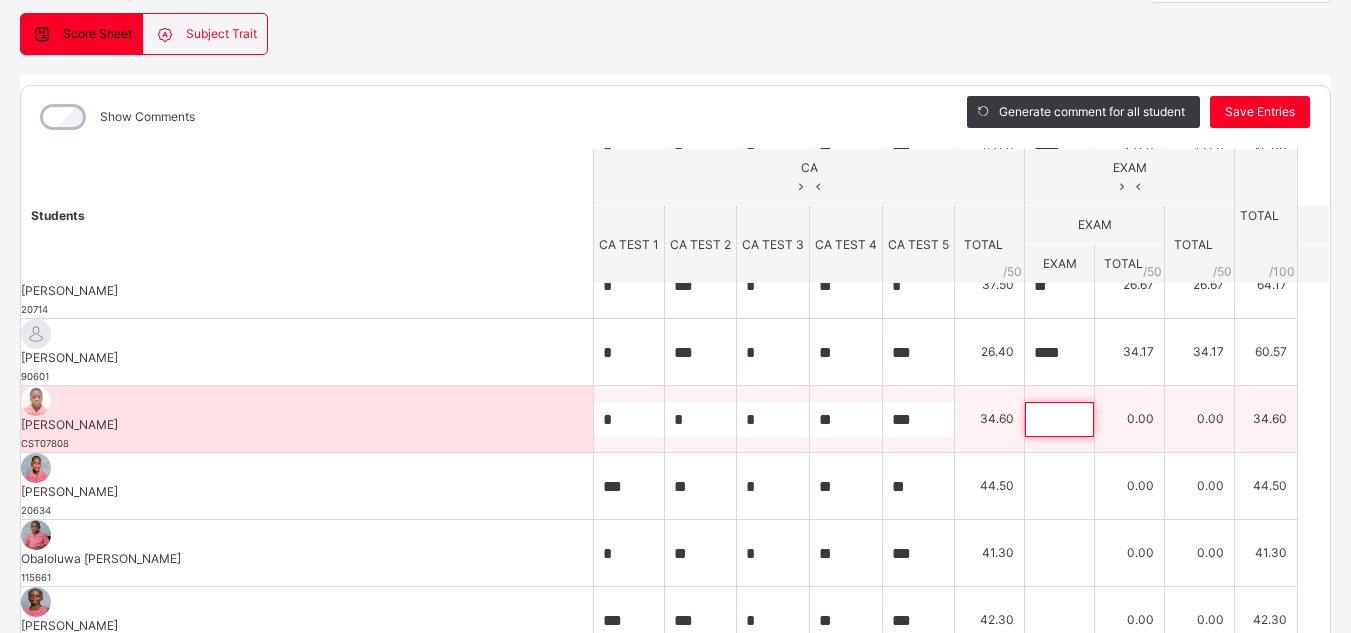 click at bounding box center (1059, 419) 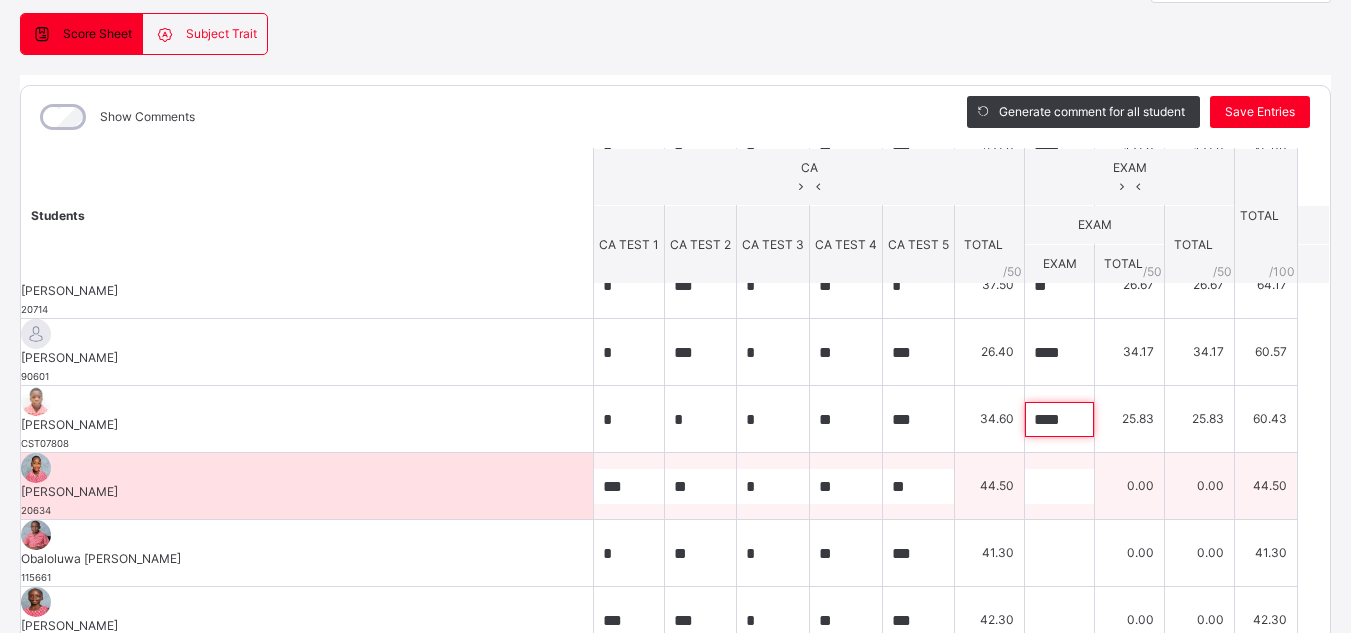 type on "****" 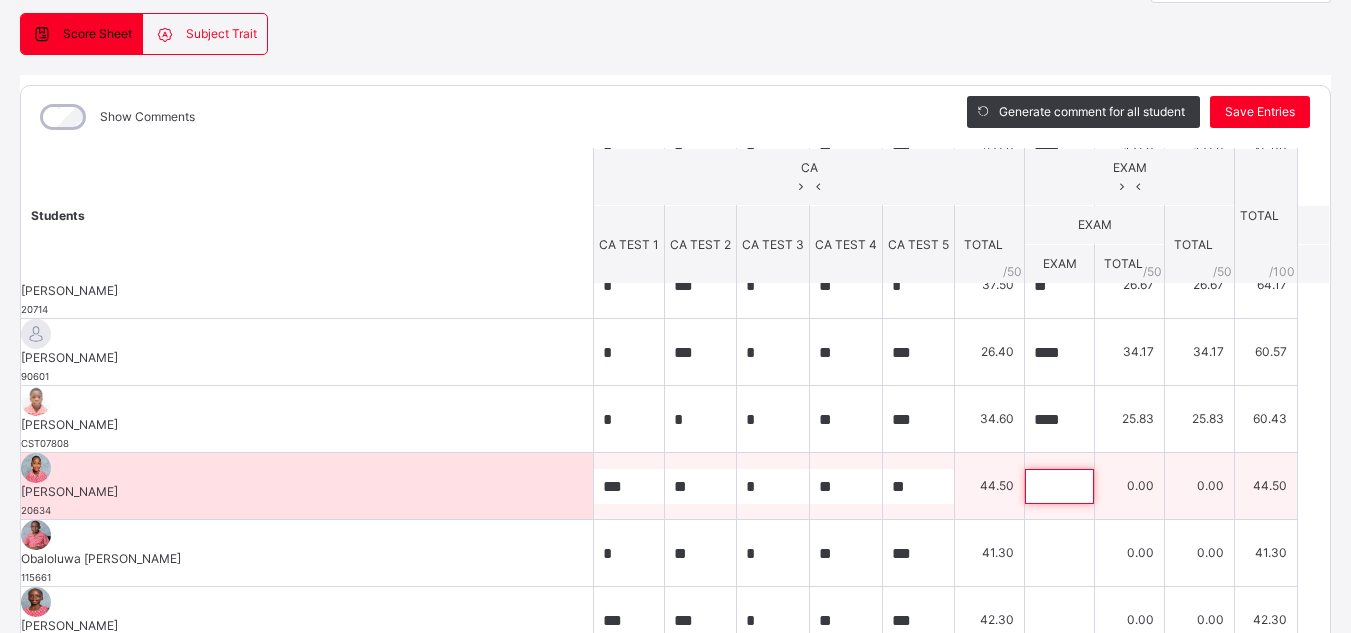 click at bounding box center (1059, 486) 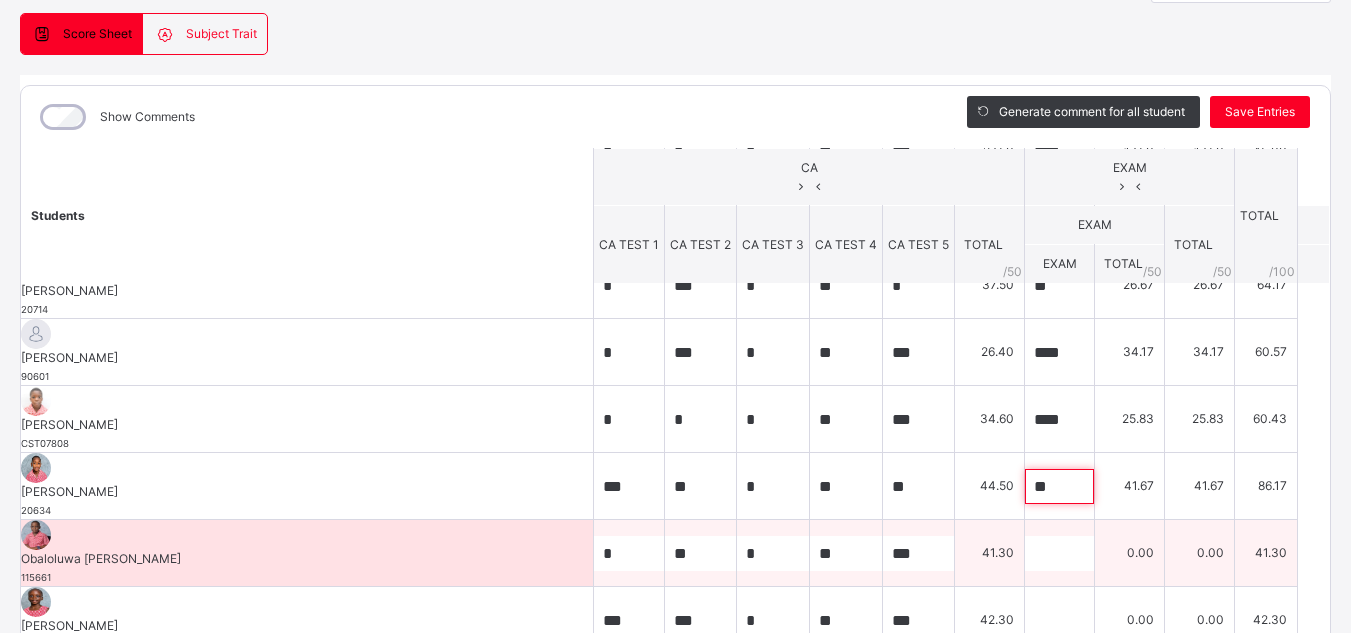 type on "**" 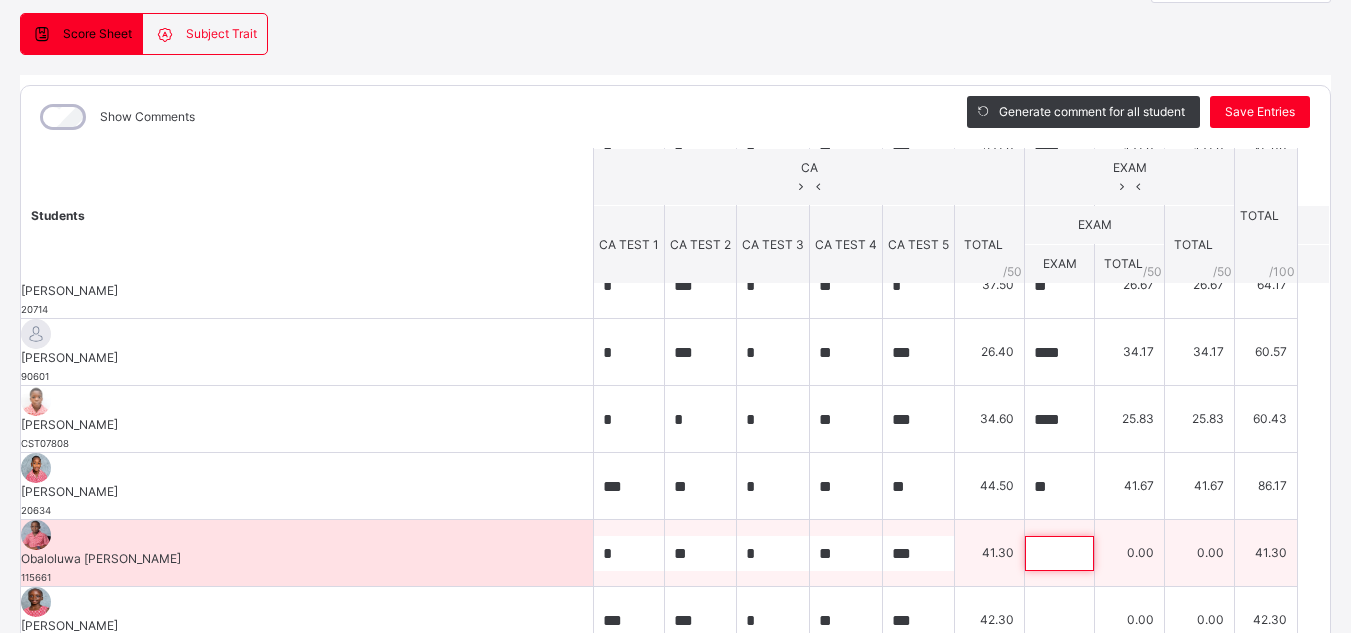 click at bounding box center (1059, 553) 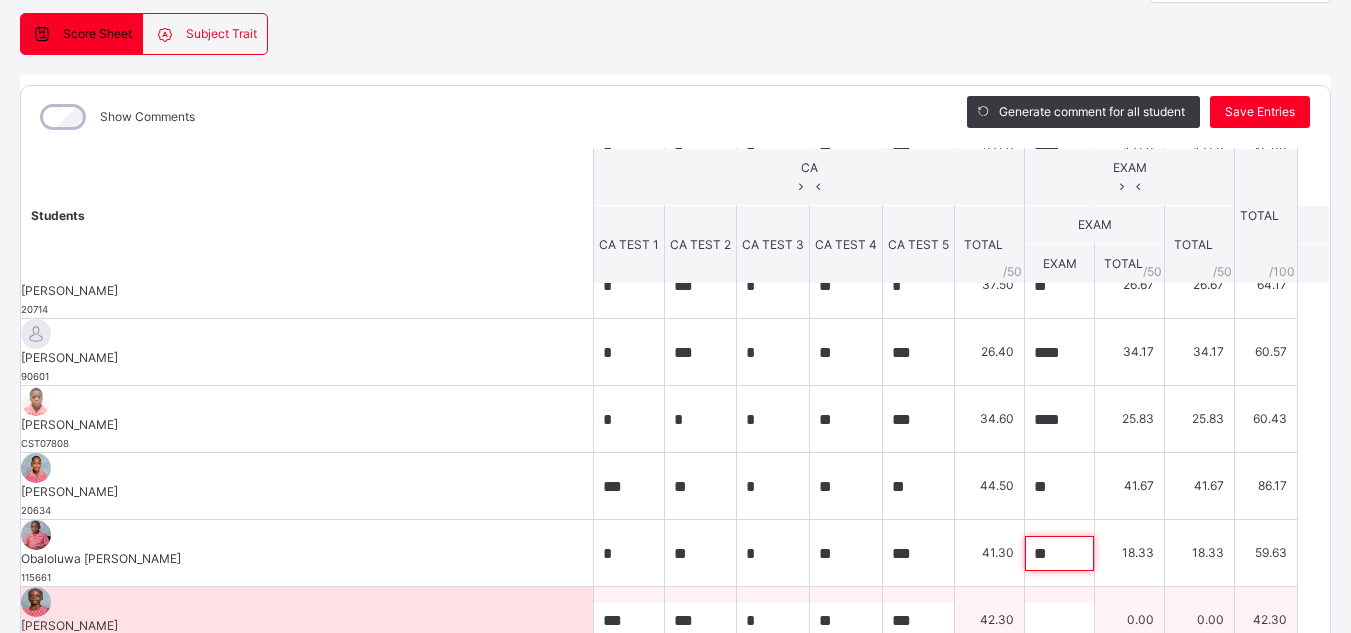 type on "**" 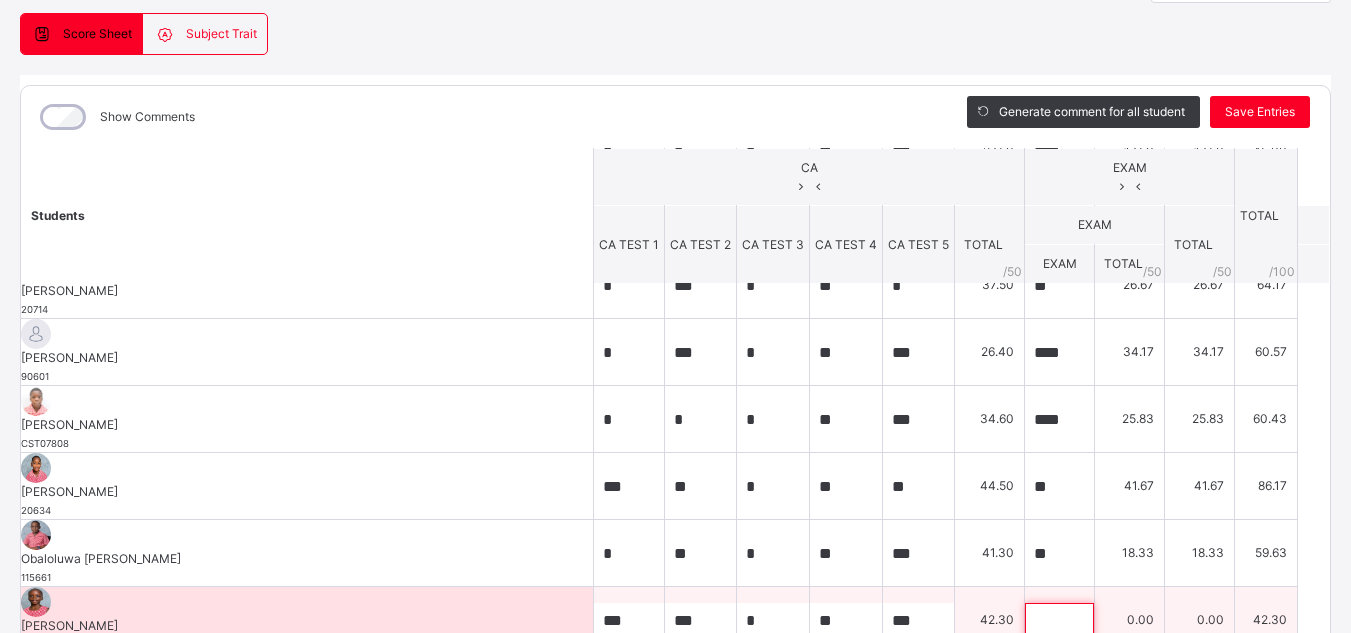 click at bounding box center (1059, 620) 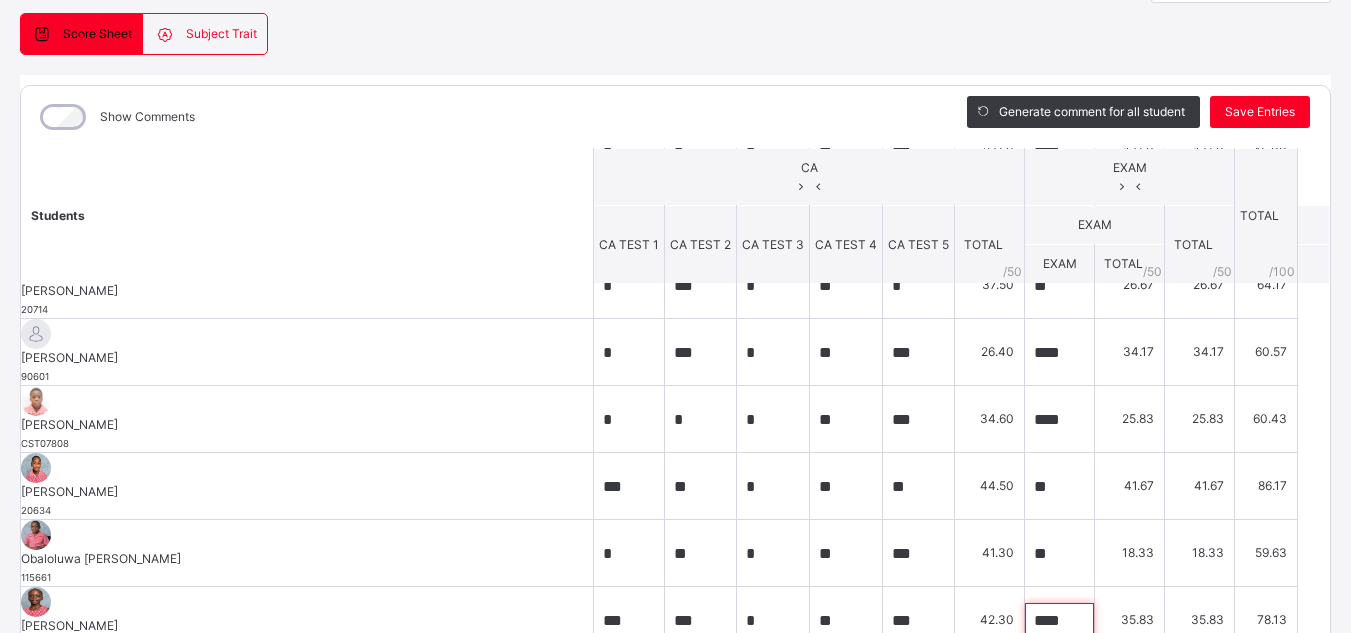 scroll, scrollTop: 423, scrollLeft: 0, axis: vertical 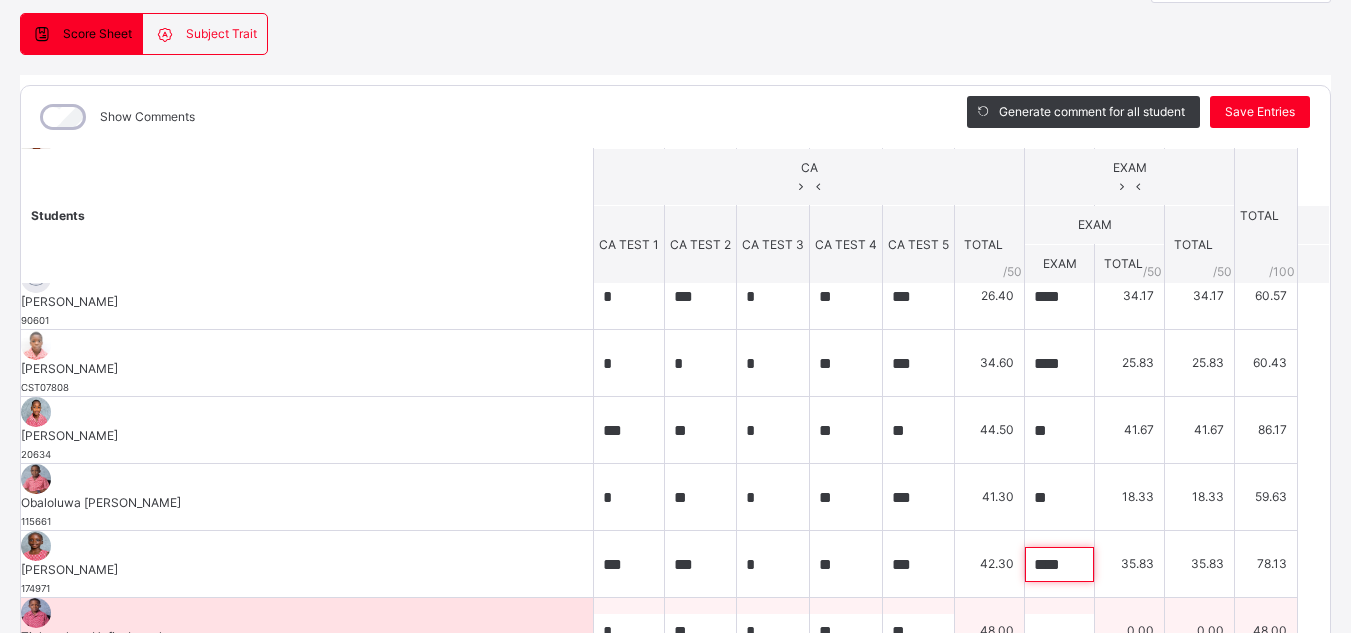type on "****" 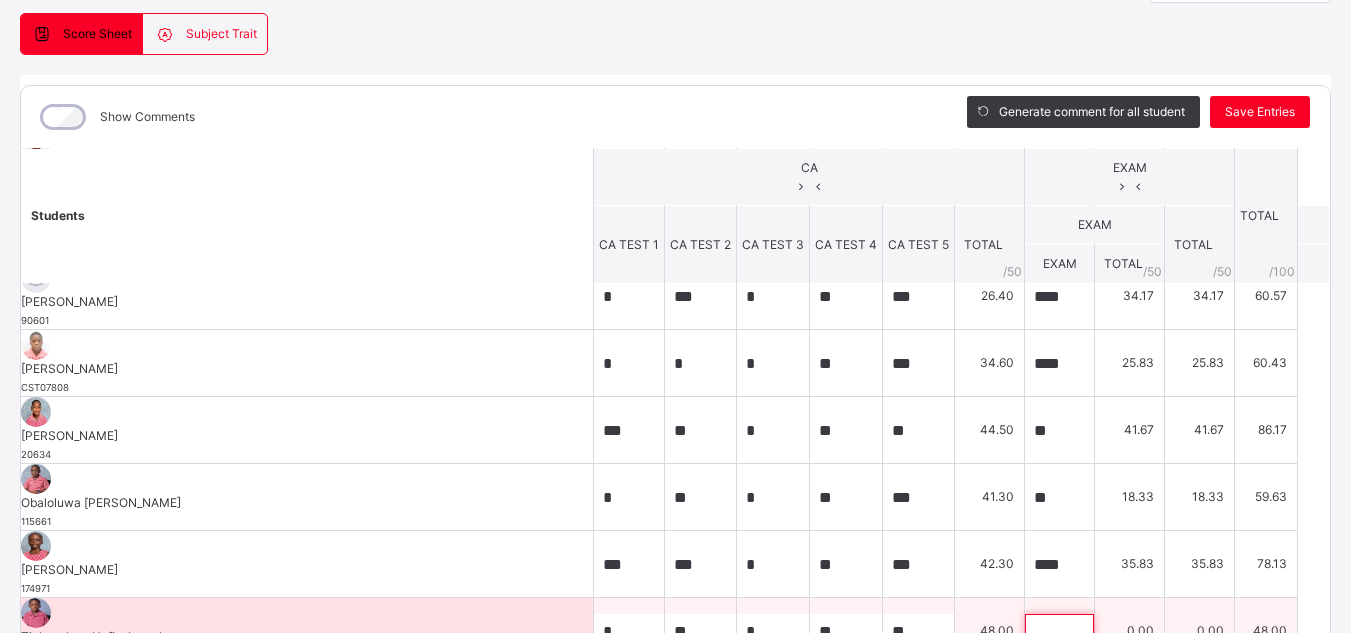 click at bounding box center [1059, 631] 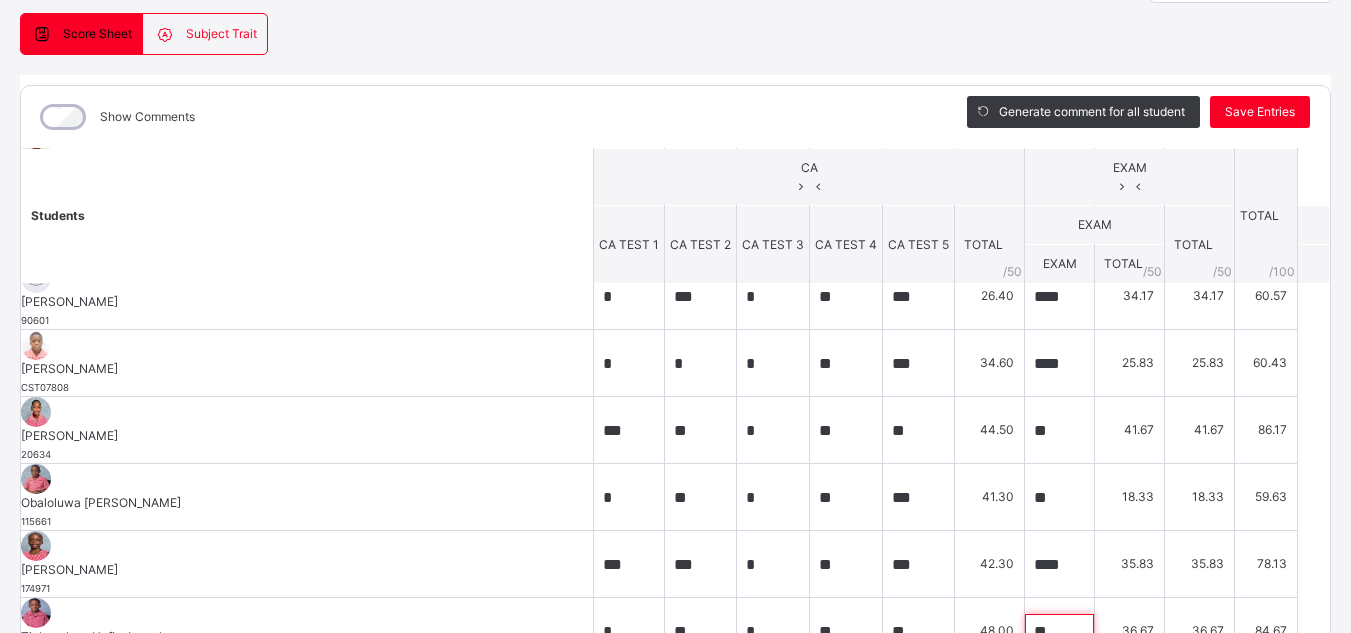 type on "**" 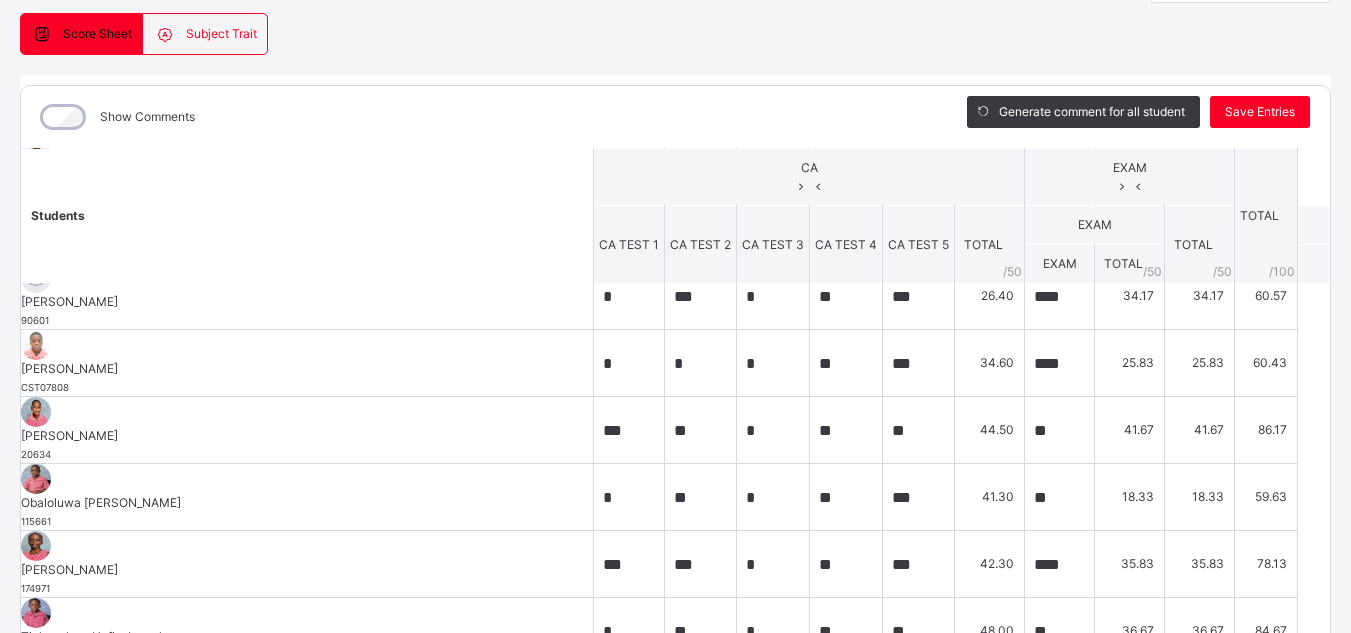 click at bounding box center [1059, 698] 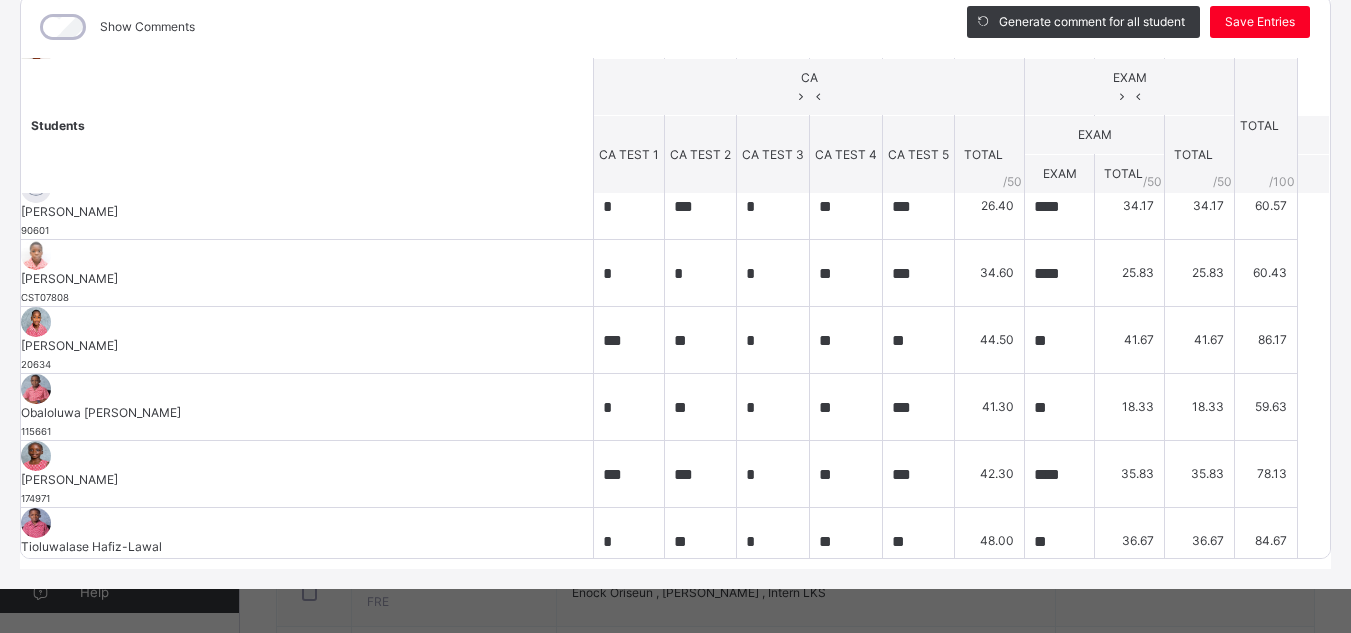scroll, scrollTop: 278, scrollLeft: 0, axis: vertical 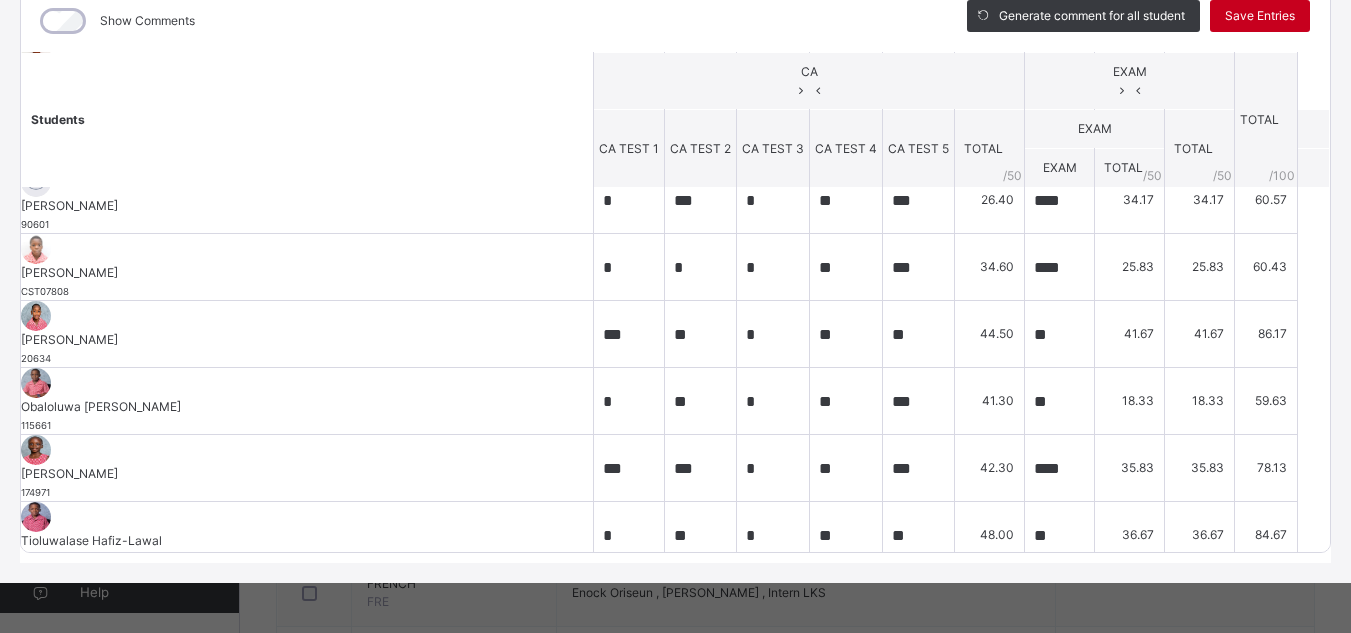 type on "****" 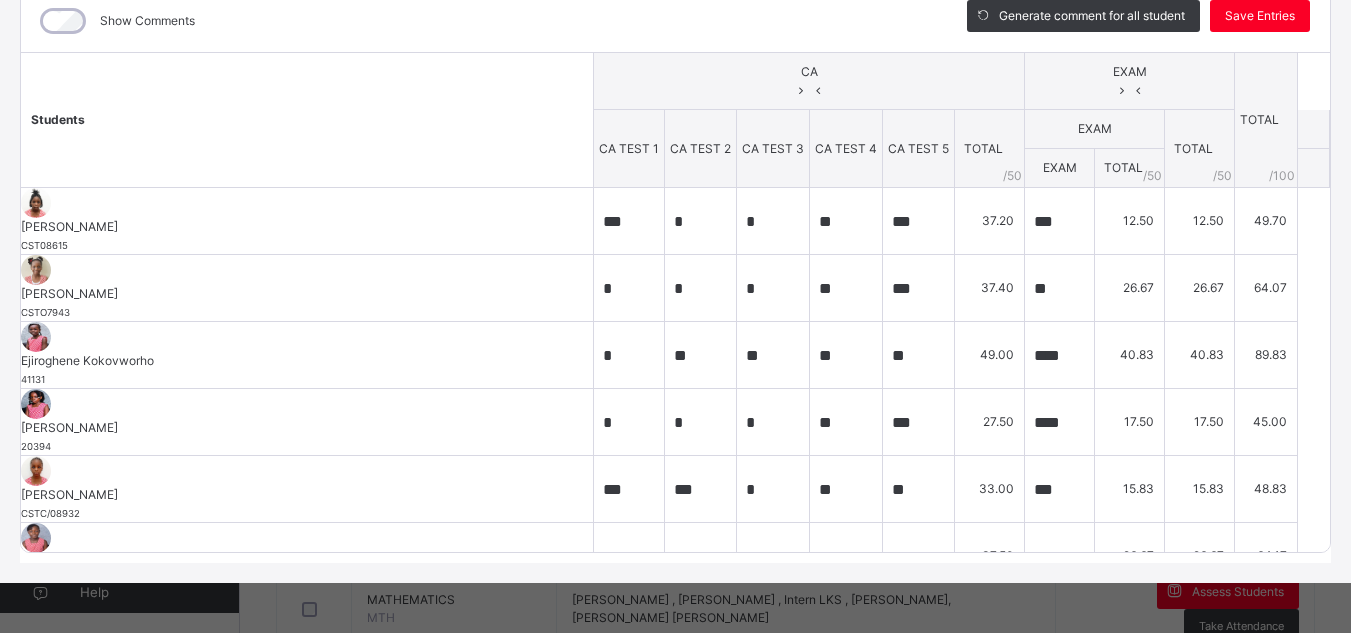 scroll, scrollTop: 0, scrollLeft: 0, axis: both 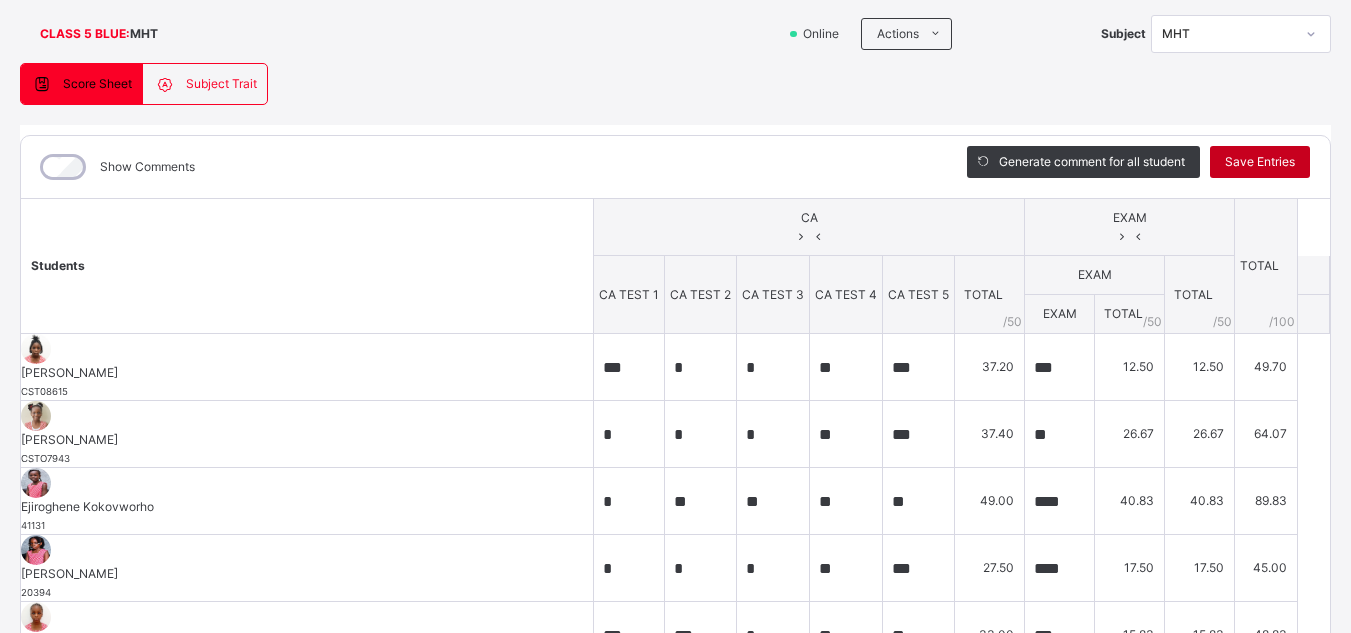 click on "Save Entries" at bounding box center (1260, 162) 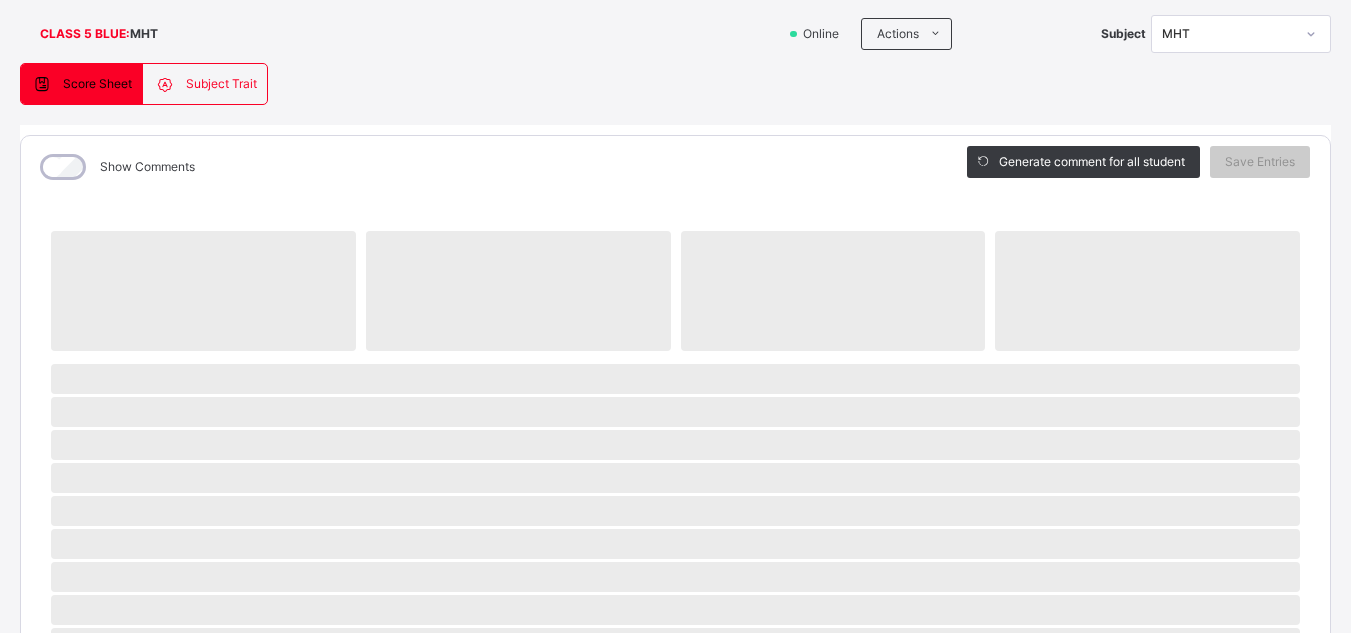 scroll, scrollTop: 0, scrollLeft: 0, axis: both 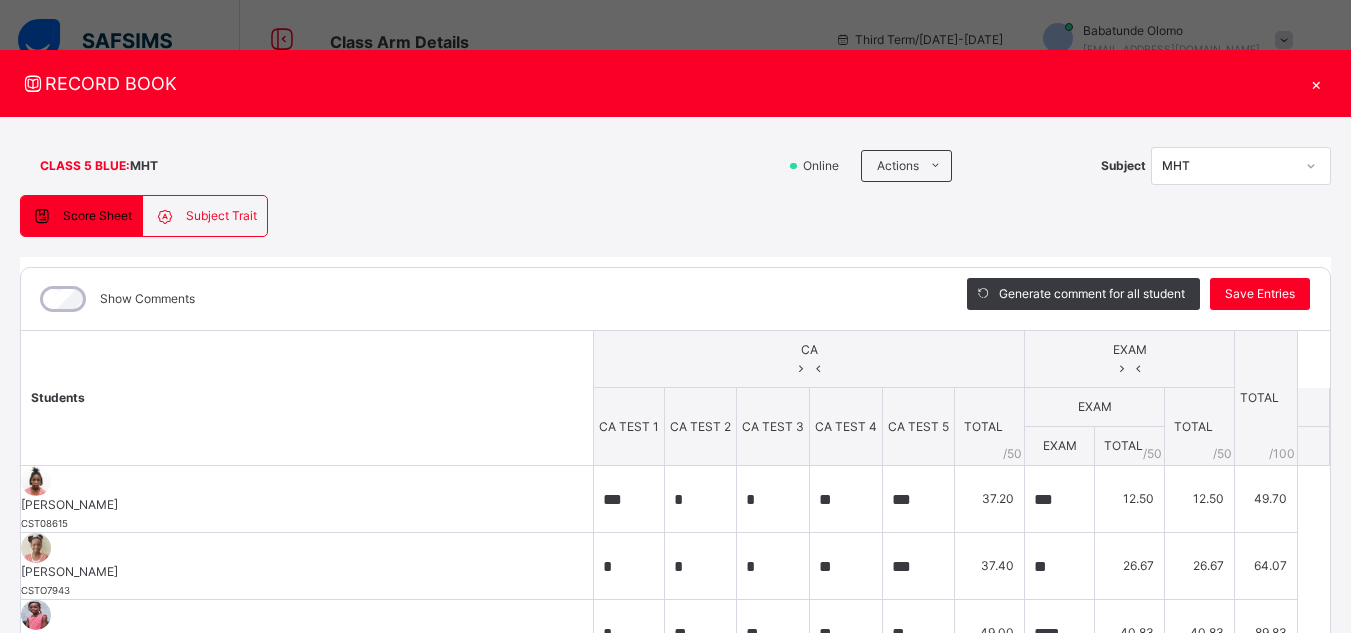 click on "×" at bounding box center [1316, 83] 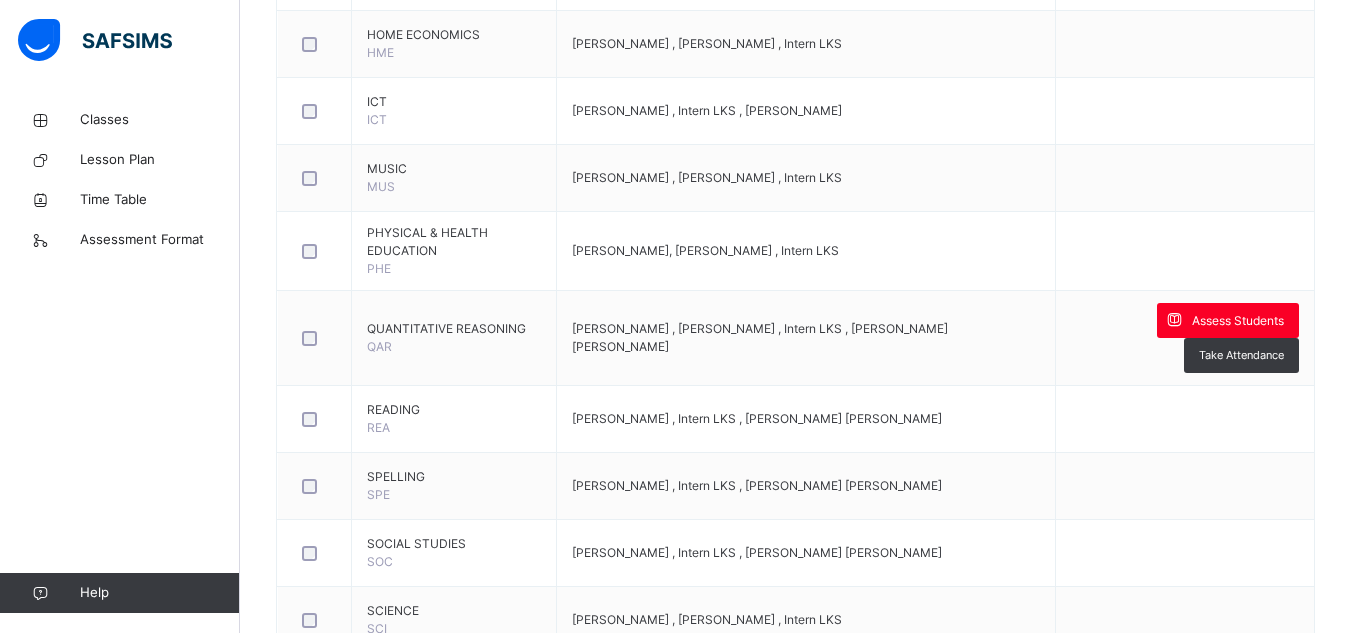 scroll, scrollTop: 1064, scrollLeft: 0, axis: vertical 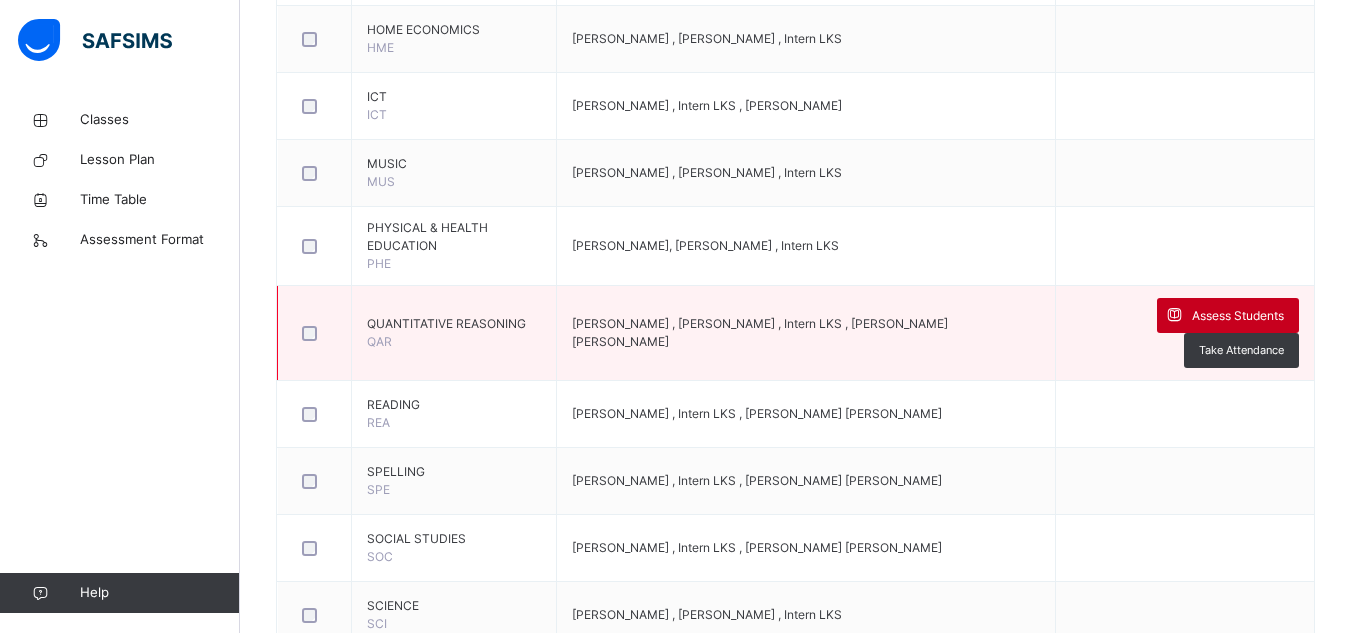 click on "Assess Students" at bounding box center [1228, 315] 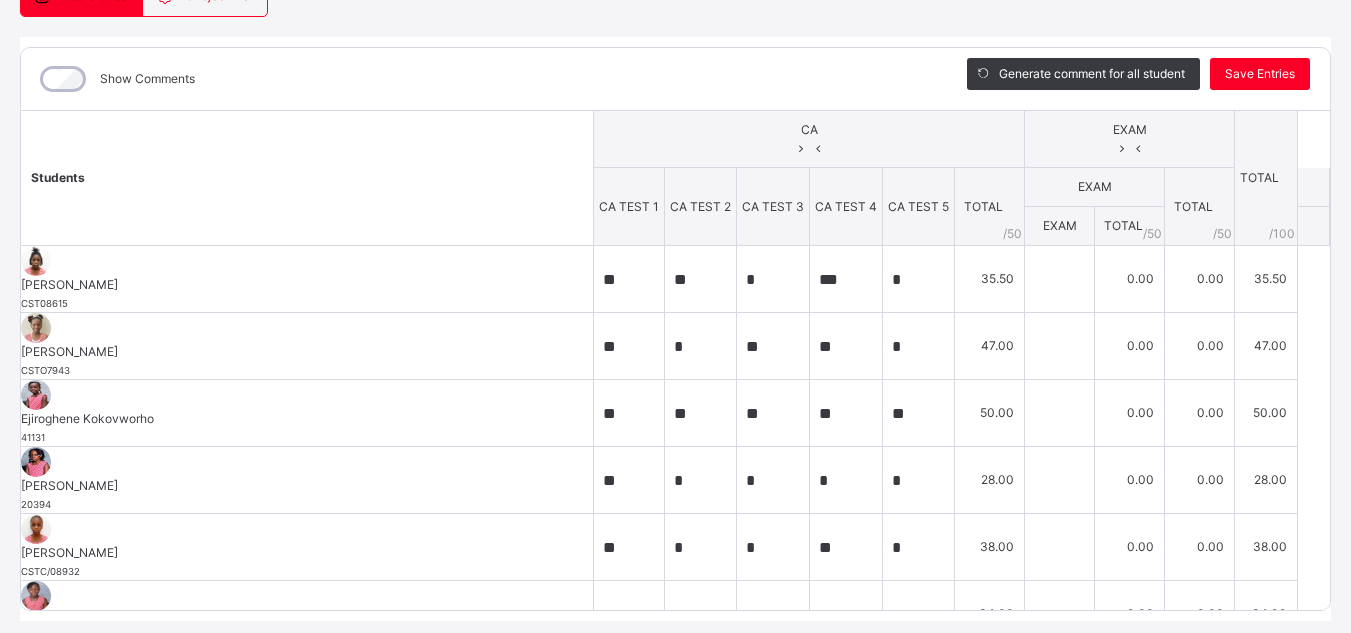 scroll, scrollTop: 278, scrollLeft: 0, axis: vertical 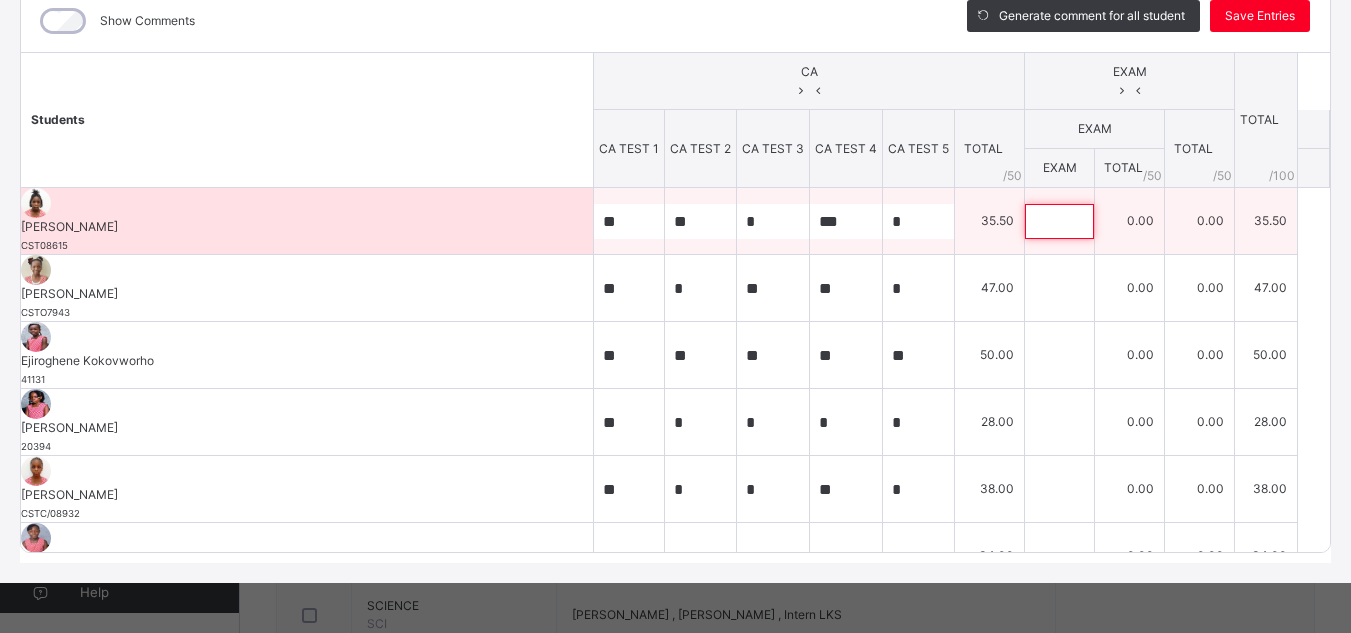 click at bounding box center [1059, 221] 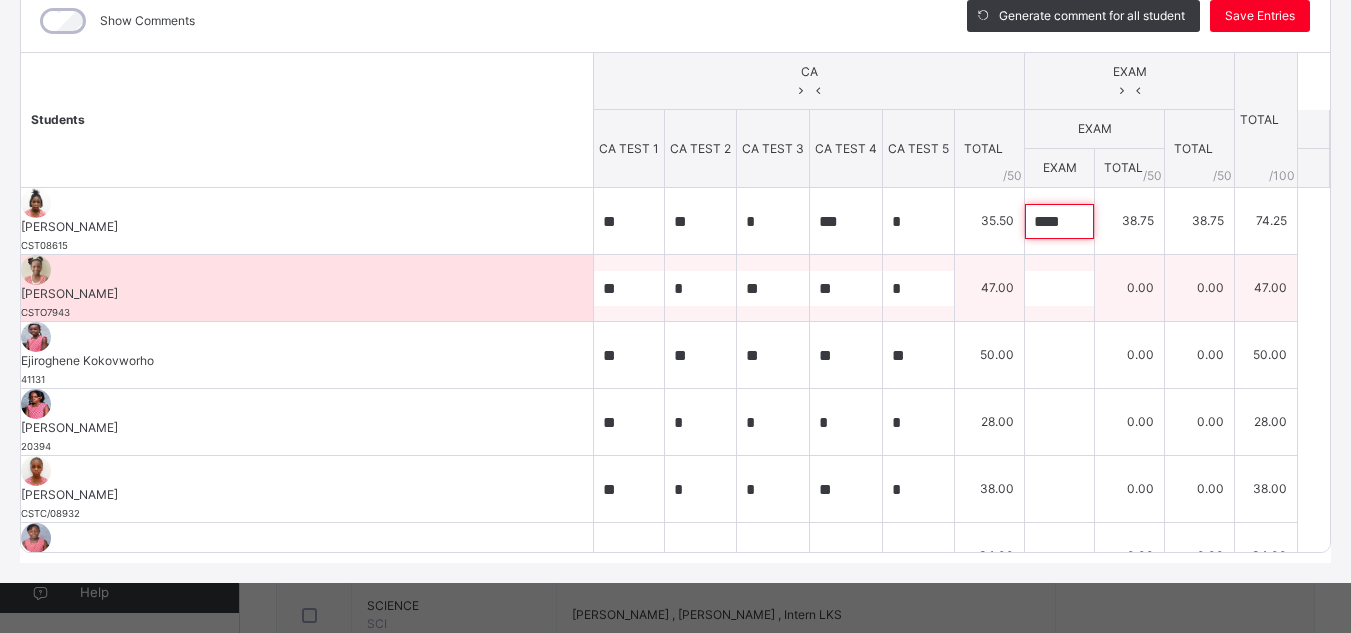type on "****" 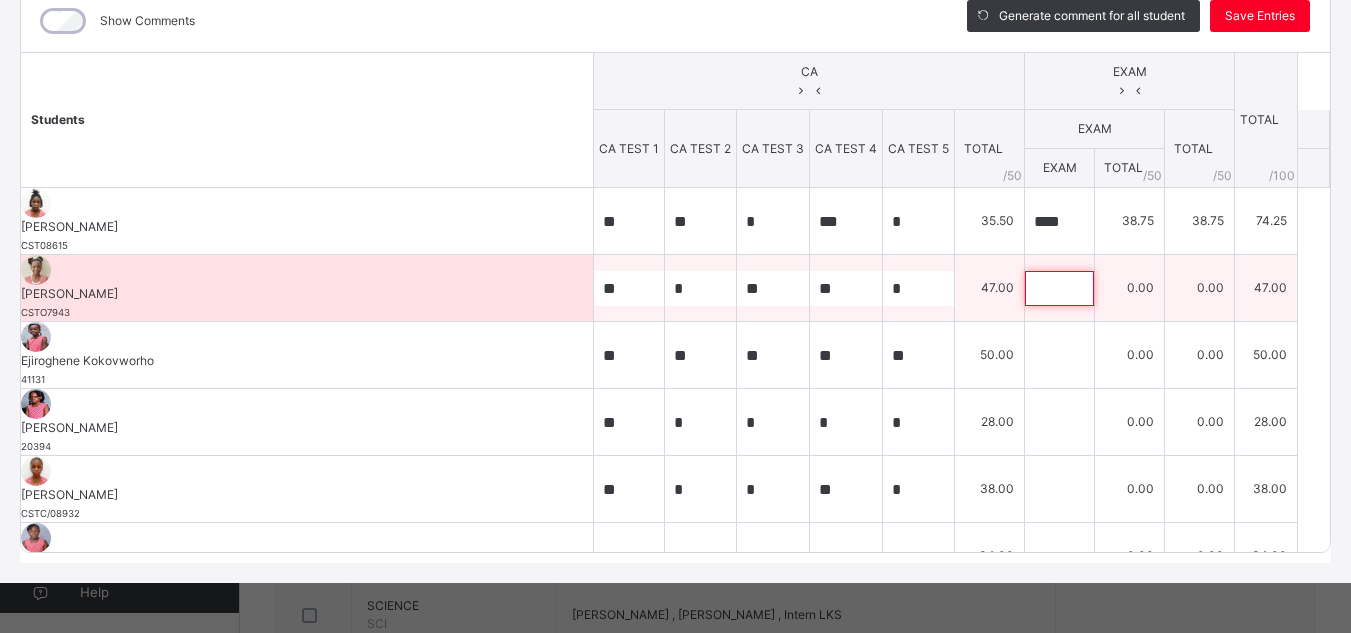 click at bounding box center [1059, 288] 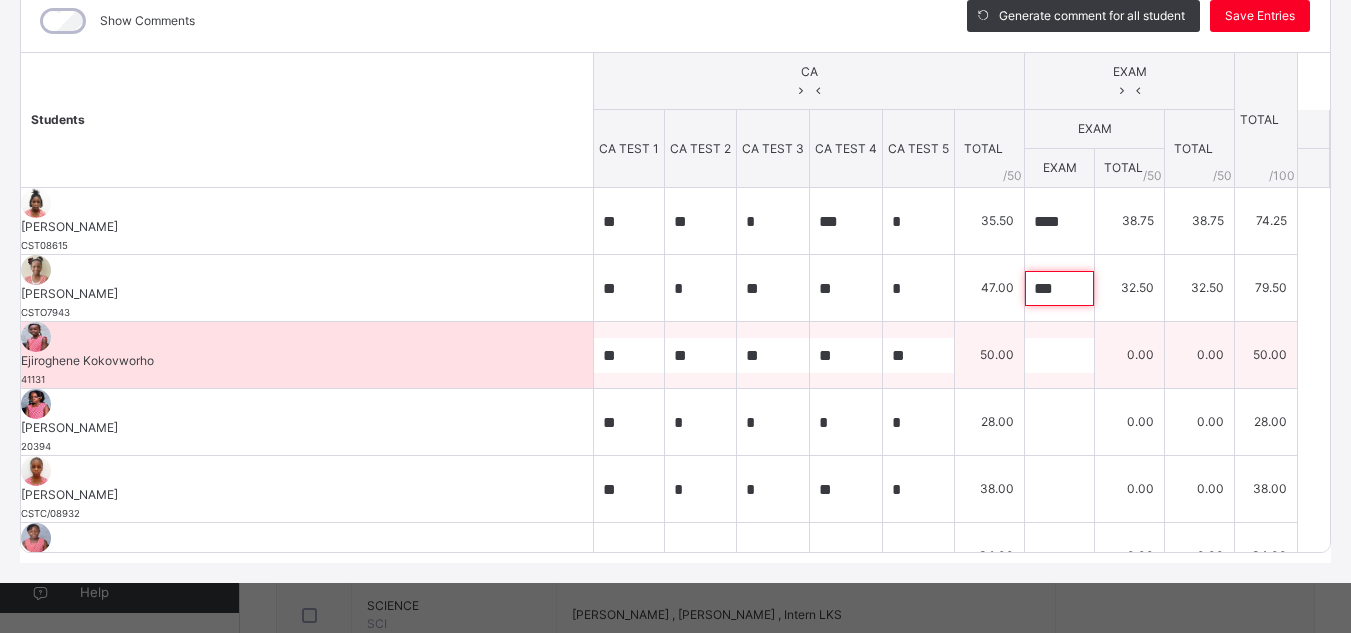 type on "***" 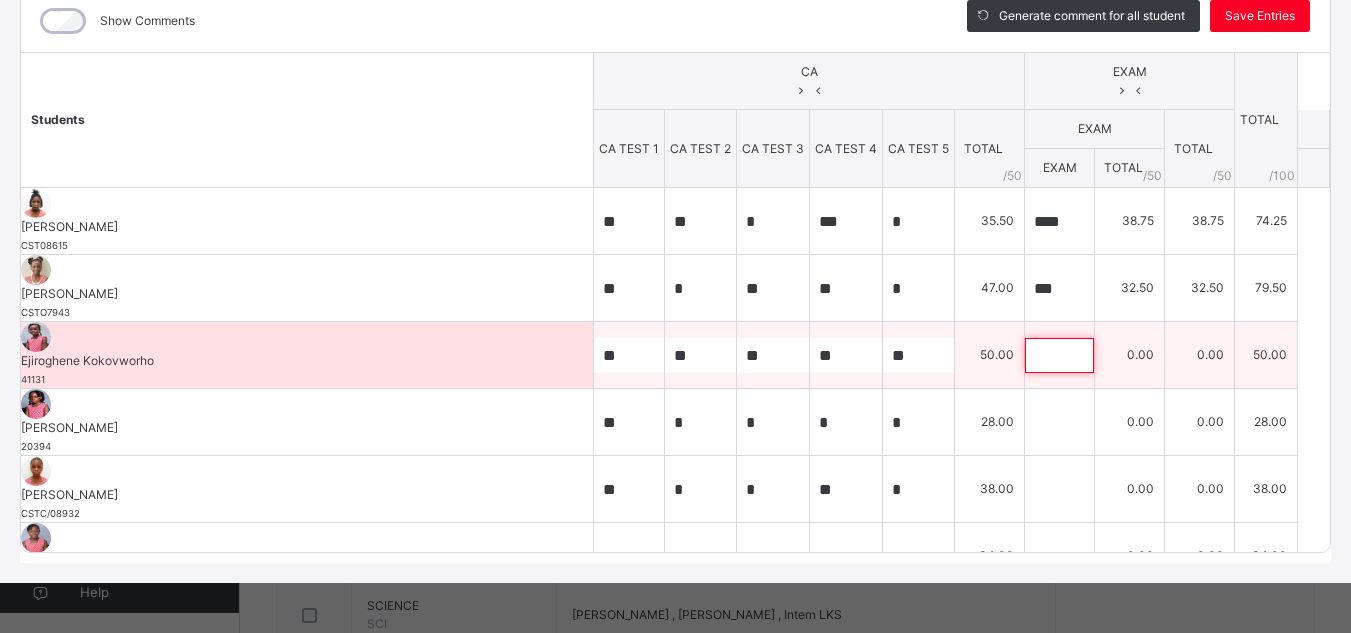 click at bounding box center (1059, 355) 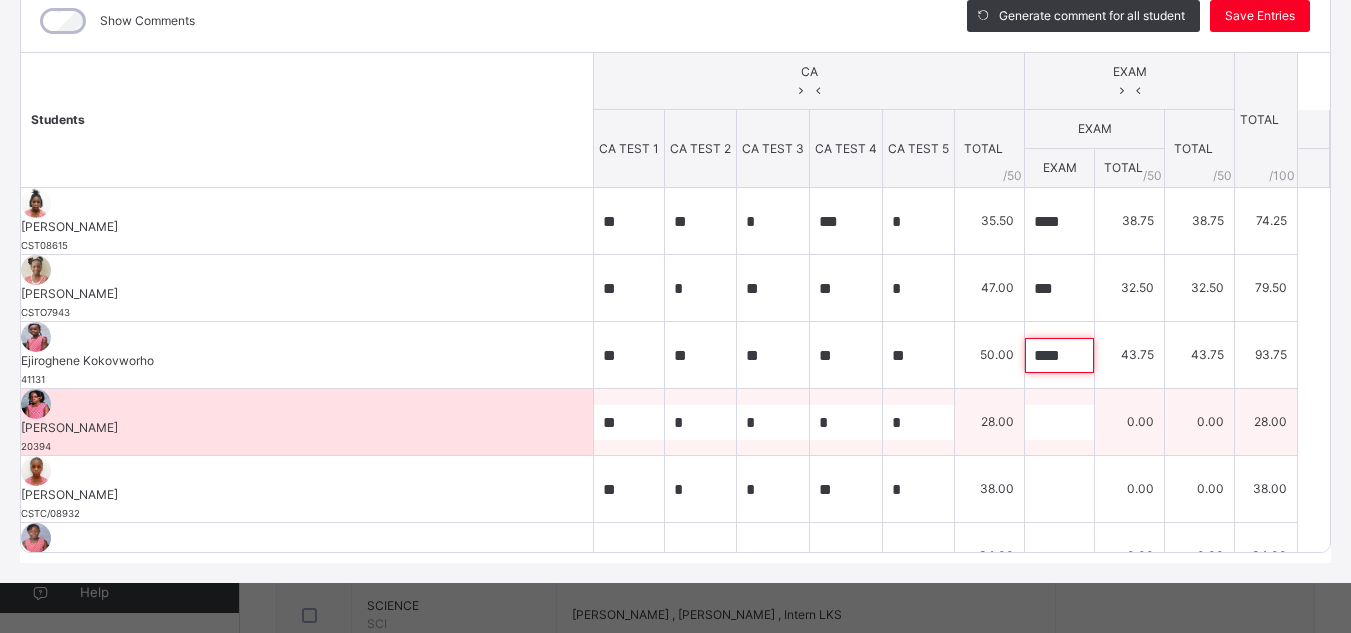 type on "****" 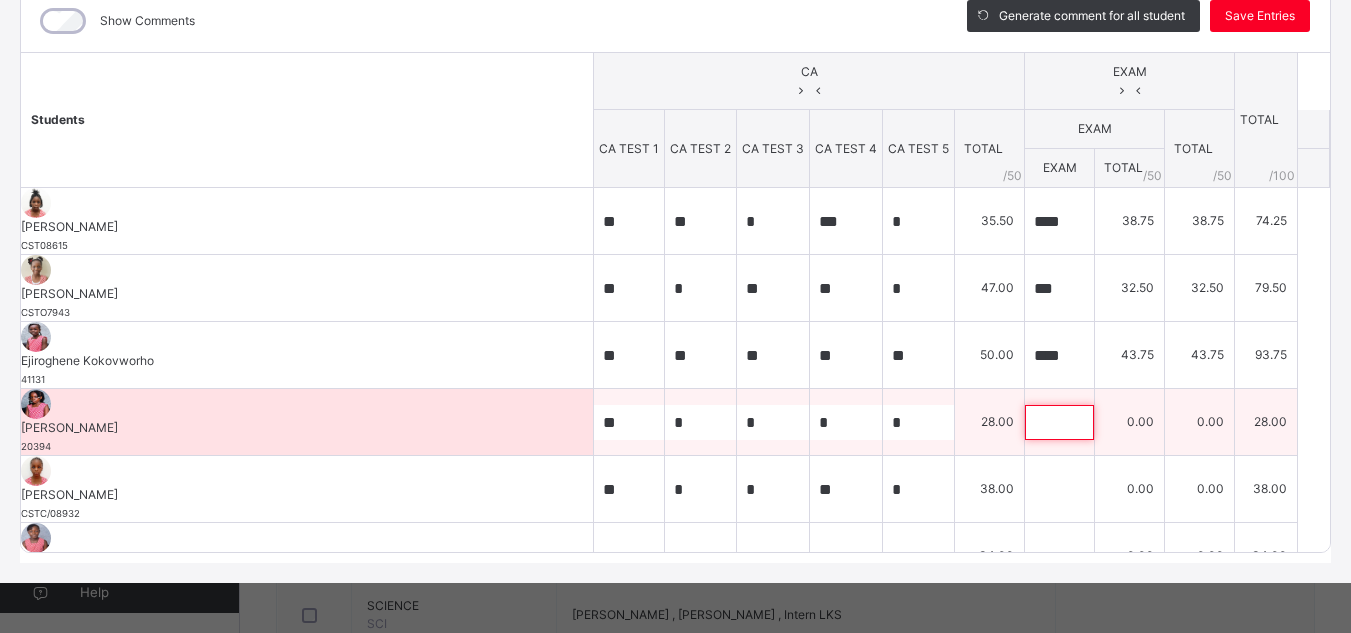 click at bounding box center [1059, 422] 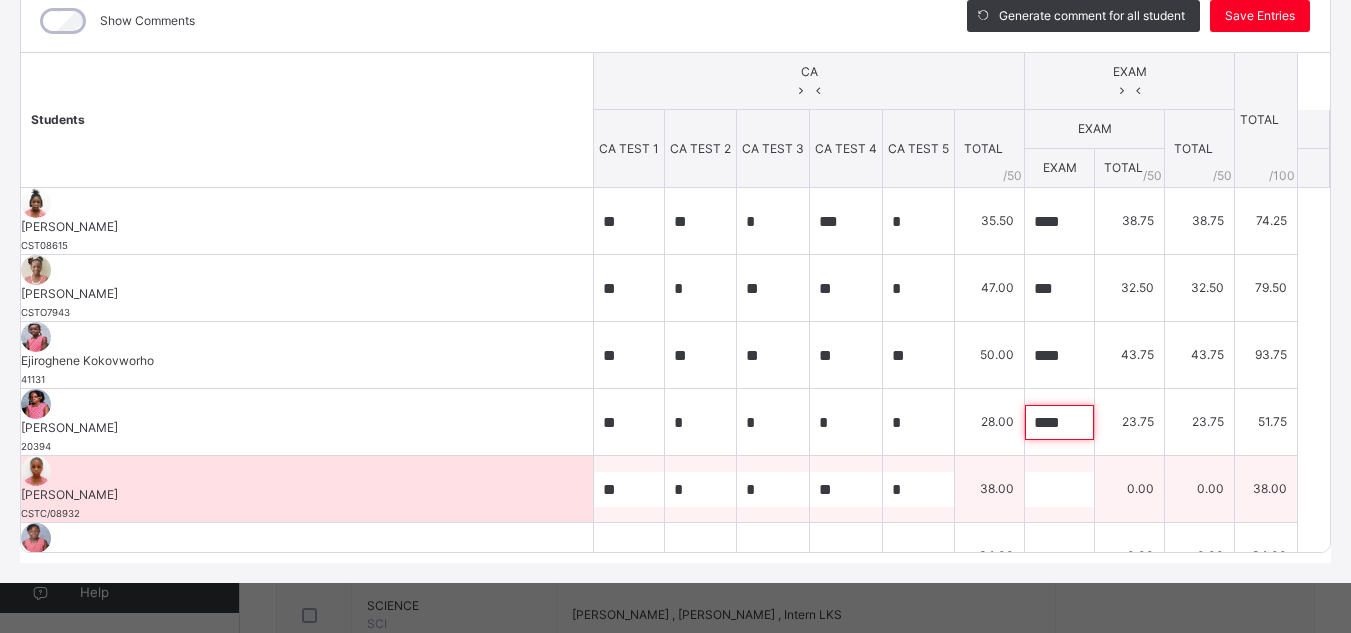type on "****" 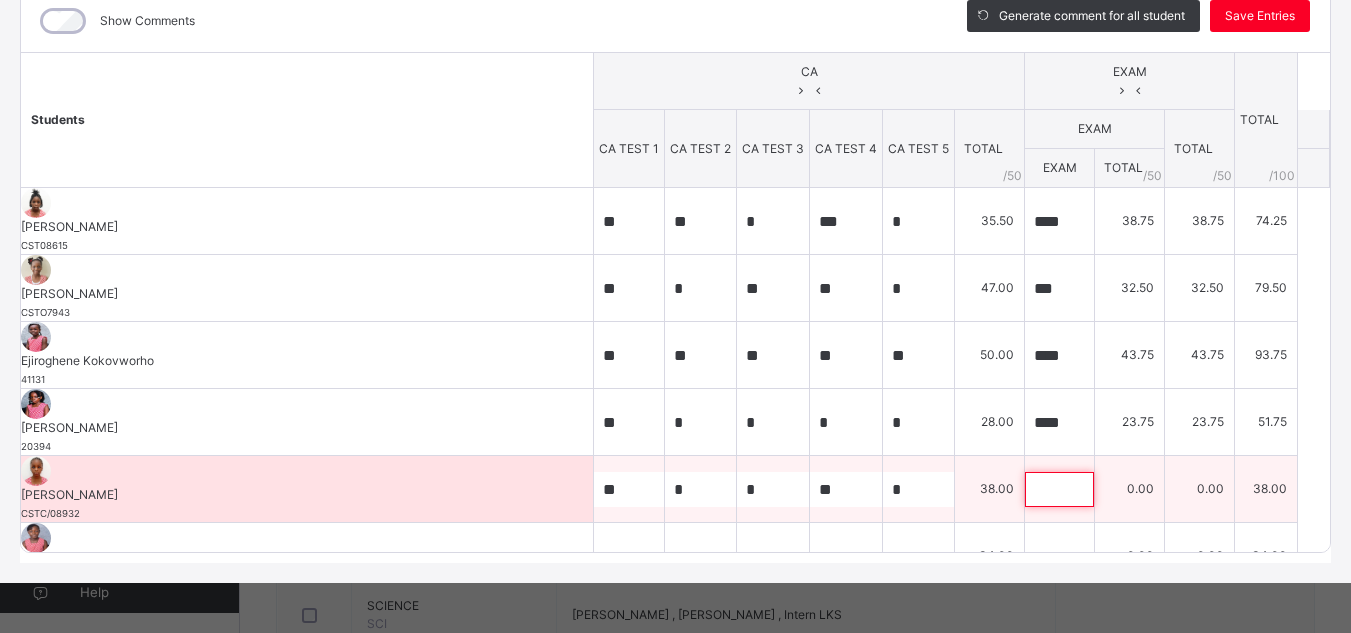 click at bounding box center [1059, 489] 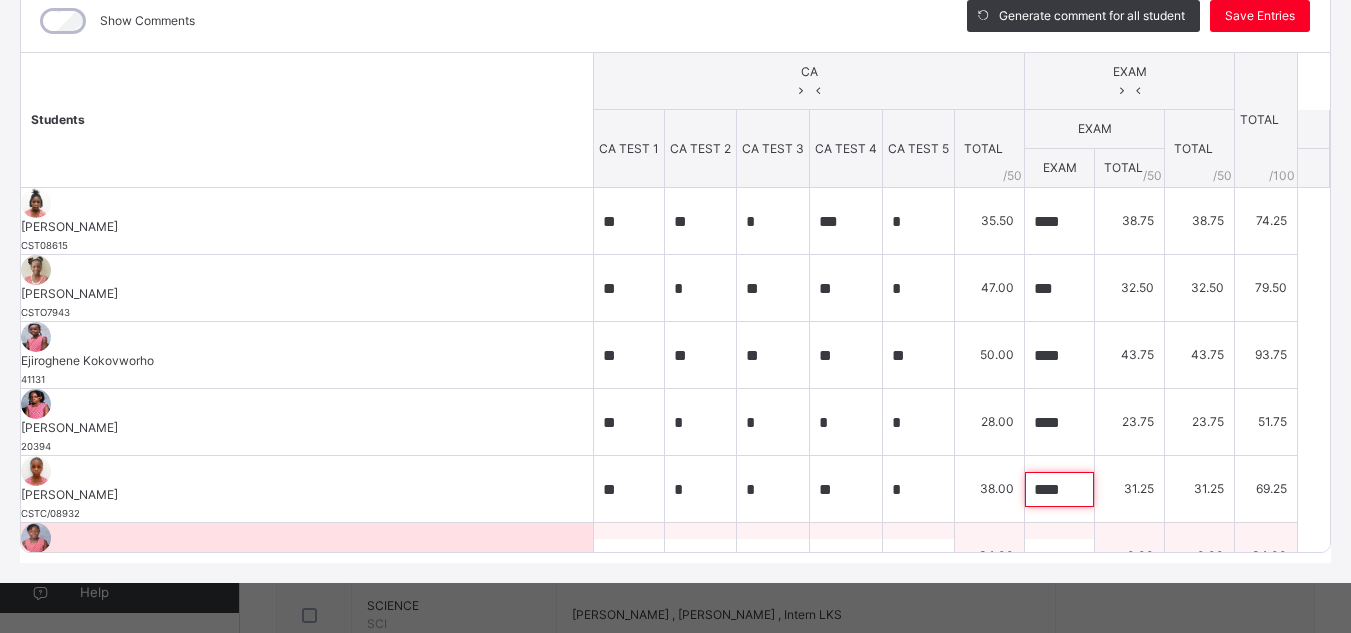 type on "****" 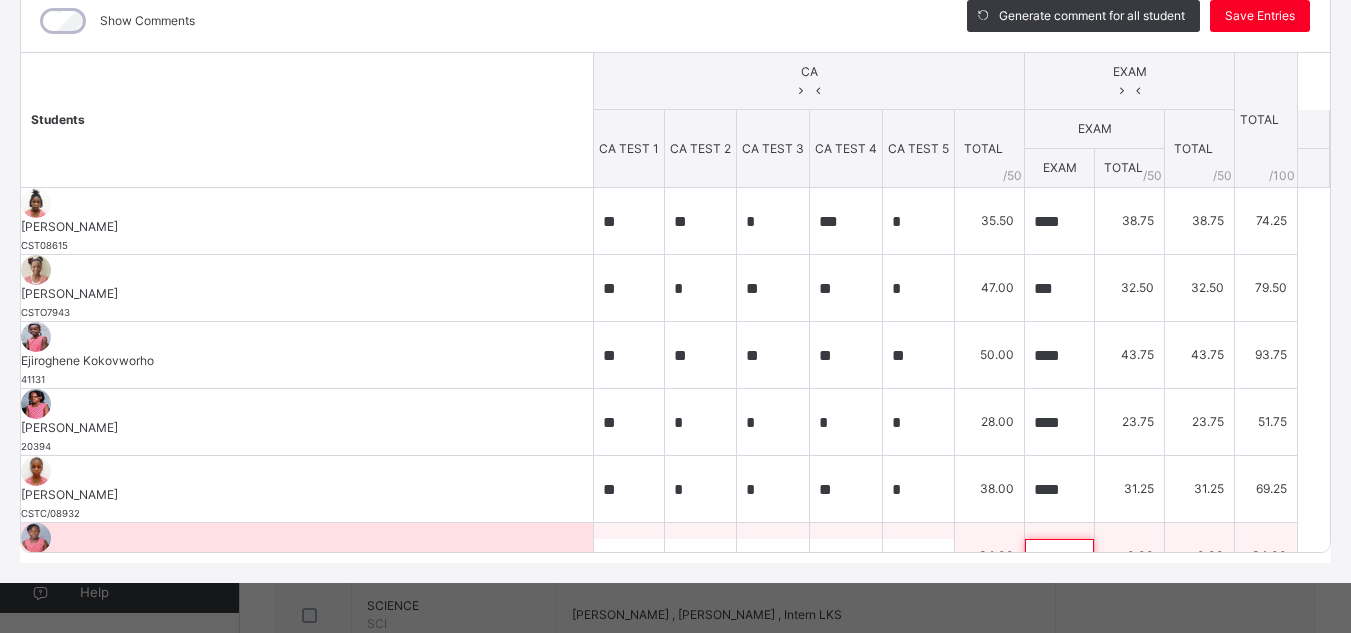 click at bounding box center (1059, 556) 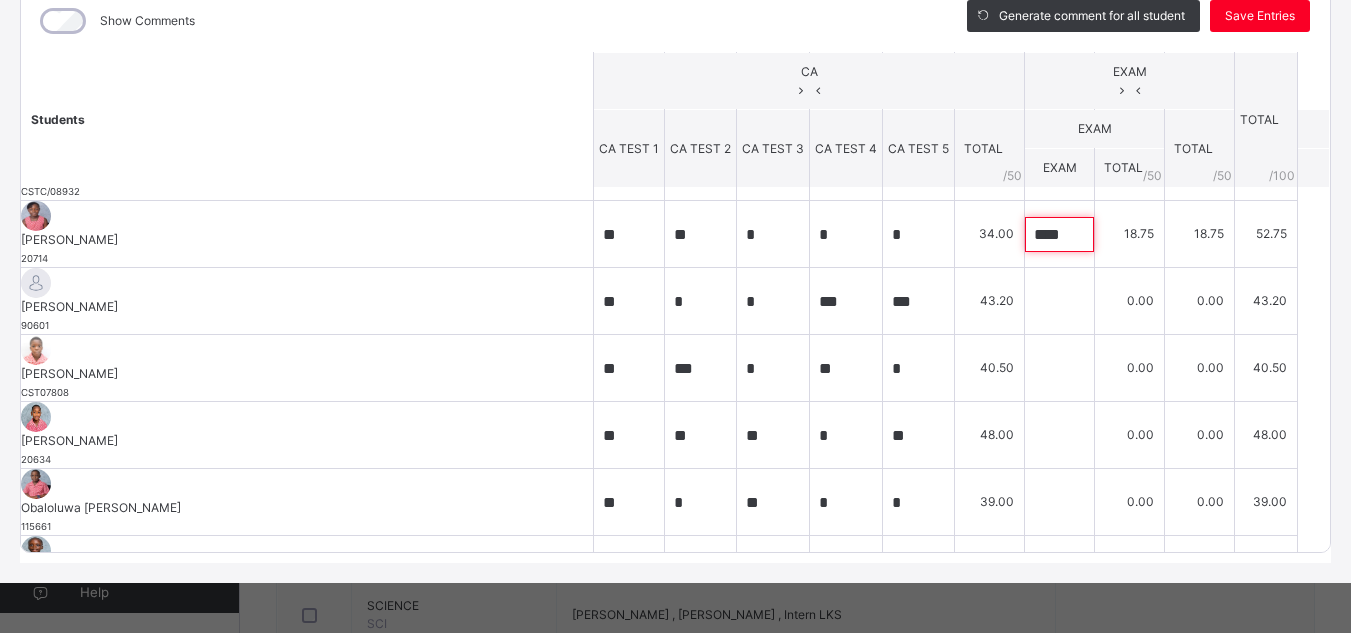 scroll, scrollTop: 330, scrollLeft: 0, axis: vertical 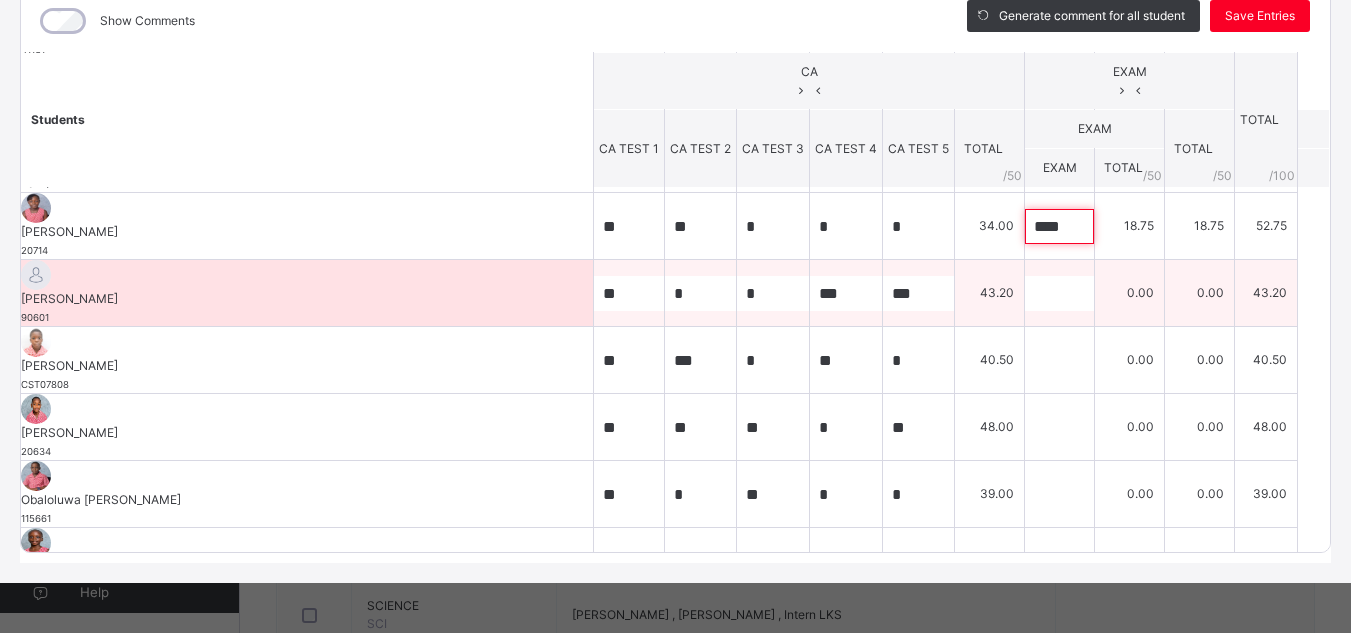 type on "****" 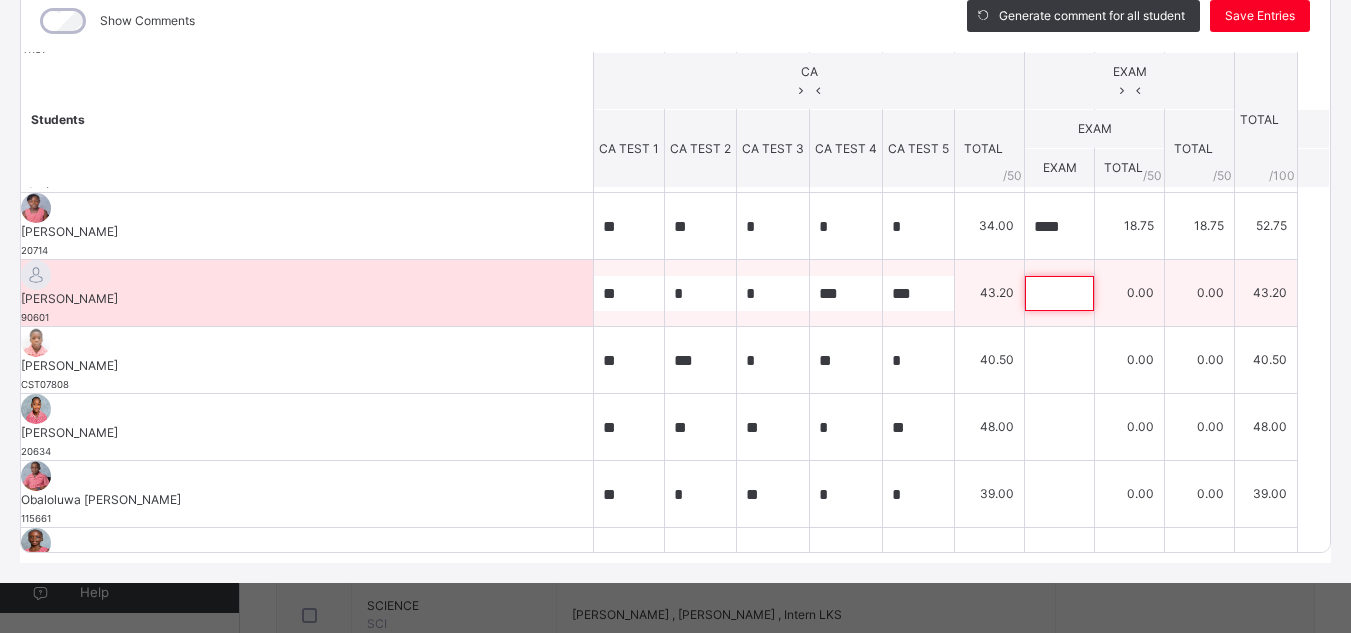 click at bounding box center (1059, 293) 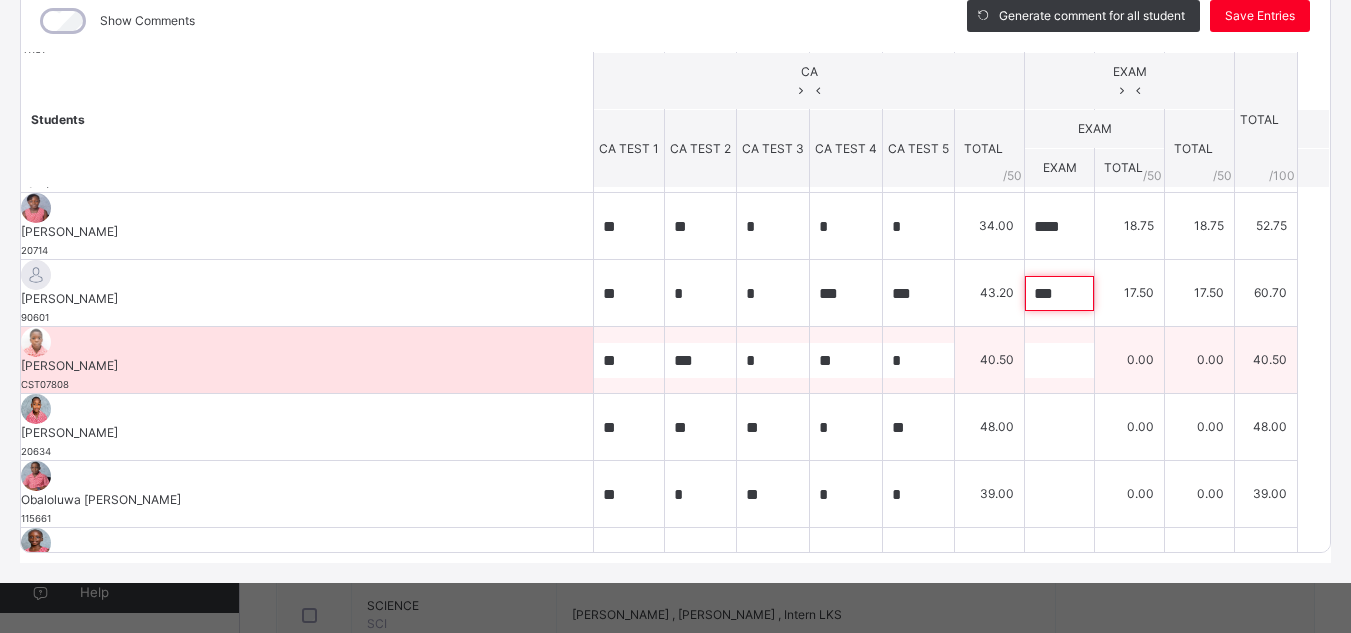 type on "***" 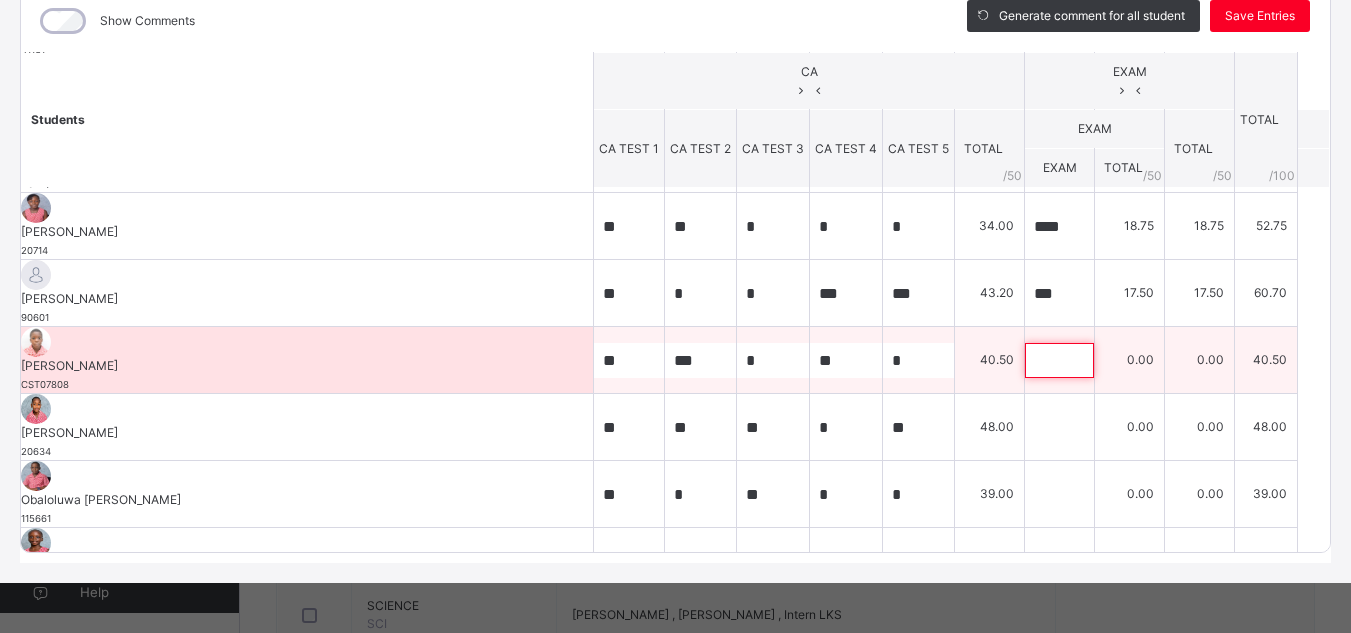 click at bounding box center [1059, 360] 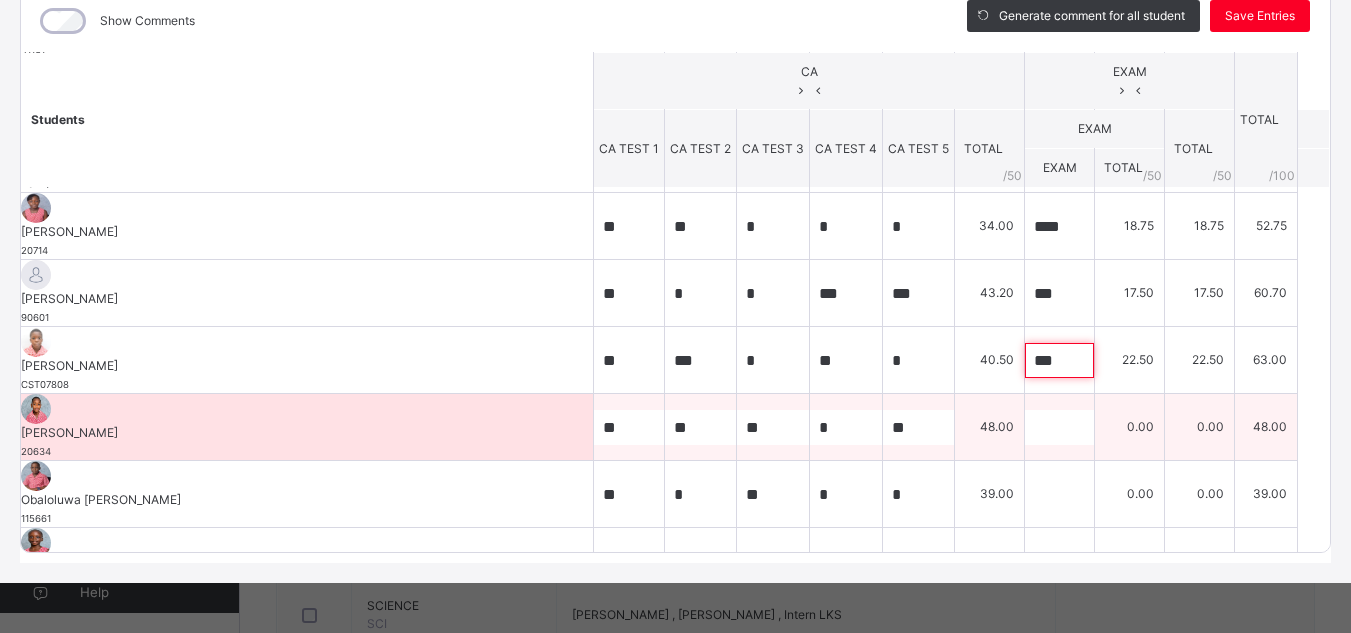type on "***" 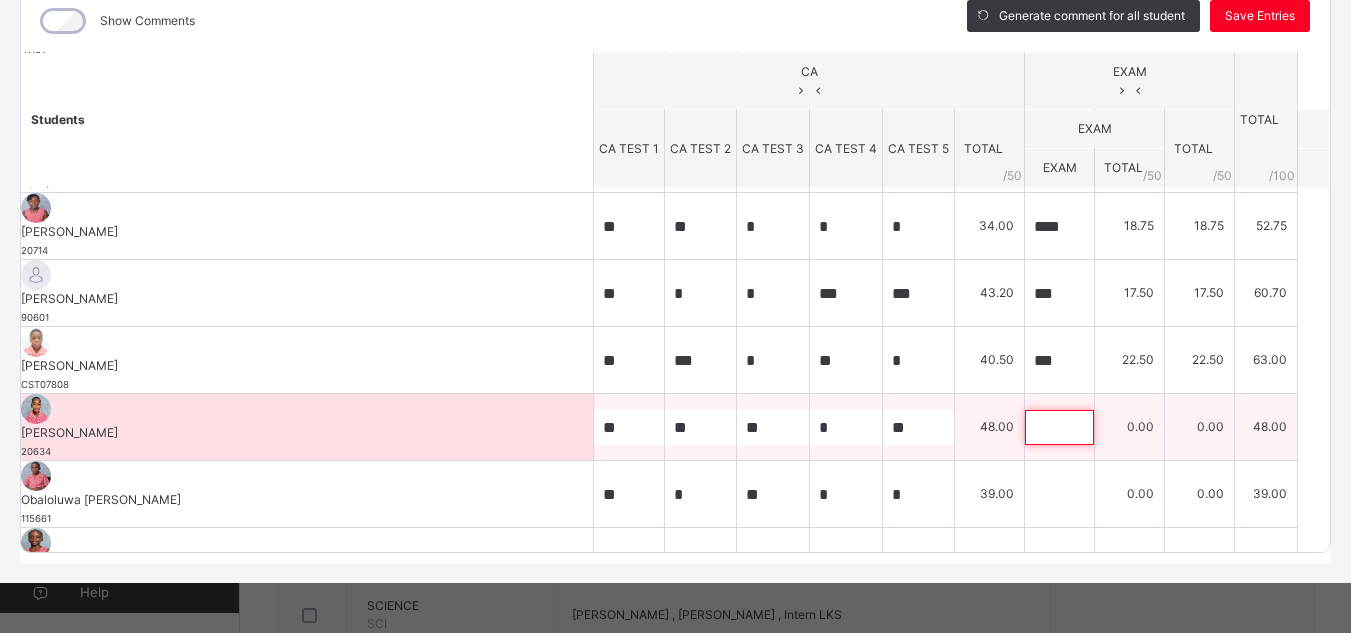 click at bounding box center [1059, 427] 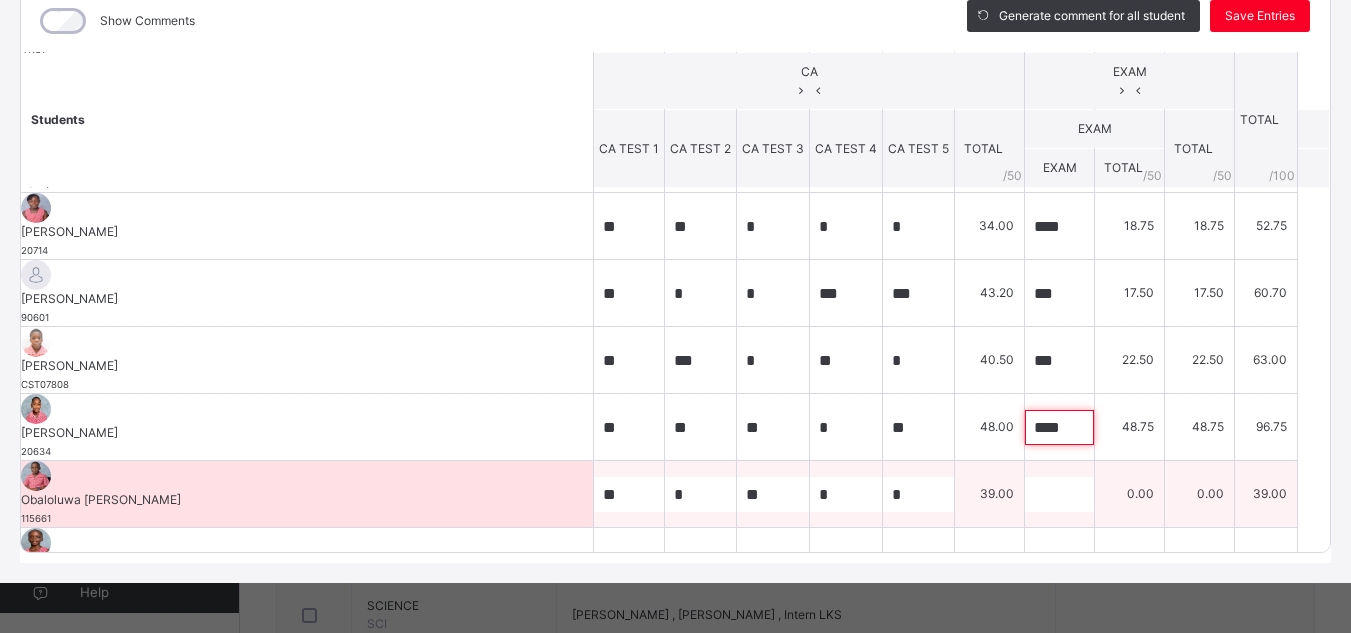 type on "****" 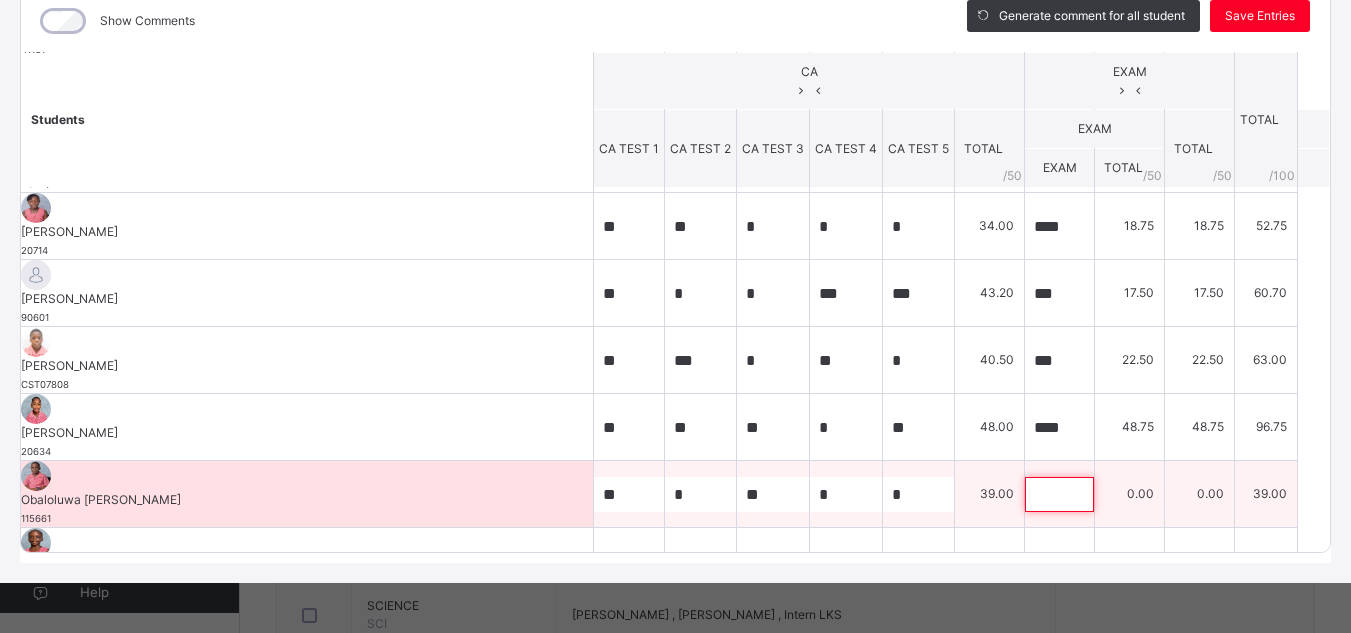 click at bounding box center [1059, 494] 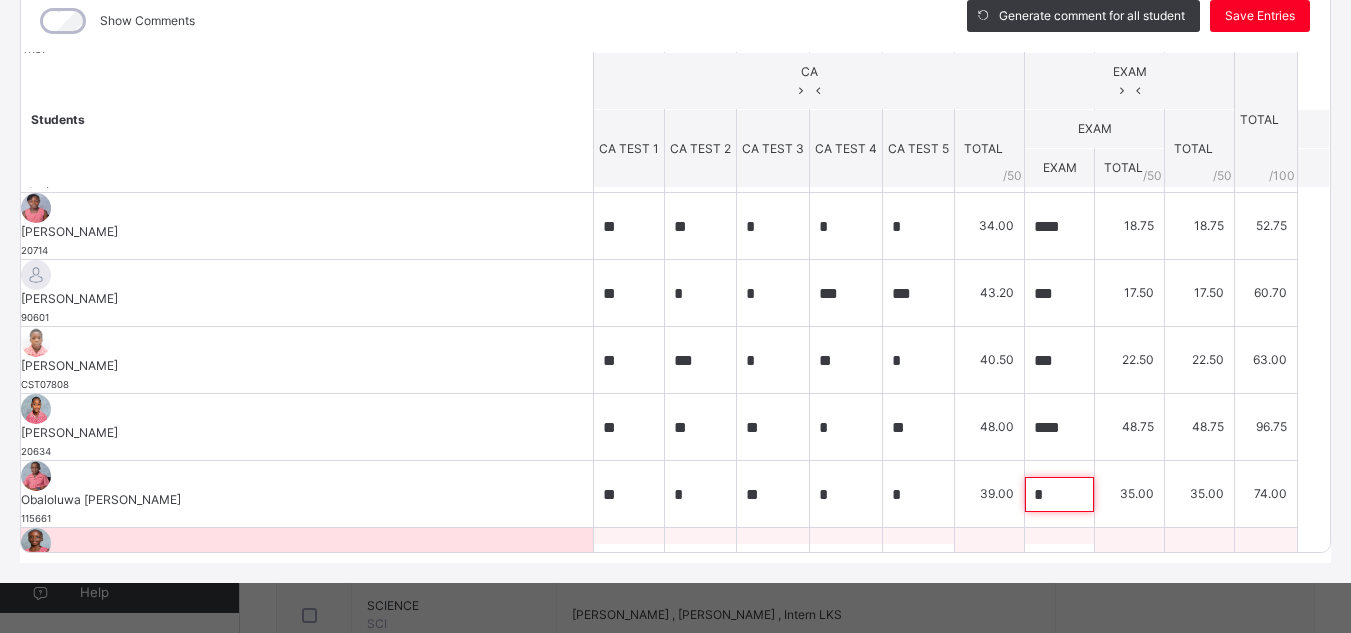 type on "*" 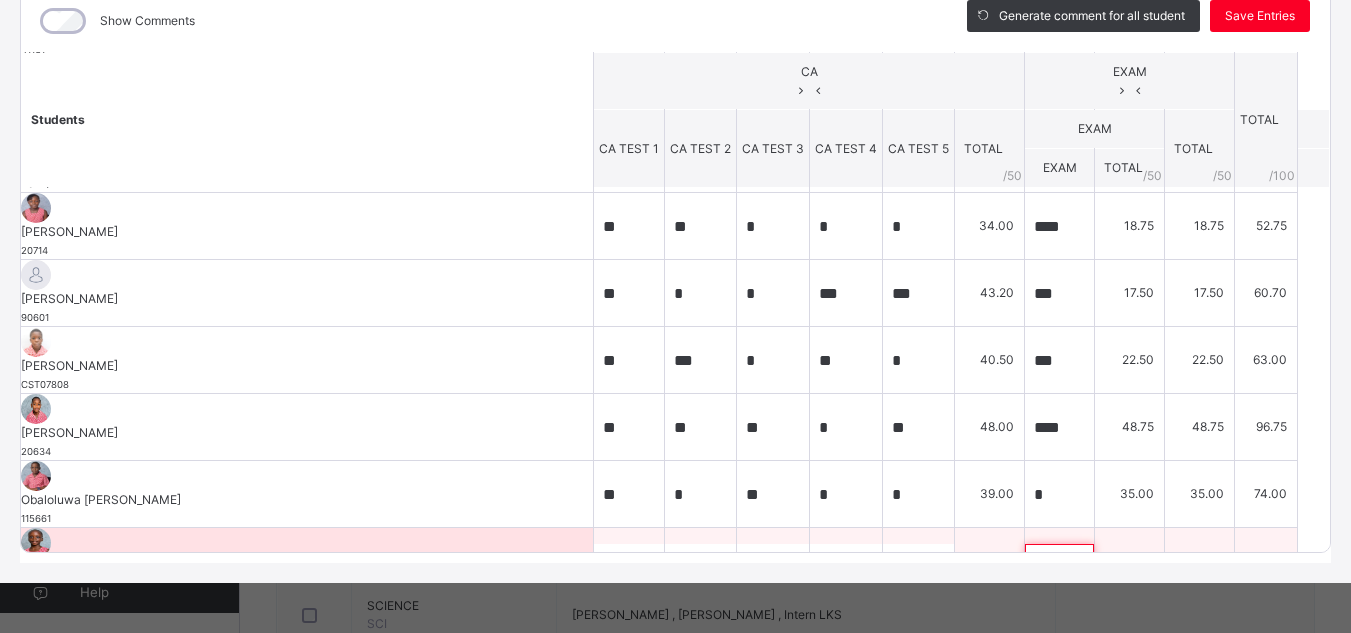 click at bounding box center [1059, 561] 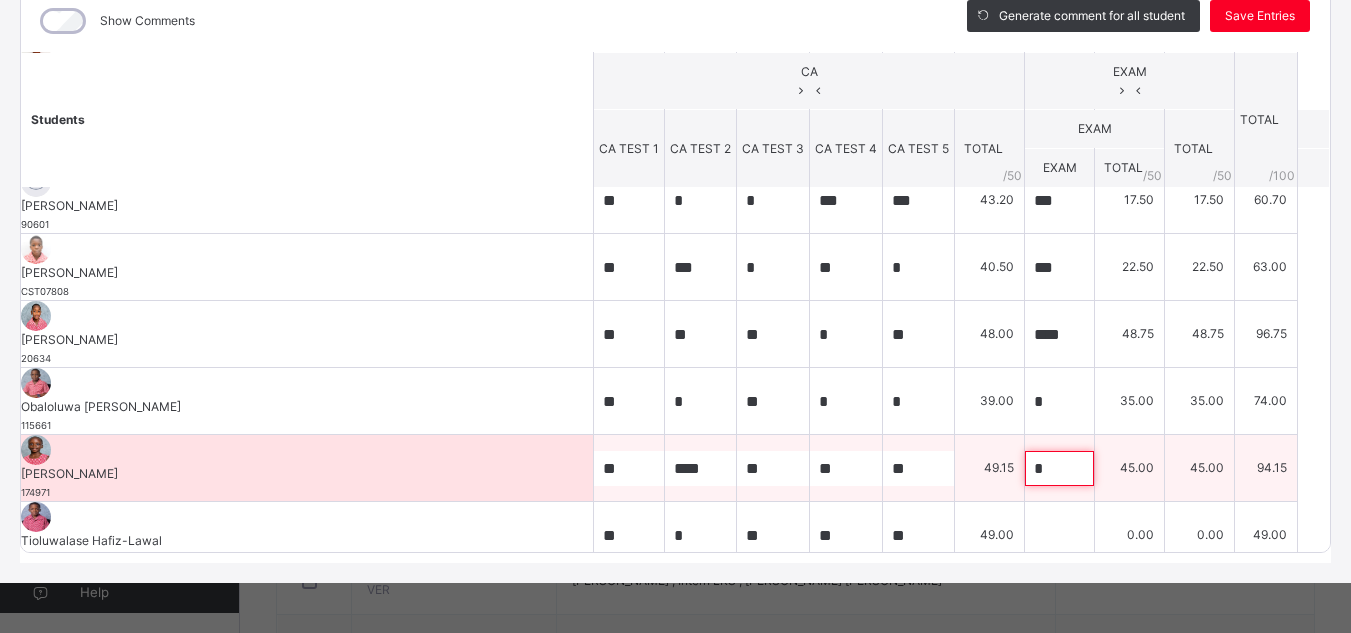 scroll, scrollTop: 1166, scrollLeft: 0, axis: vertical 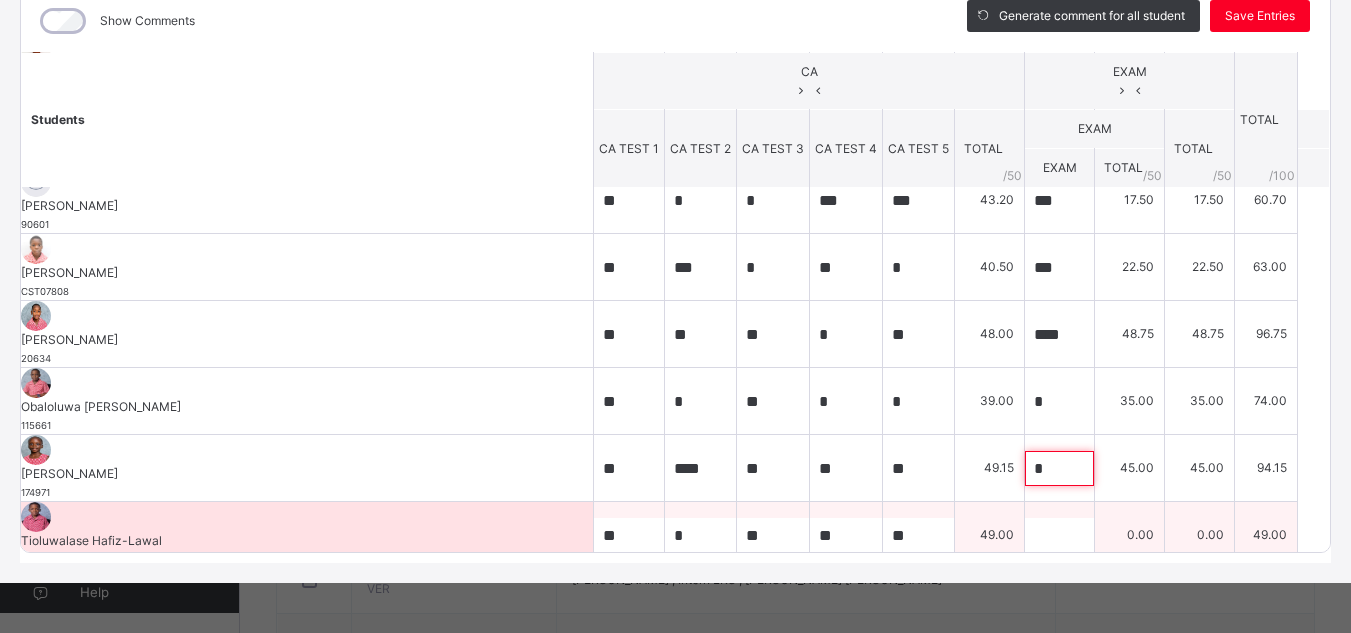 type on "*" 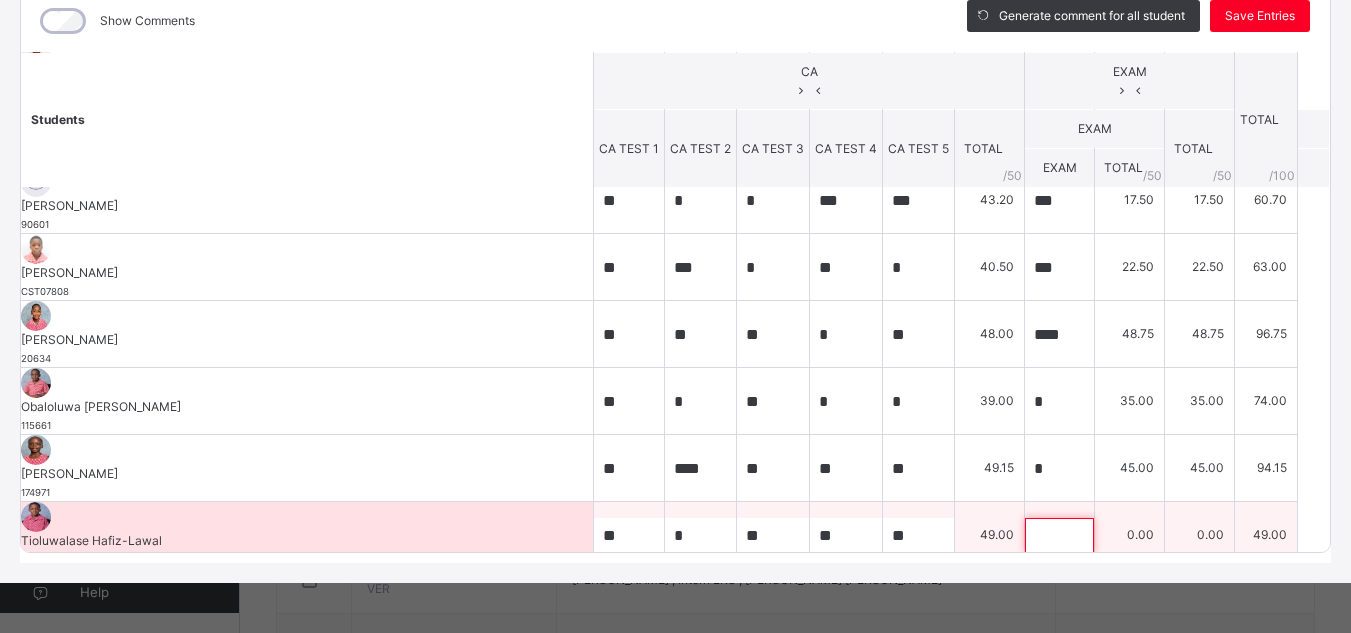 click at bounding box center (1059, 535) 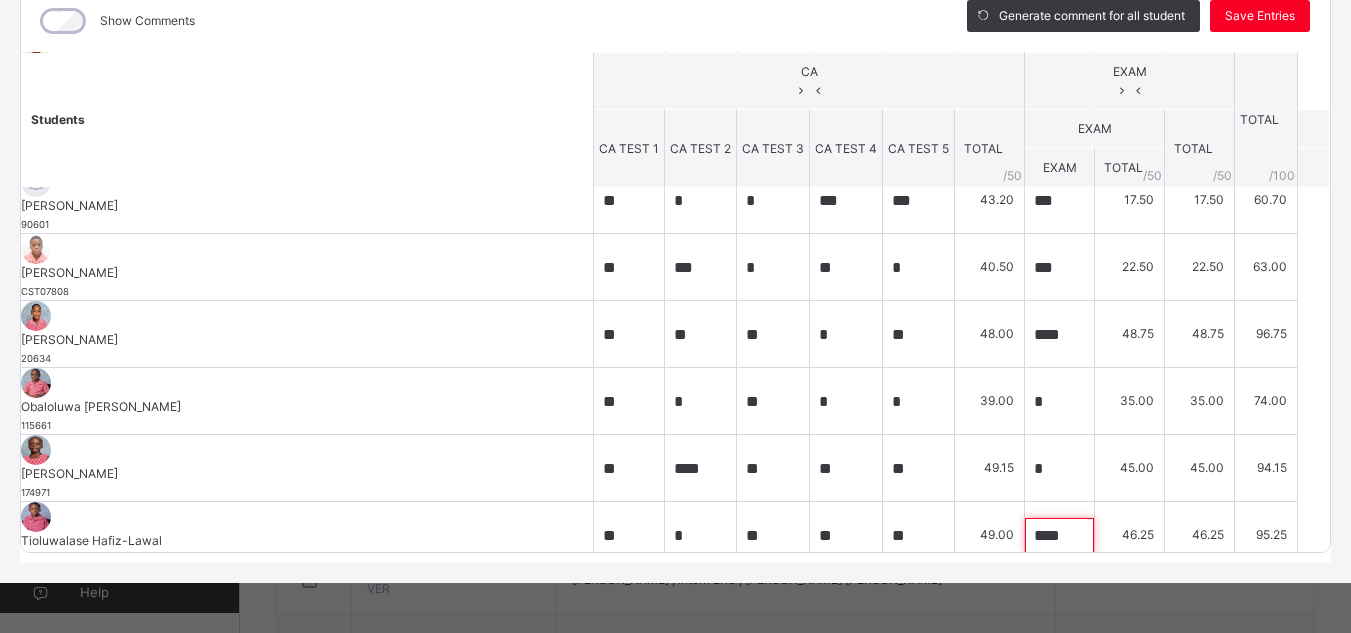 type on "****" 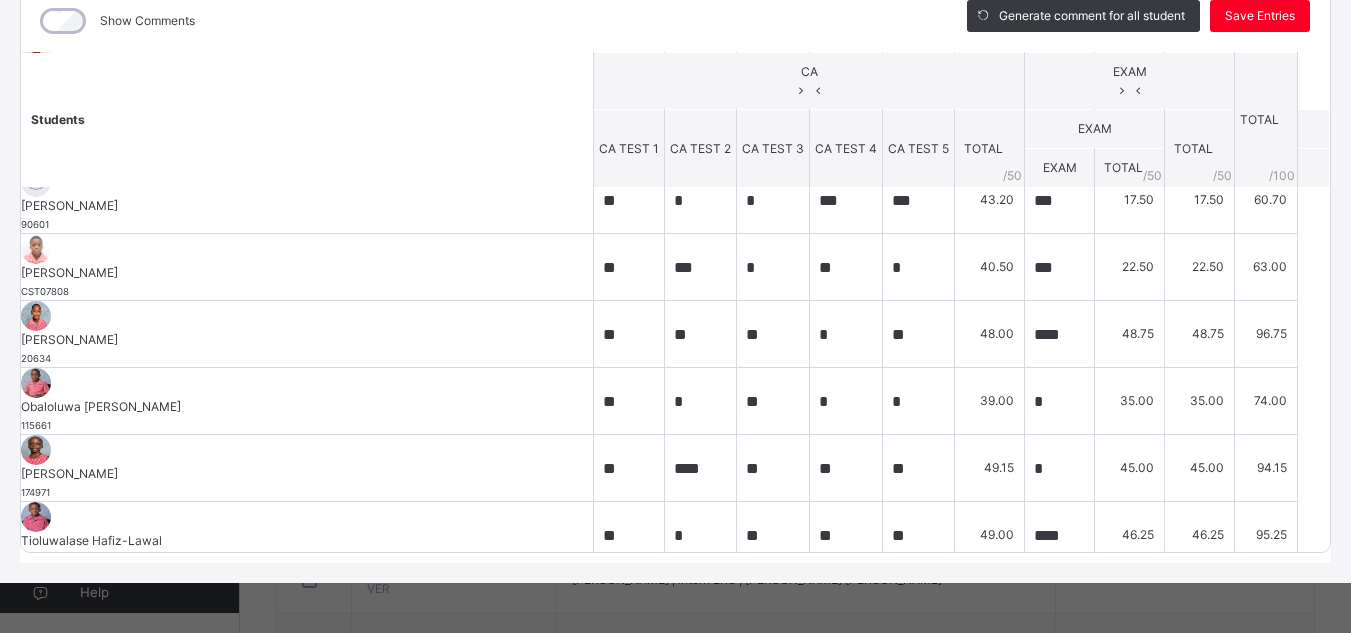 click at bounding box center [1059, 602] 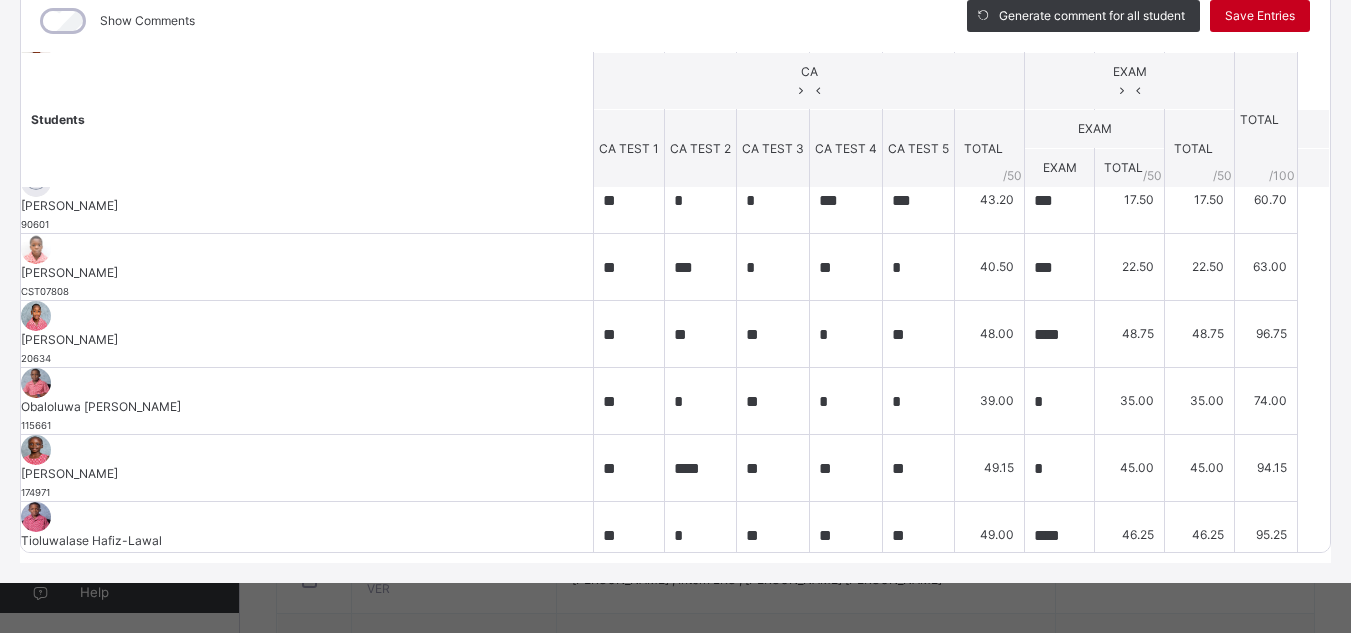type on "****" 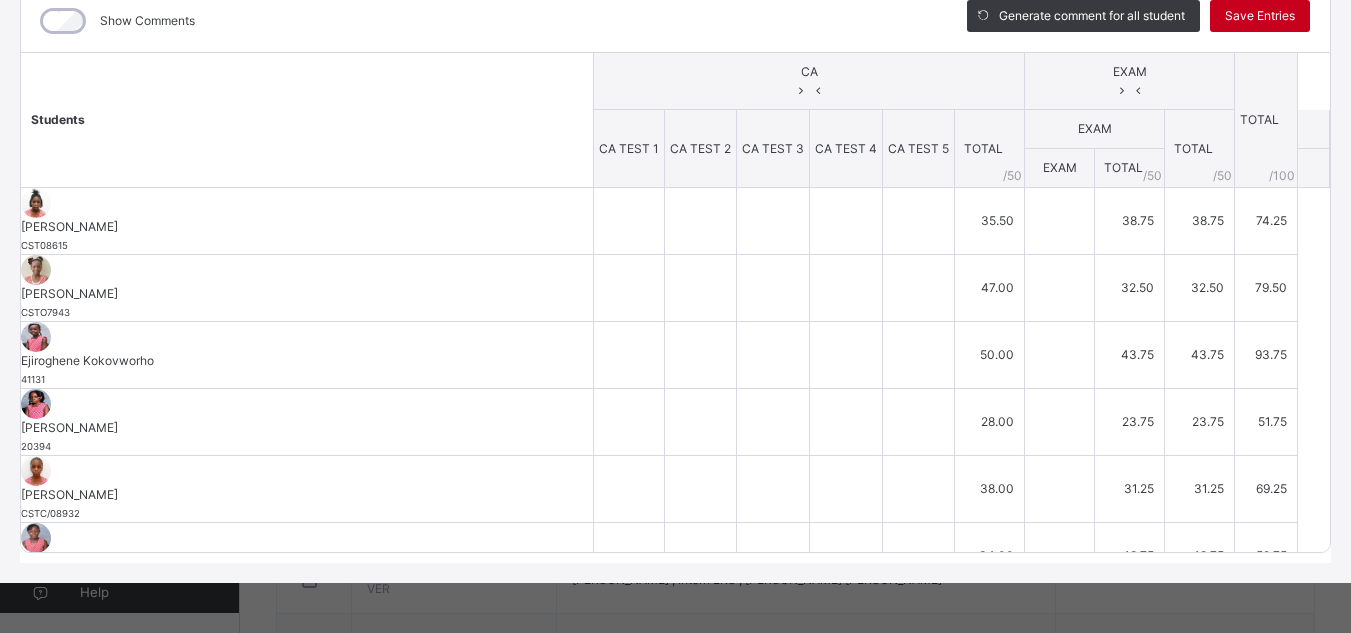 type on "**" 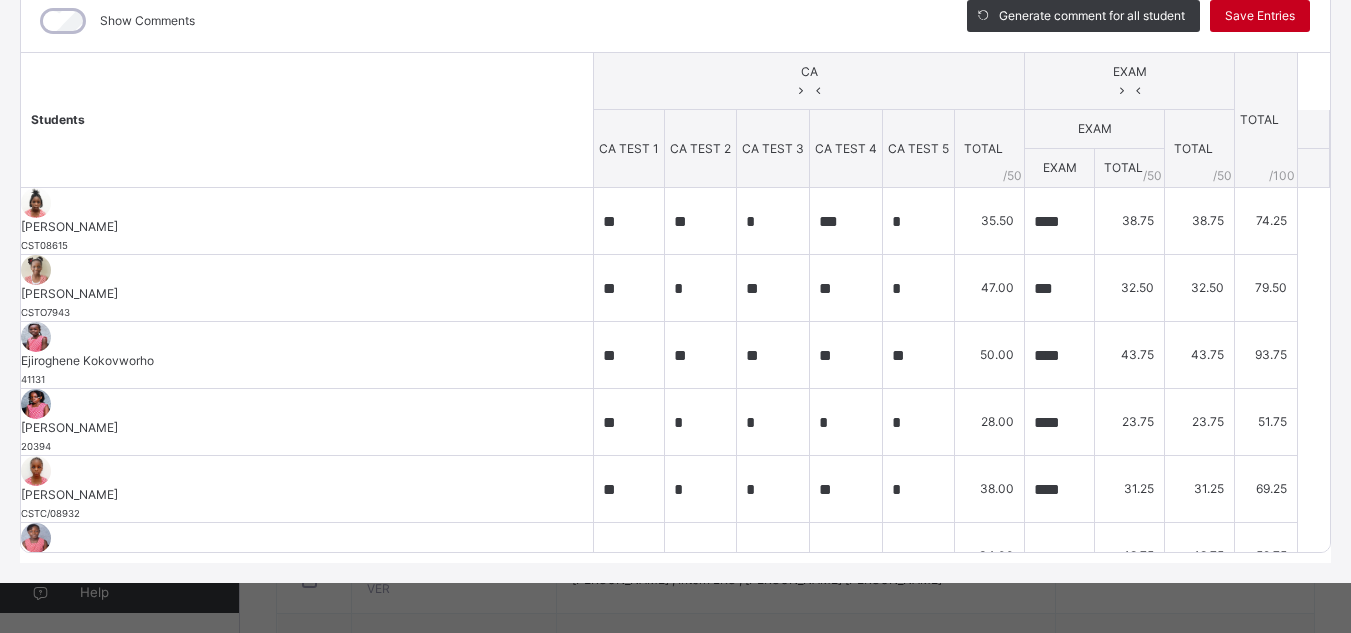 type on "**" 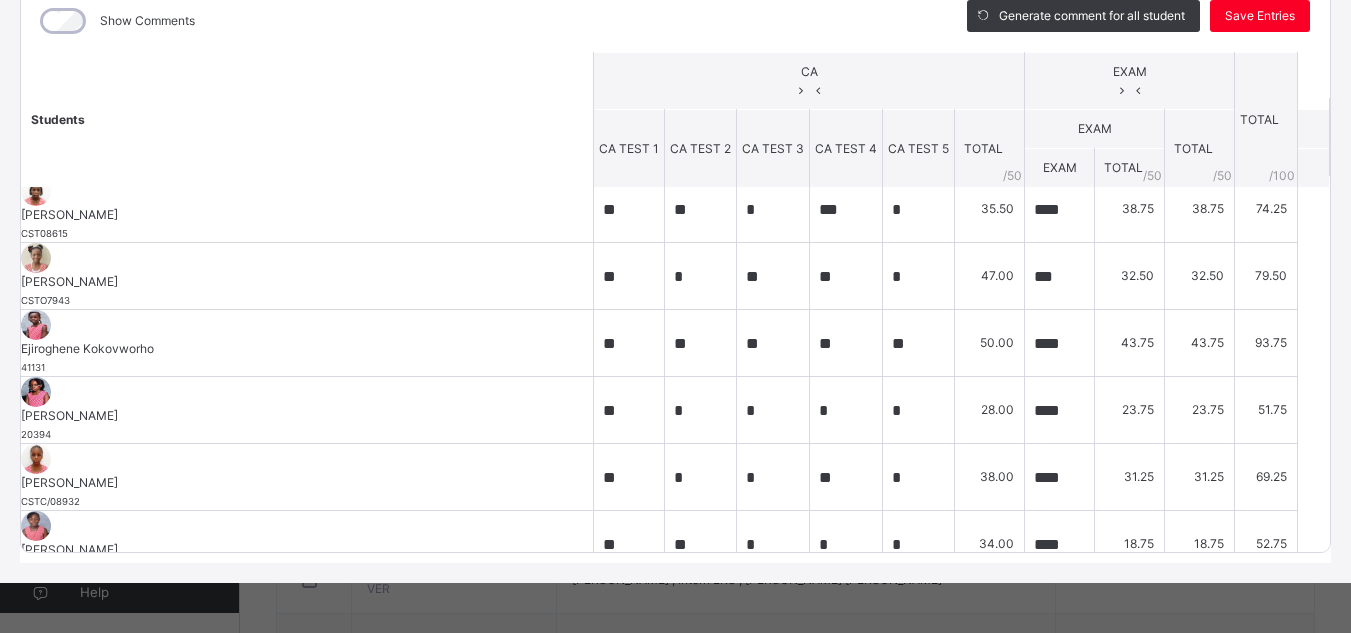 scroll, scrollTop: 0, scrollLeft: 0, axis: both 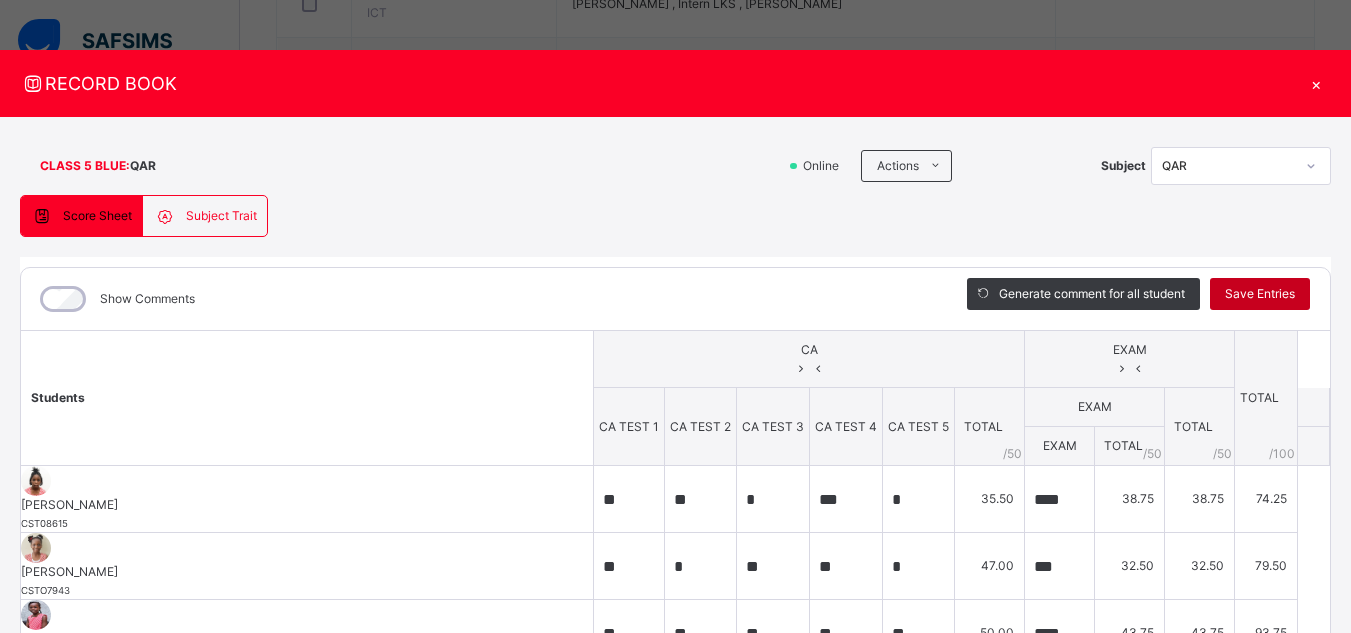 click on "Save Entries" at bounding box center (1260, 294) 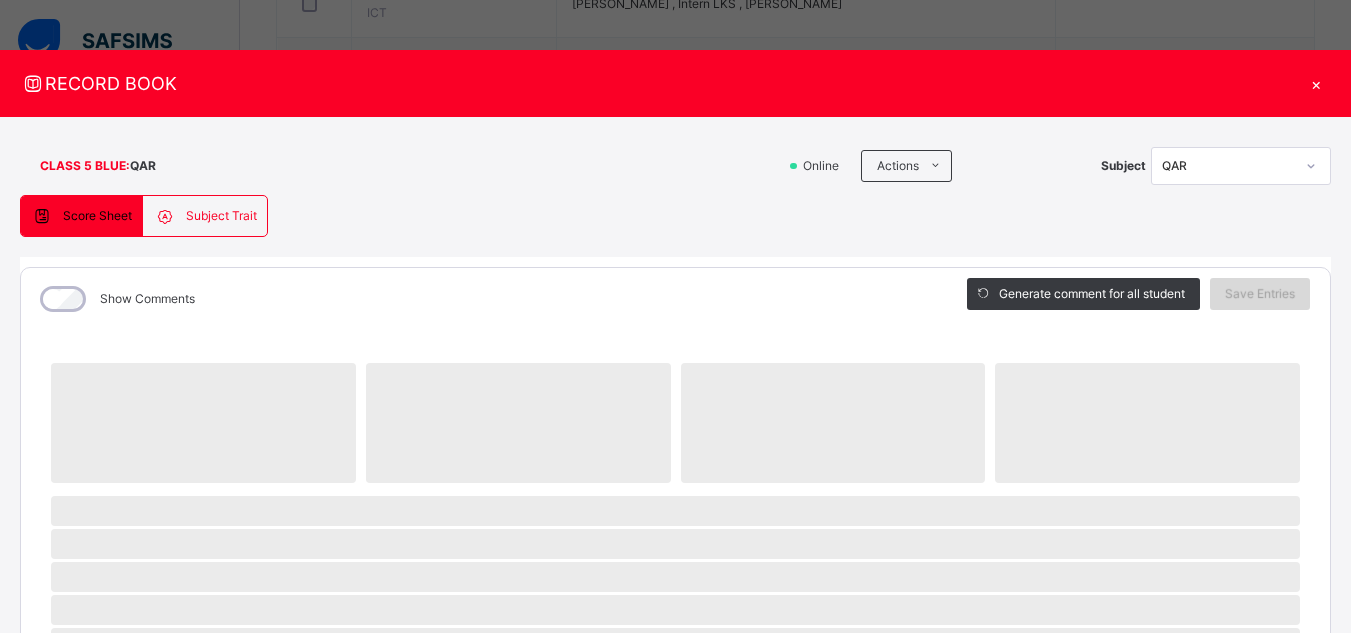 click on "Save Entries" at bounding box center (1260, 294) 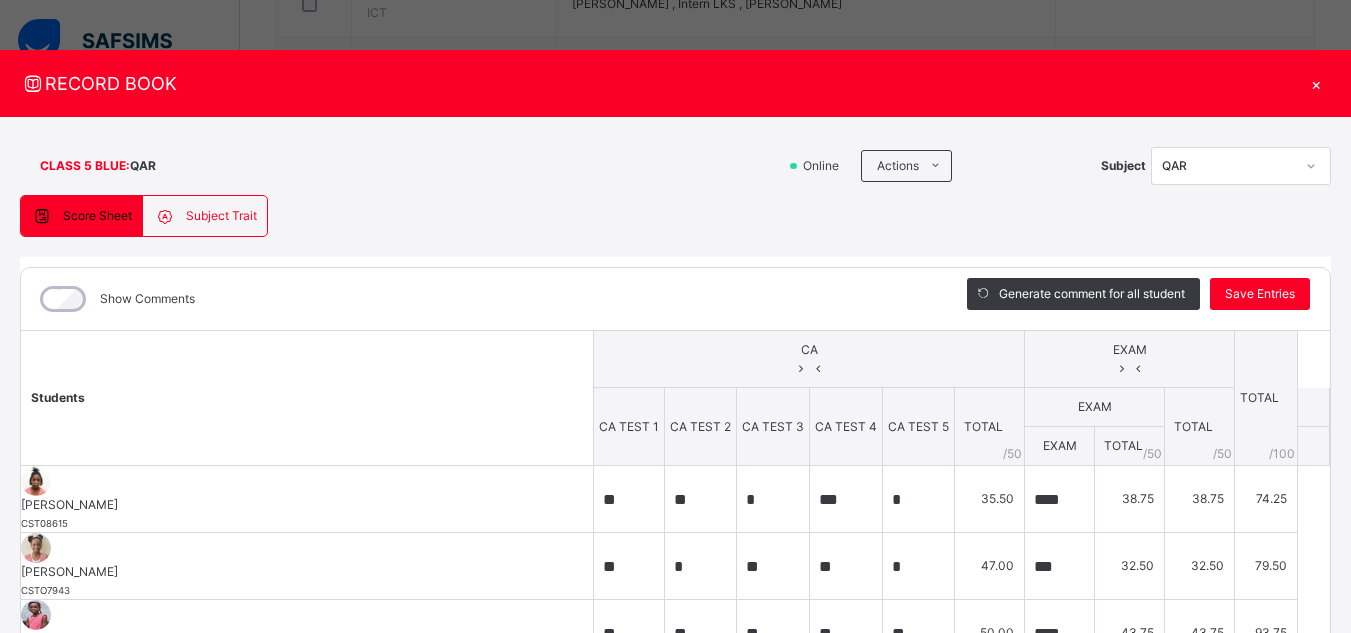 type on "**" 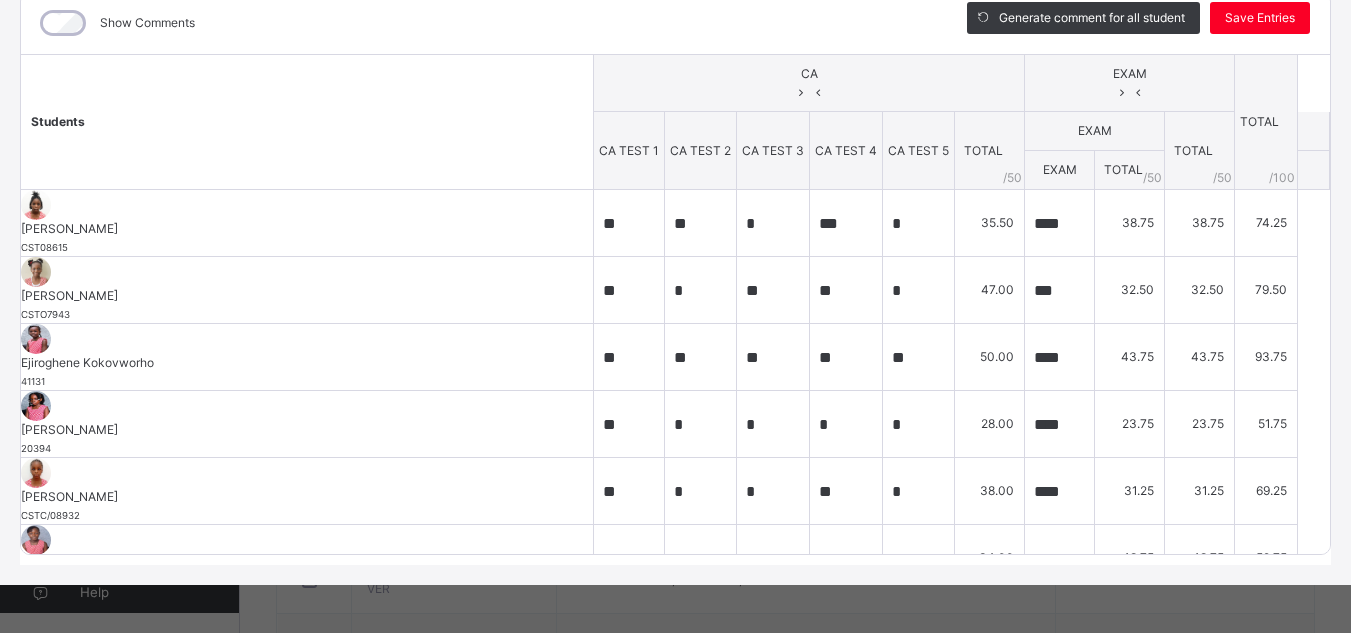 scroll, scrollTop: 278, scrollLeft: 0, axis: vertical 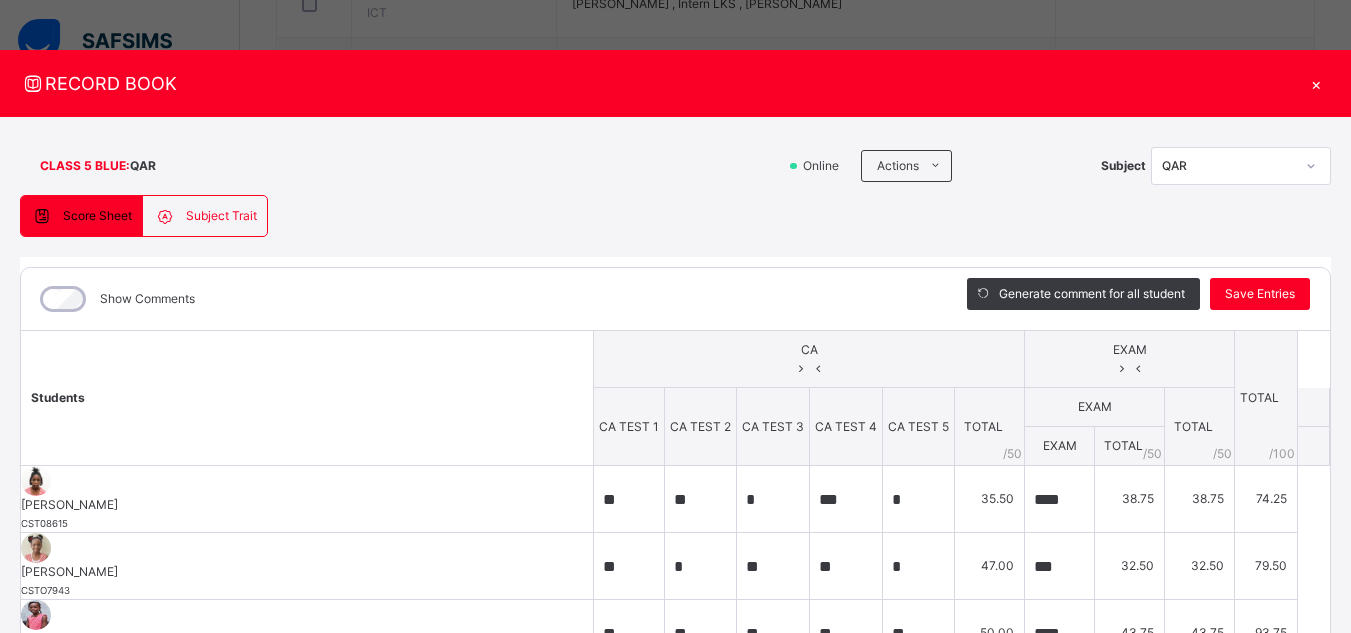 click on "×" at bounding box center [1316, 83] 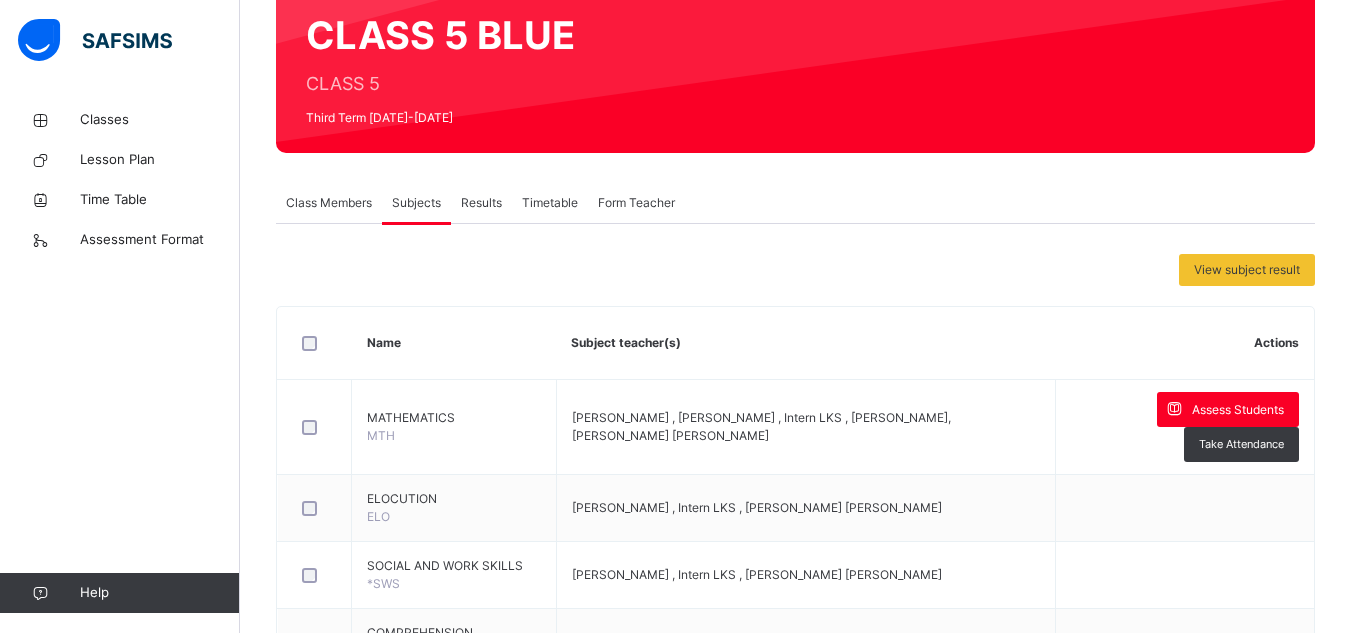 scroll, scrollTop: 192, scrollLeft: 0, axis: vertical 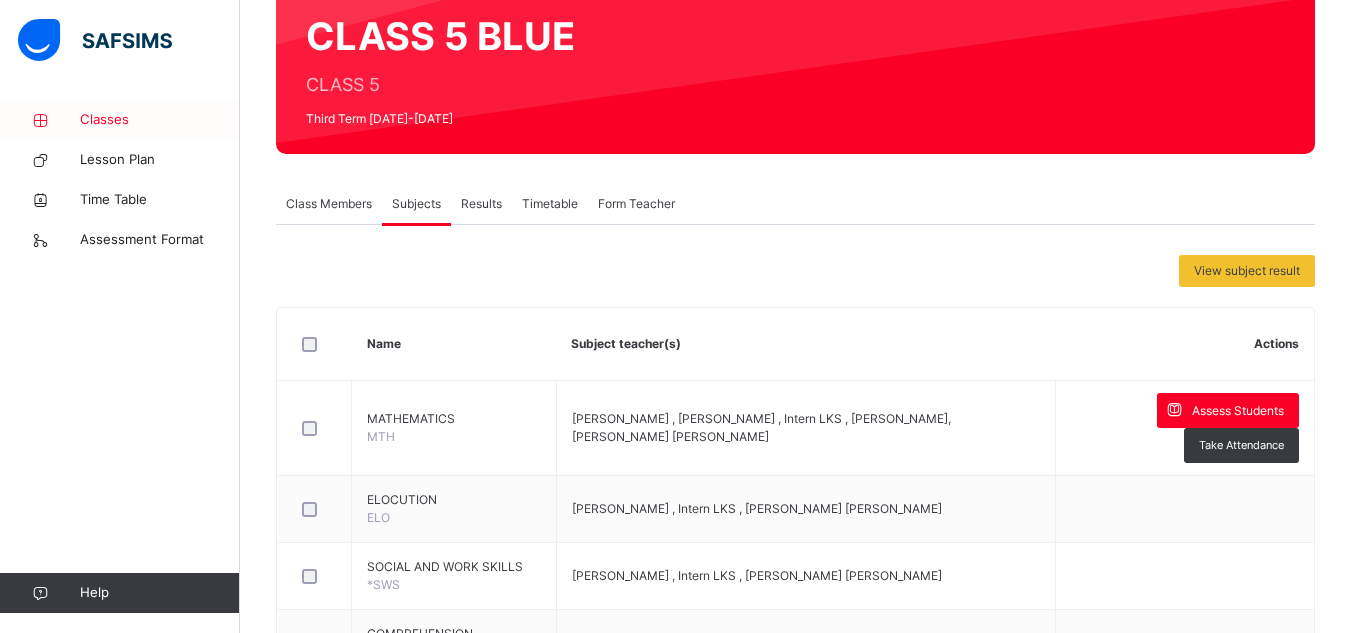 click on "Classes" at bounding box center (120, 120) 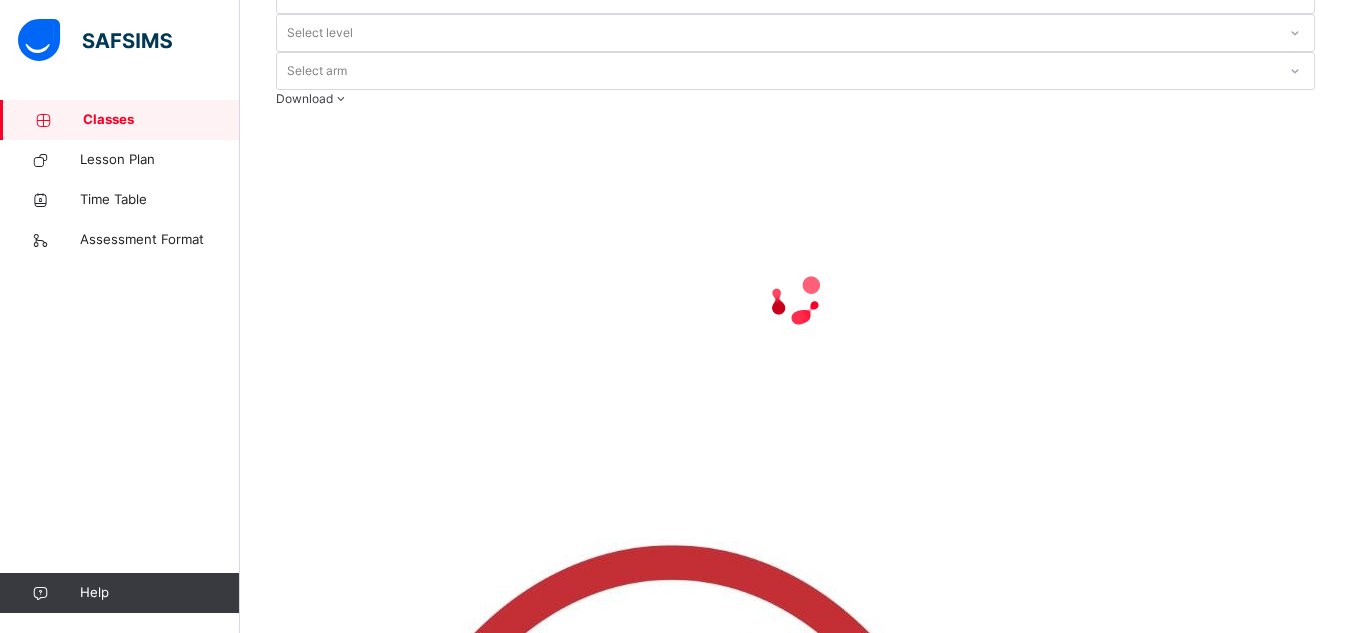 scroll, scrollTop: 0, scrollLeft: 0, axis: both 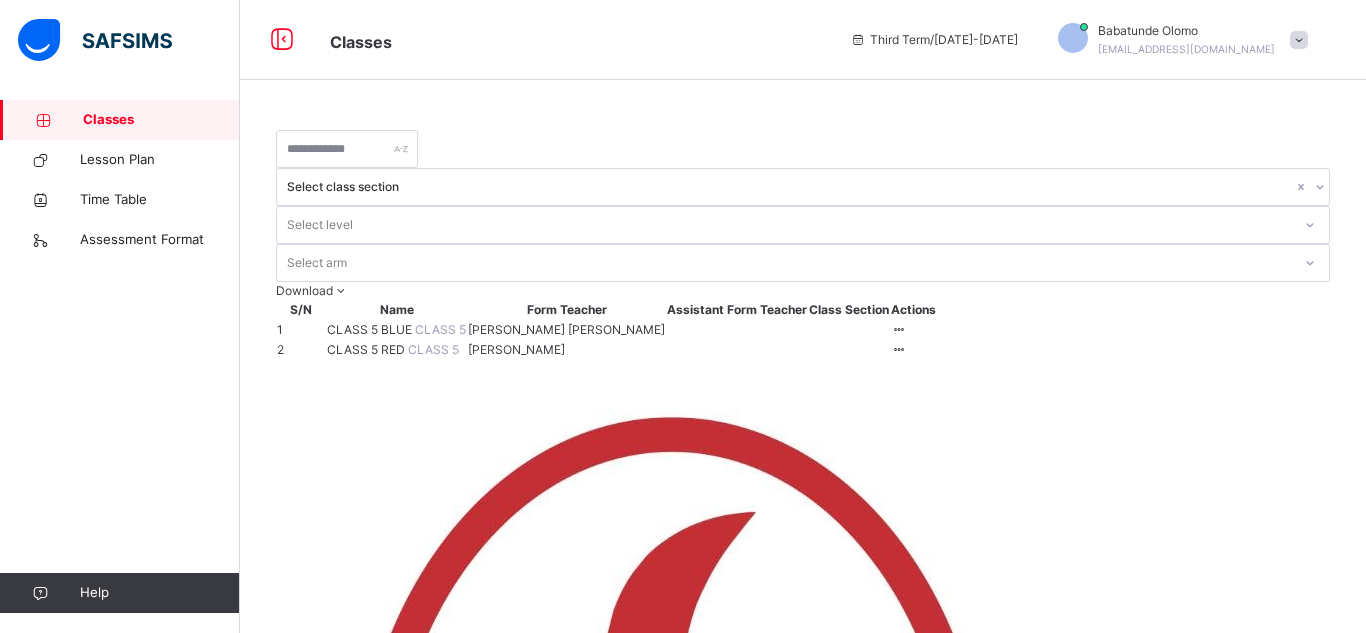 click on "CLASS 5   RED" at bounding box center [367, 349] 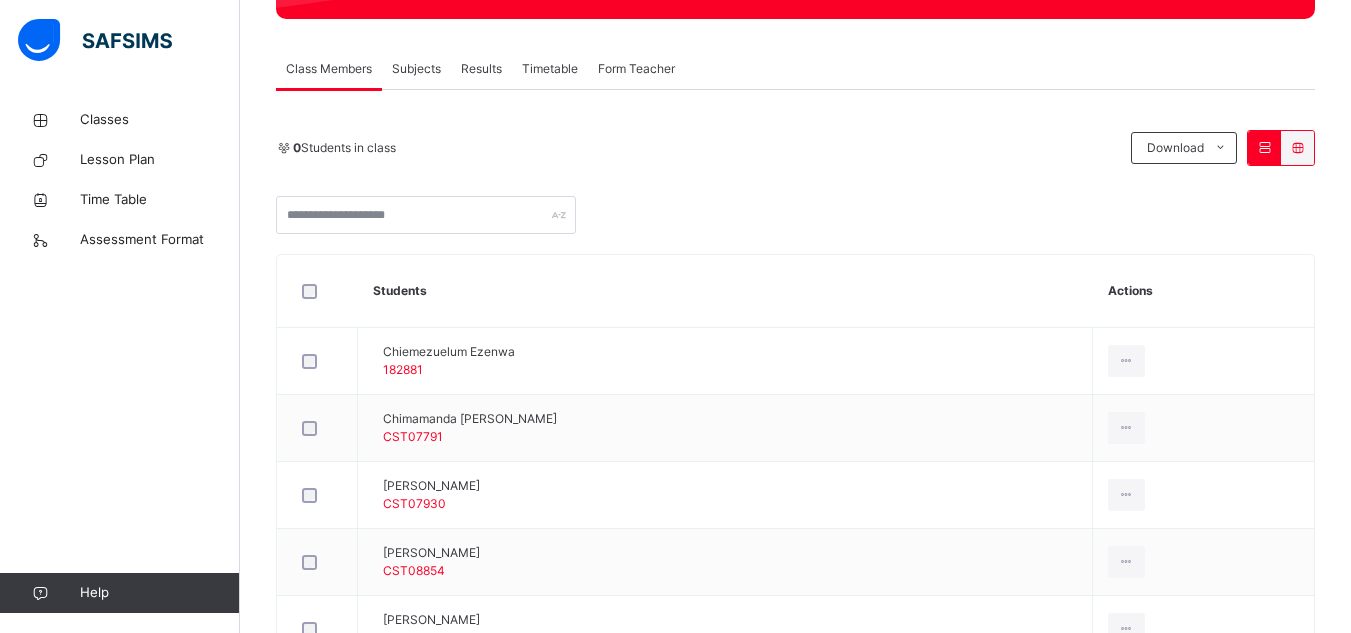 scroll, scrollTop: 328, scrollLeft: 0, axis: vertical 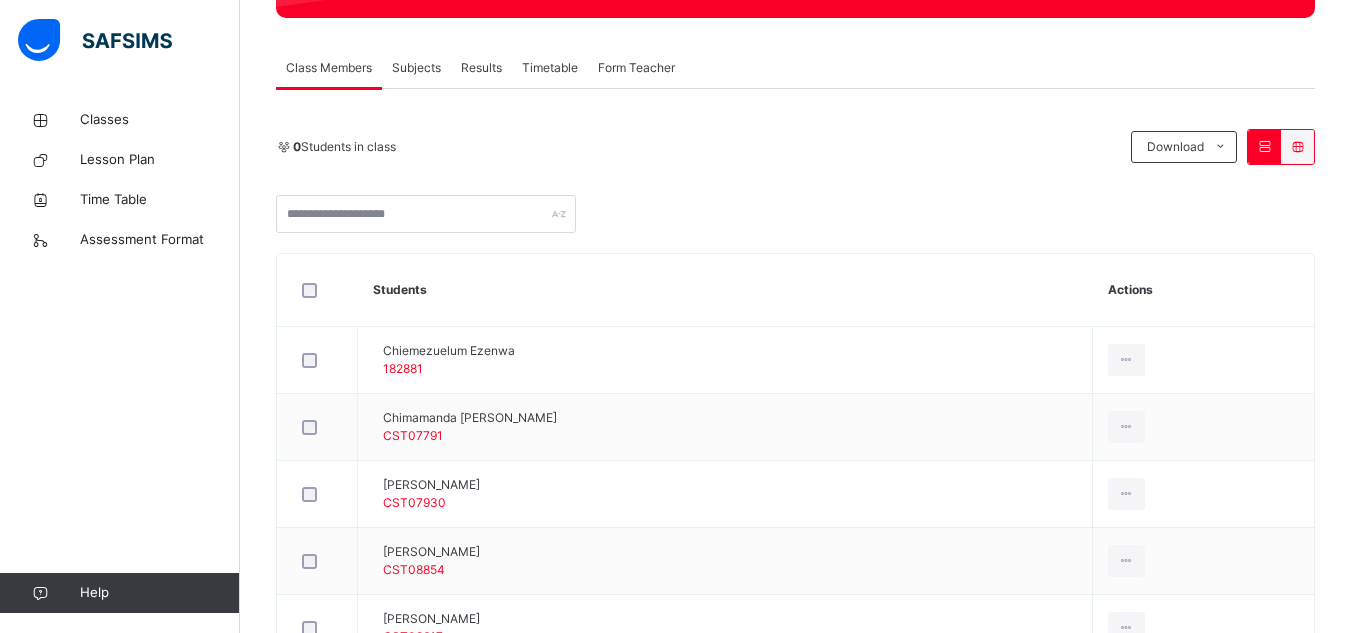 click on "Subjects" at bounding box center [416, 68] 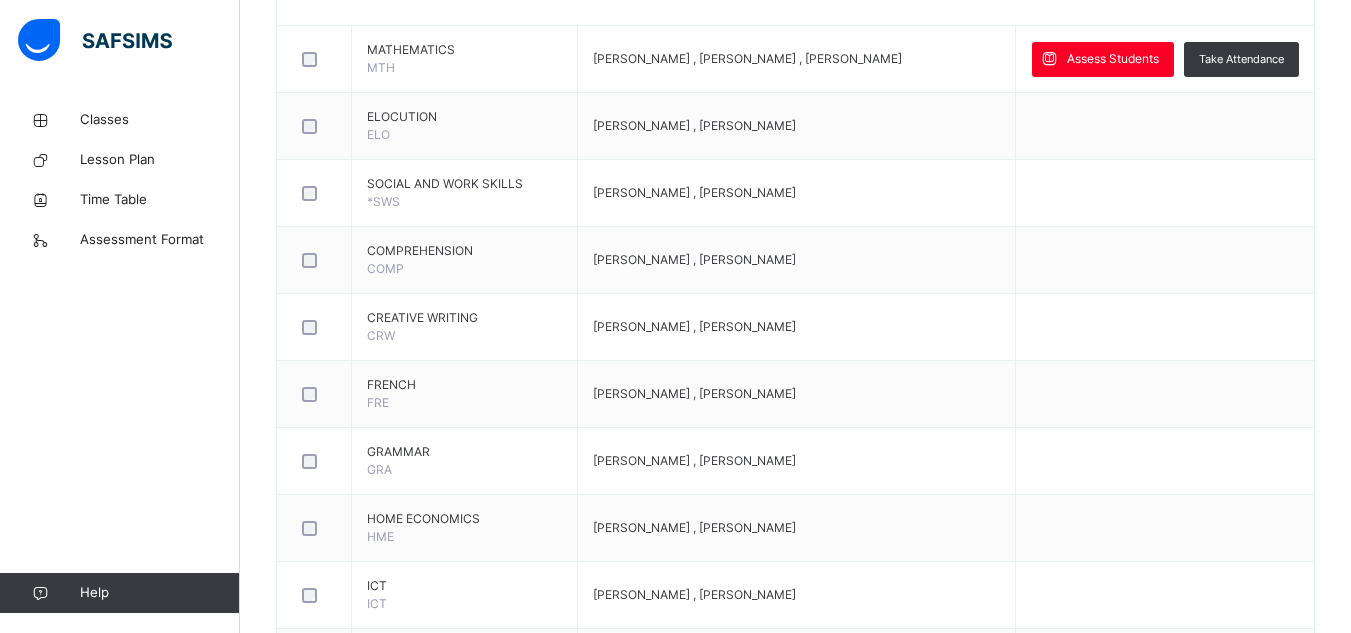 scroll, scrollTop: 548, scrollLeft: 0, axis: vertical 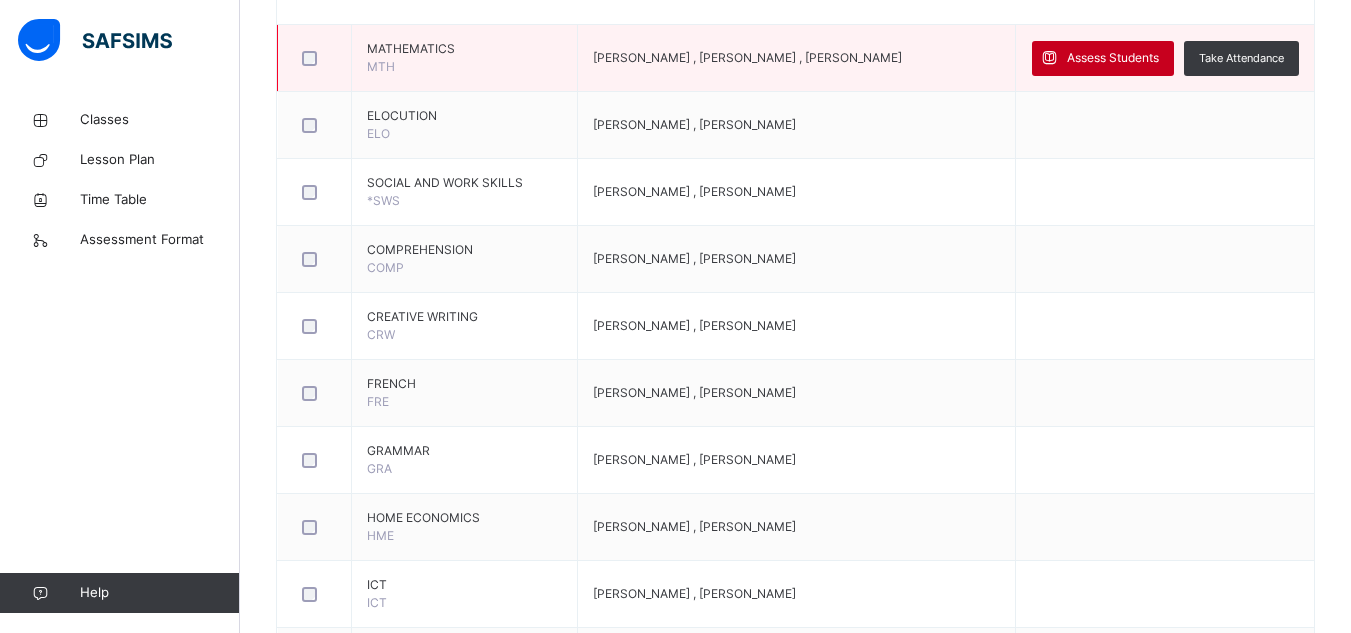 click on "Assess Students" at bounding box center (1113, 58) 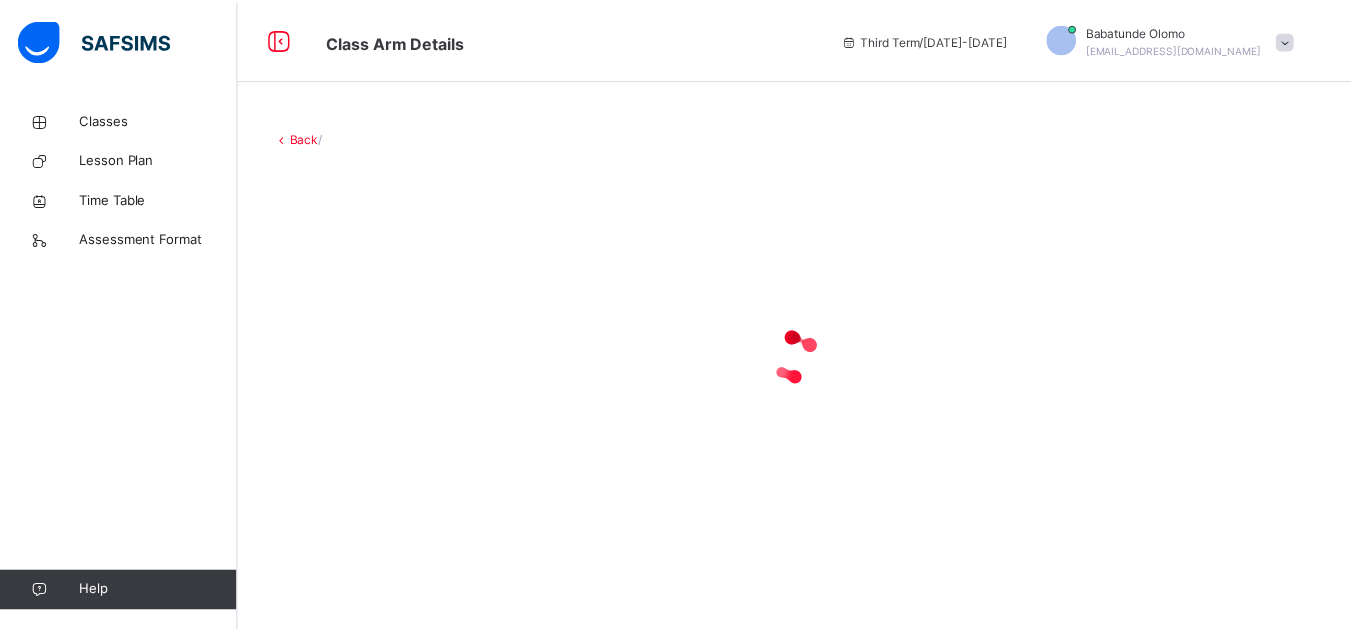 scroll, scrollTop: 0, scrollLeft: 0, axis: both 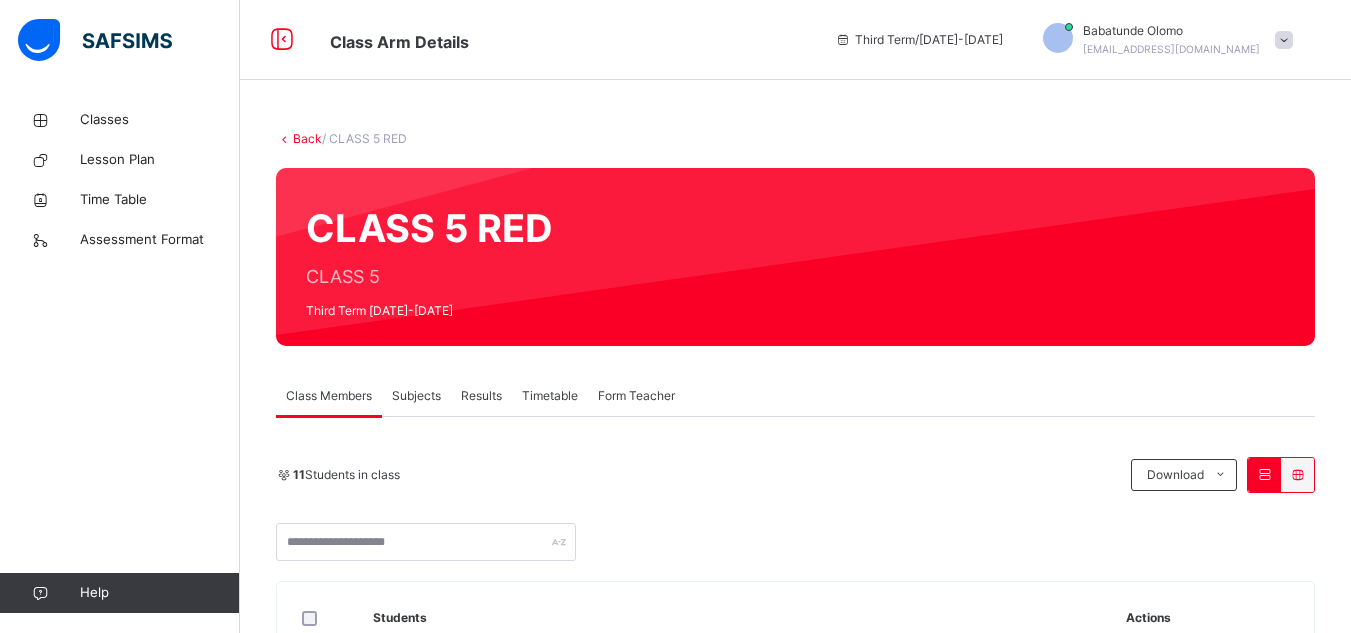click on "Subjects" at bounding box center (416, 396) 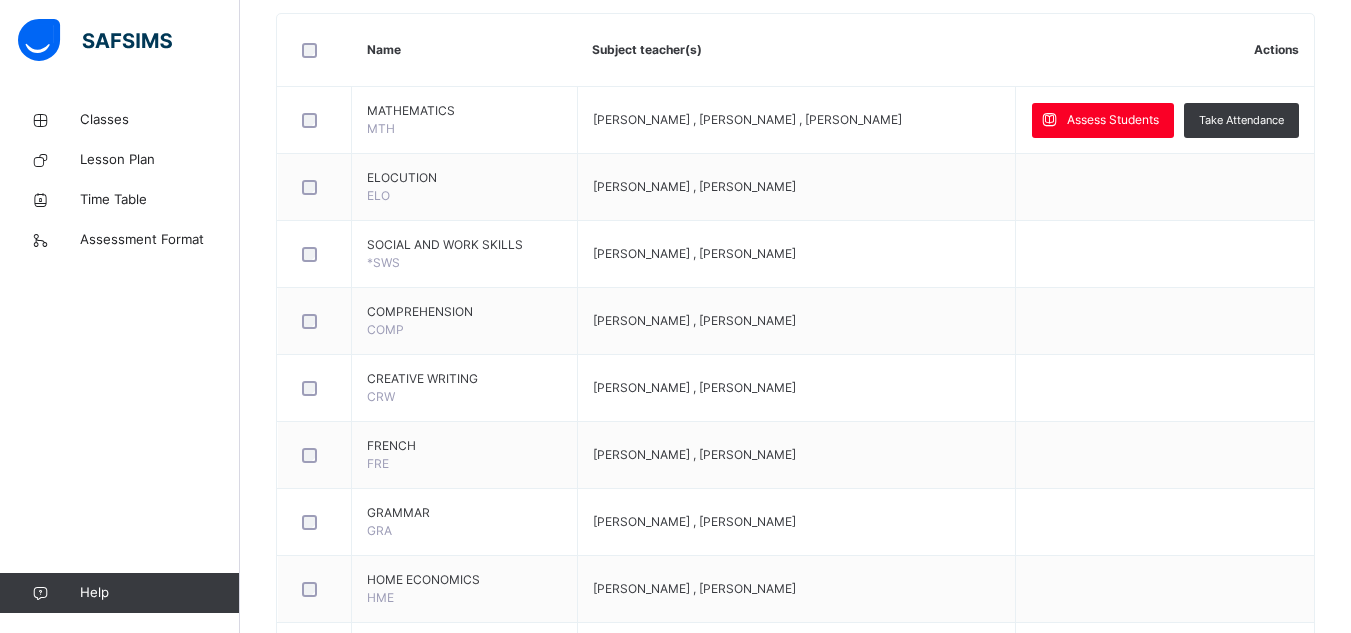 scroll, scrollTop: 487, scrollLeft: 0, axis: vertical 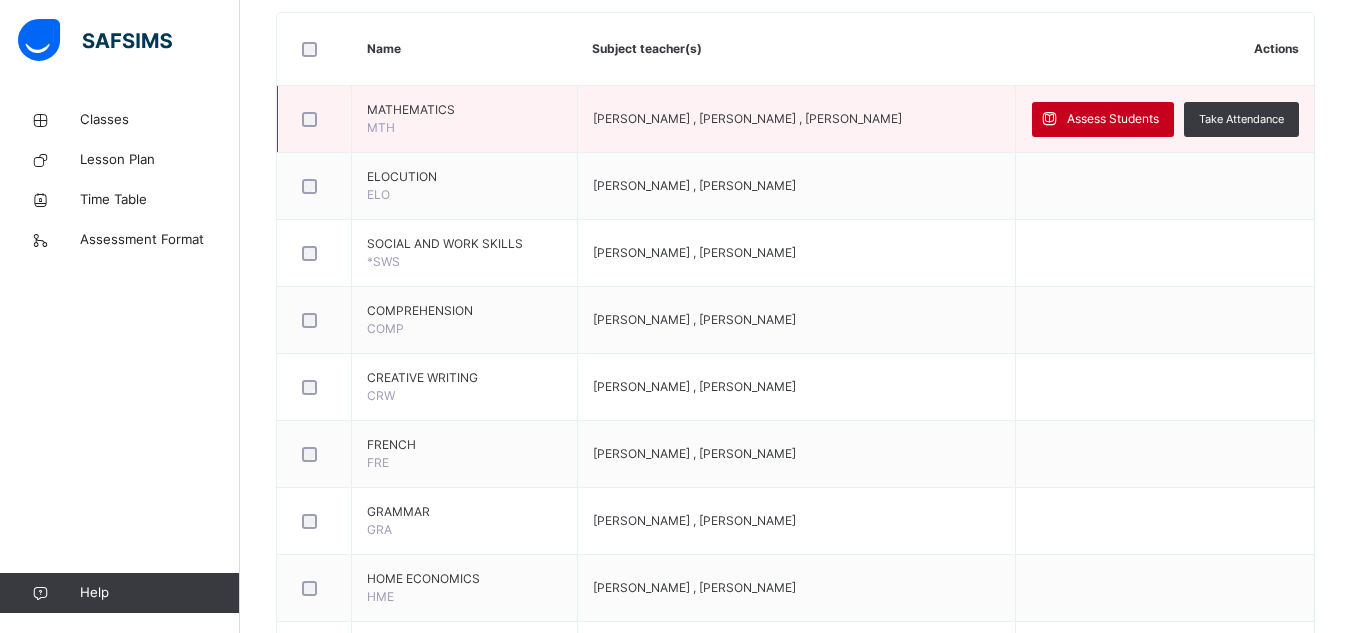 click on "Assess Students" at bounding box center (1113, 119) 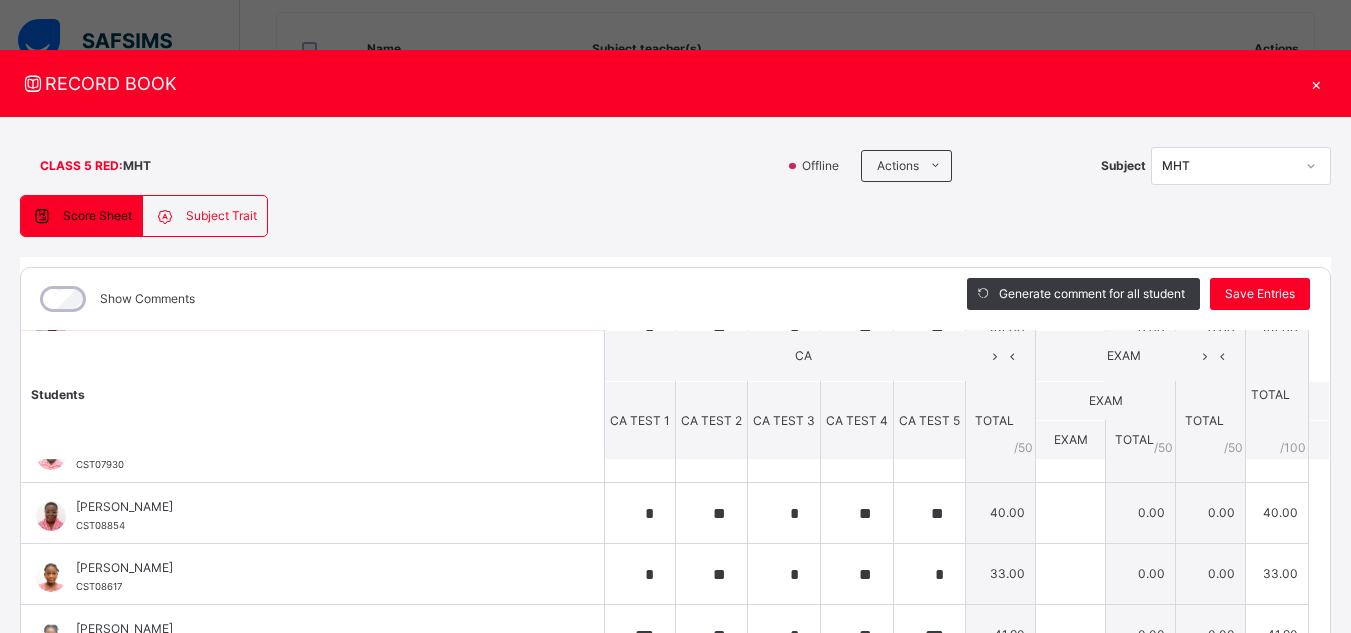 scroll, scrollTop: 0, scrollLeft: 0, axis: both 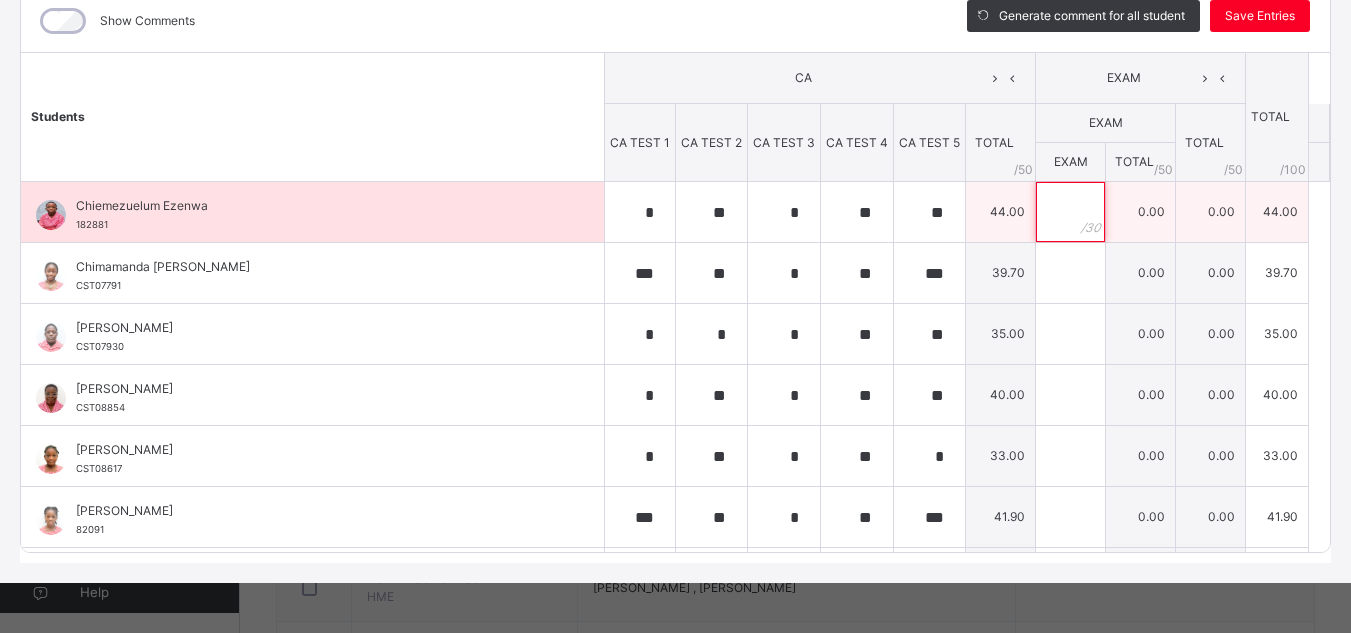 click at bounding box center (1070, 212) 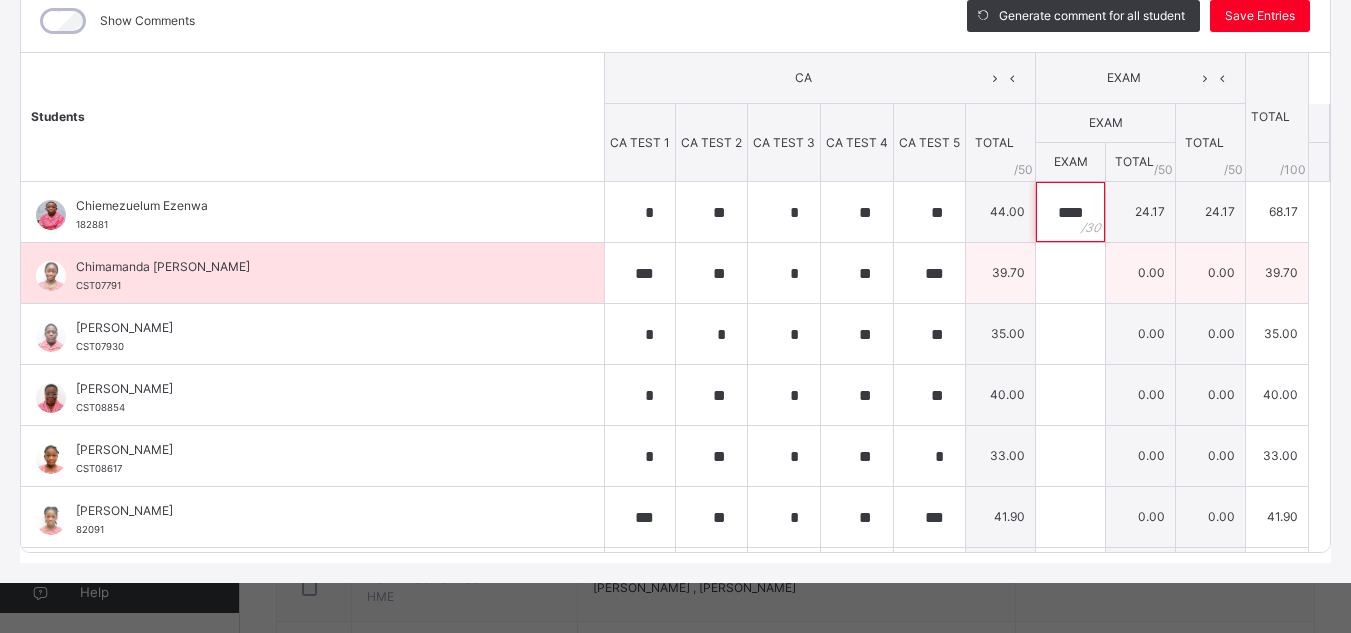 type on "****" 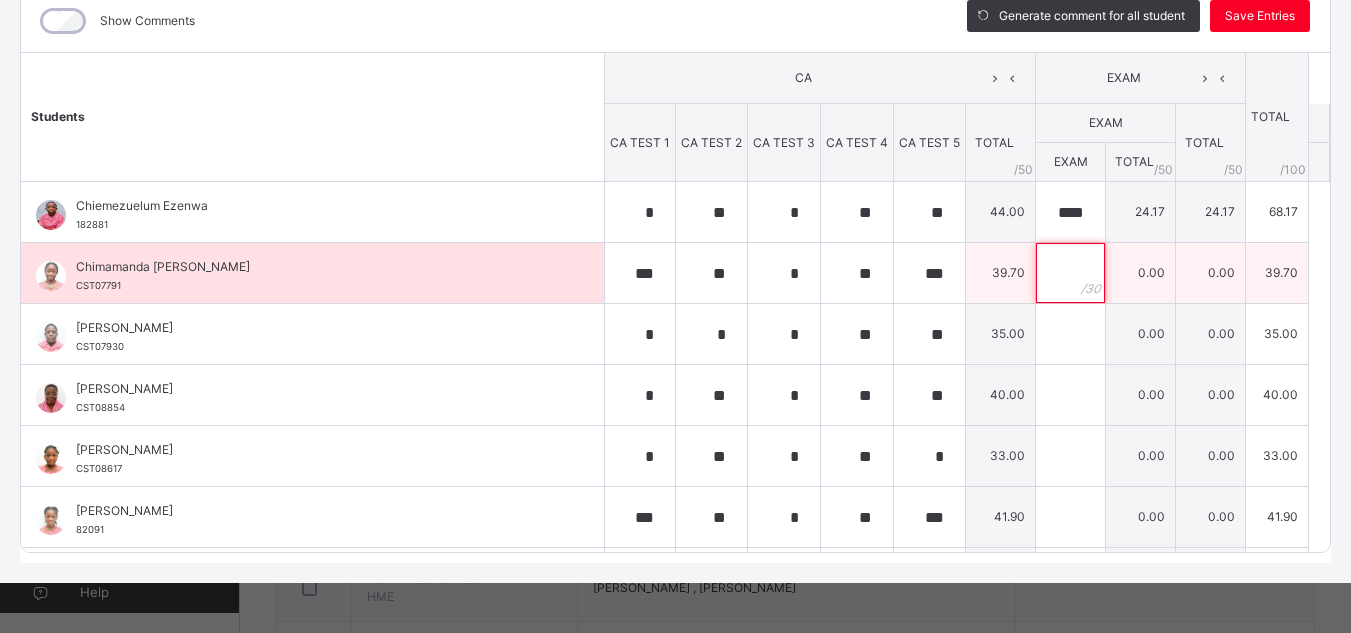 click at bounding box center [1070, 273] 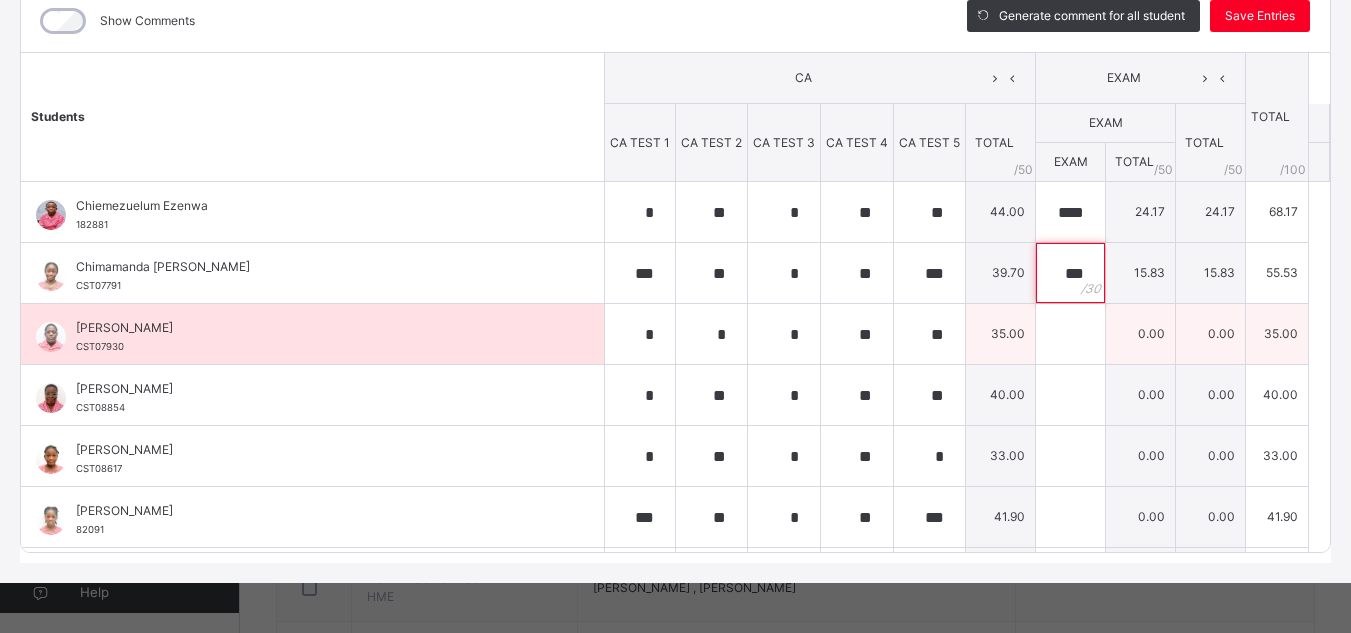 type on "***" 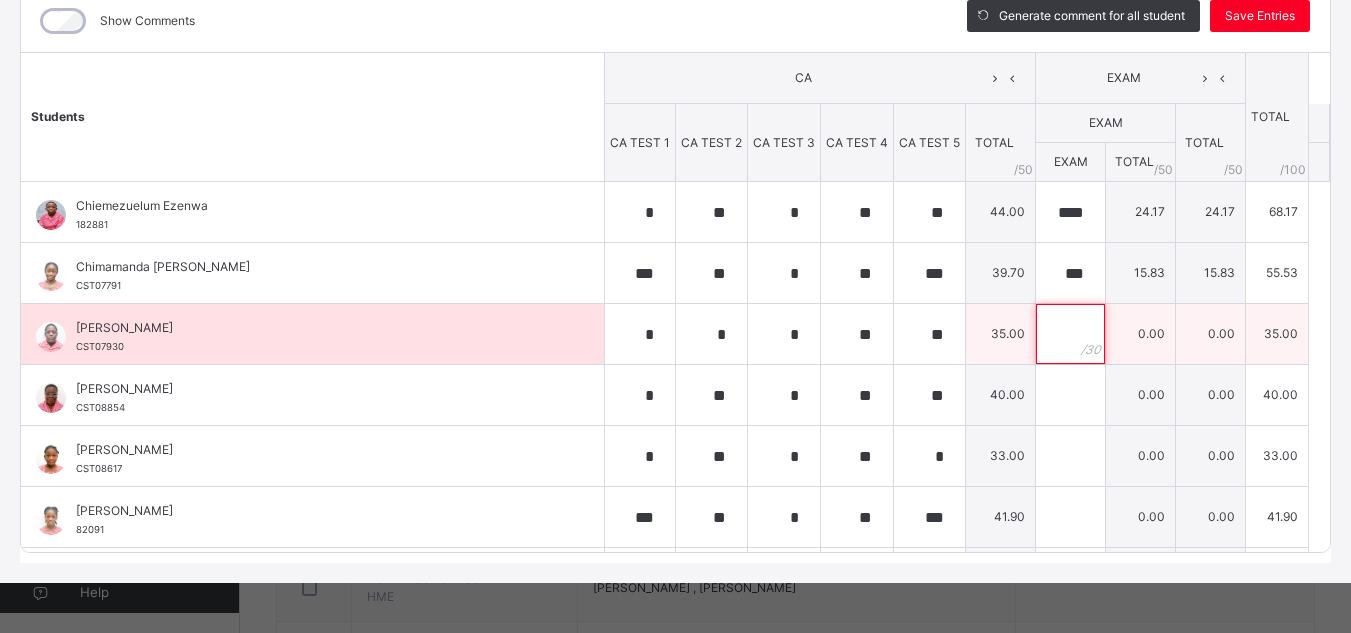 click at bounding box center [1070, 334] 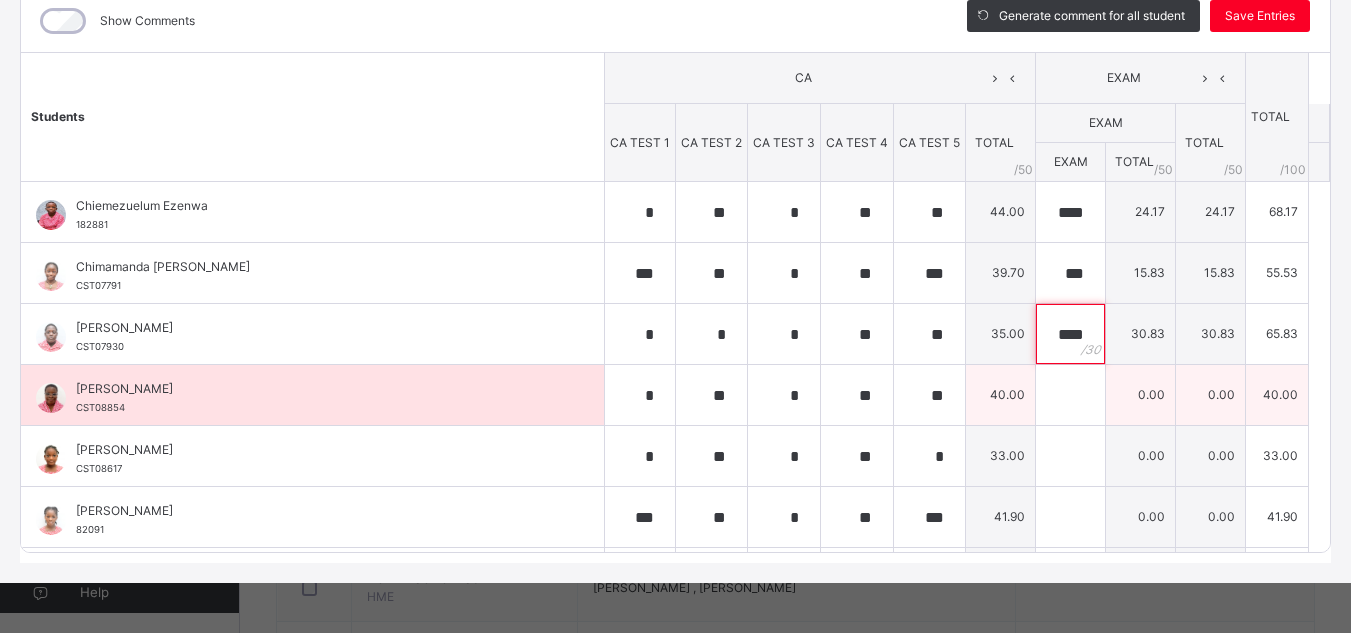 type on "****" 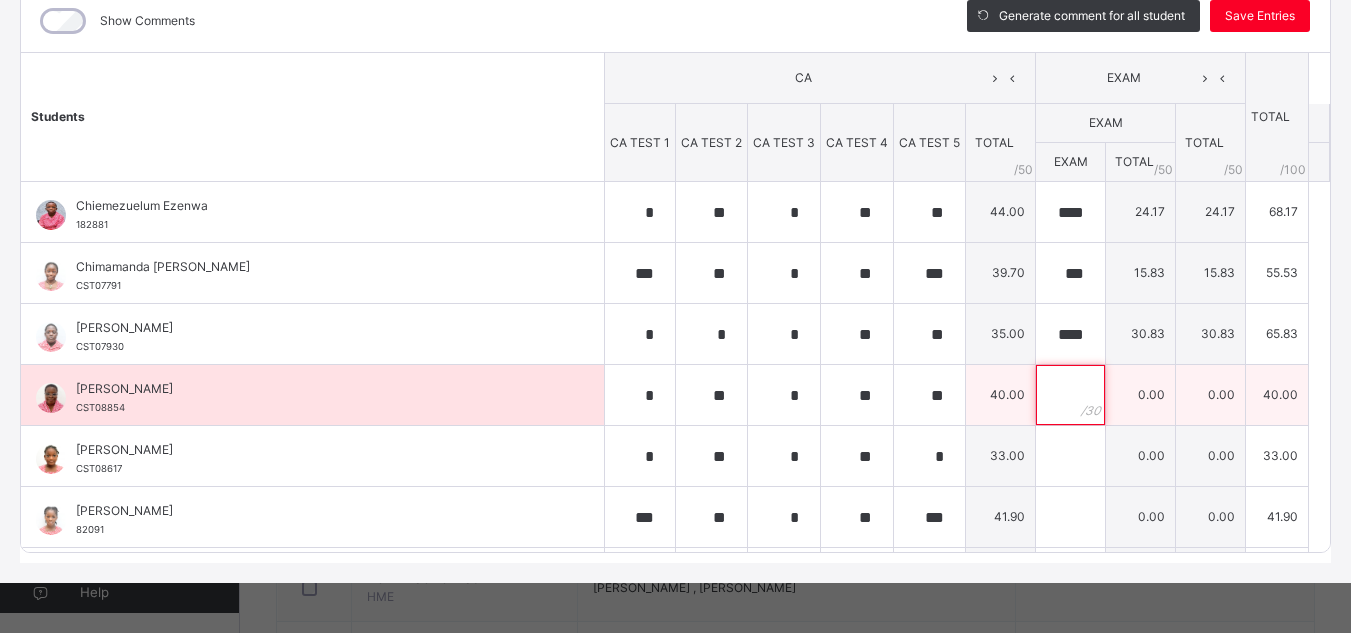click at bounding box center (1070, 395) 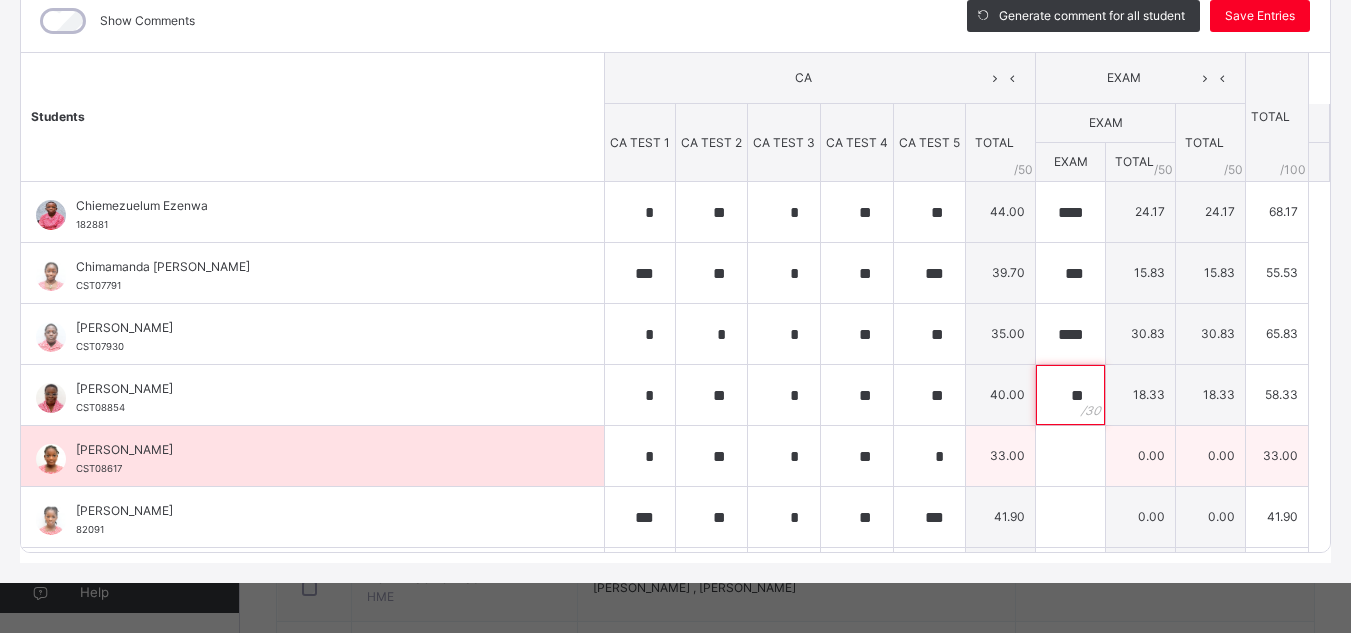 type on "**" 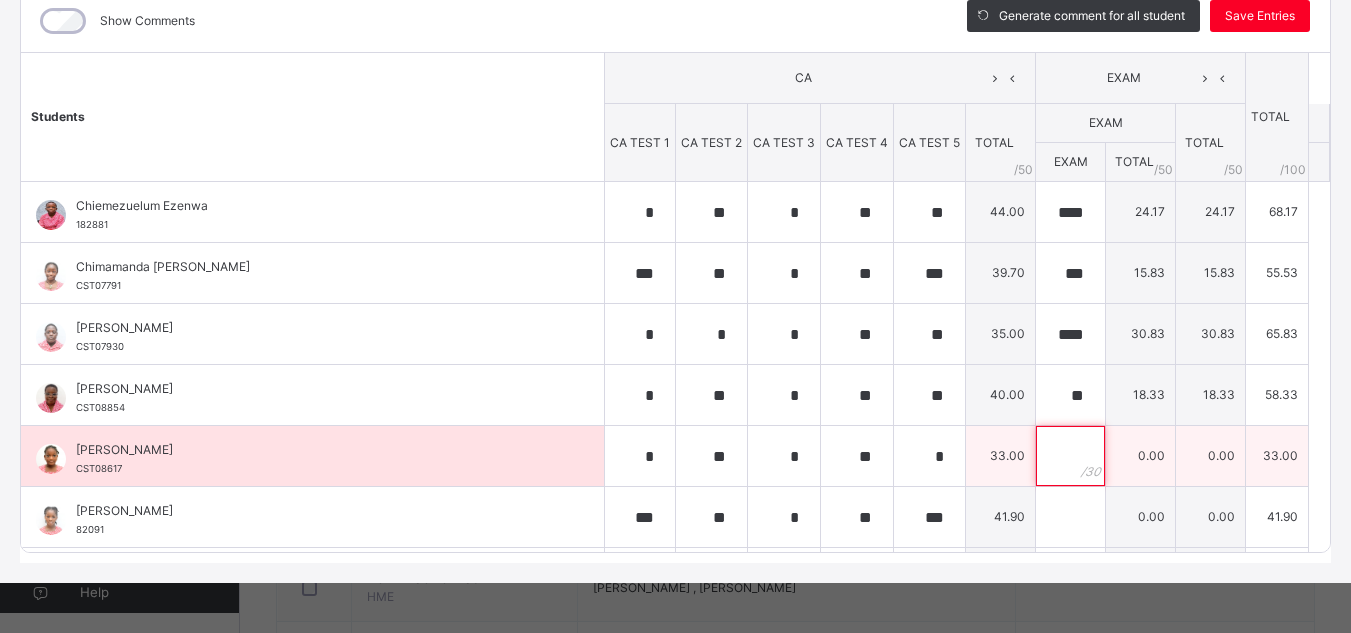 click at bounding box center [1070, 456] 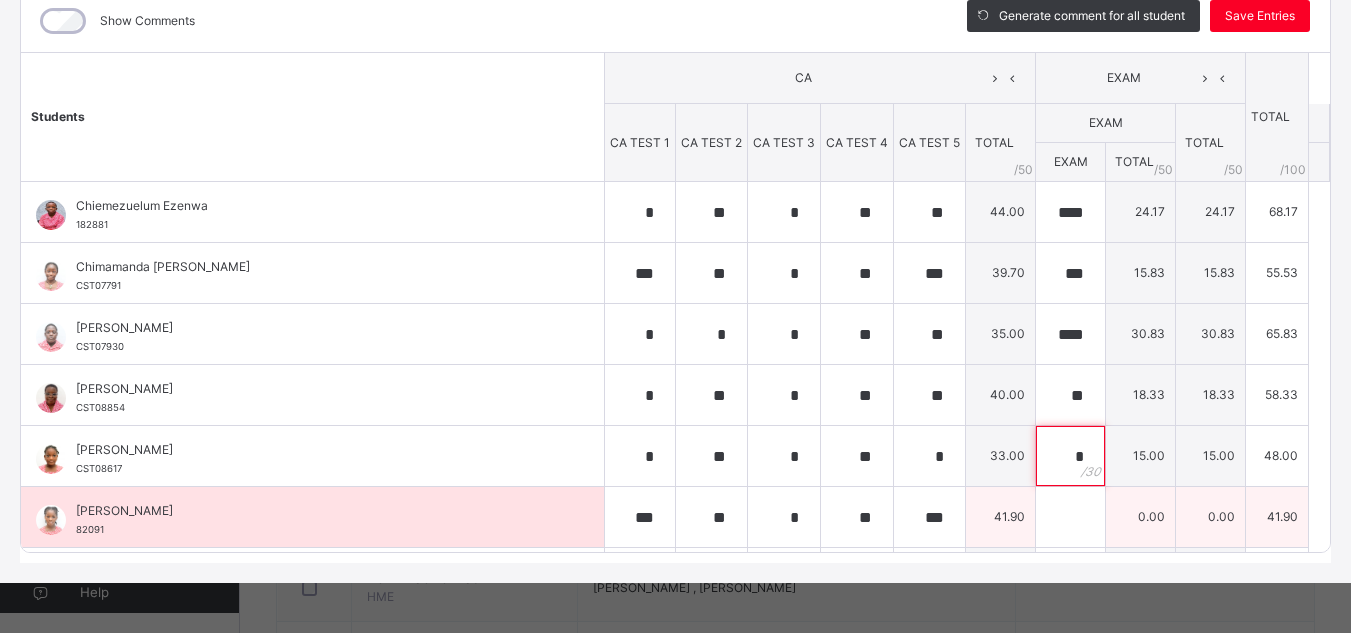 type on "*" 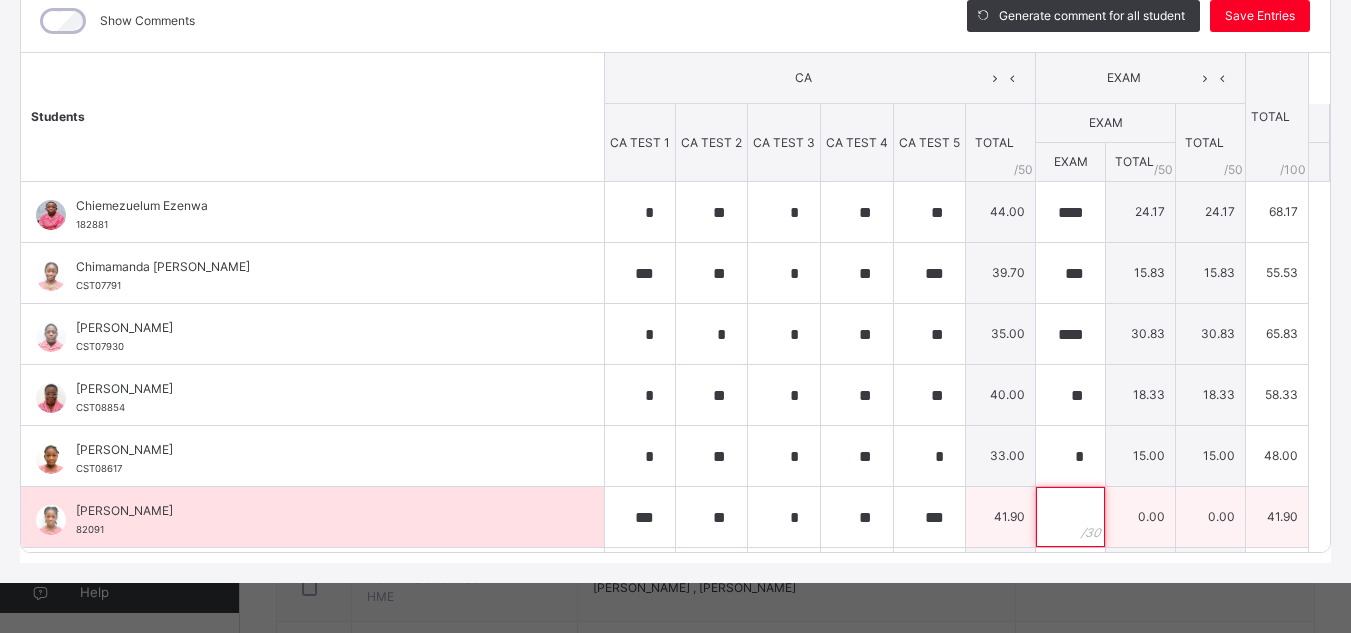 click at bounding box center (1070, 517) 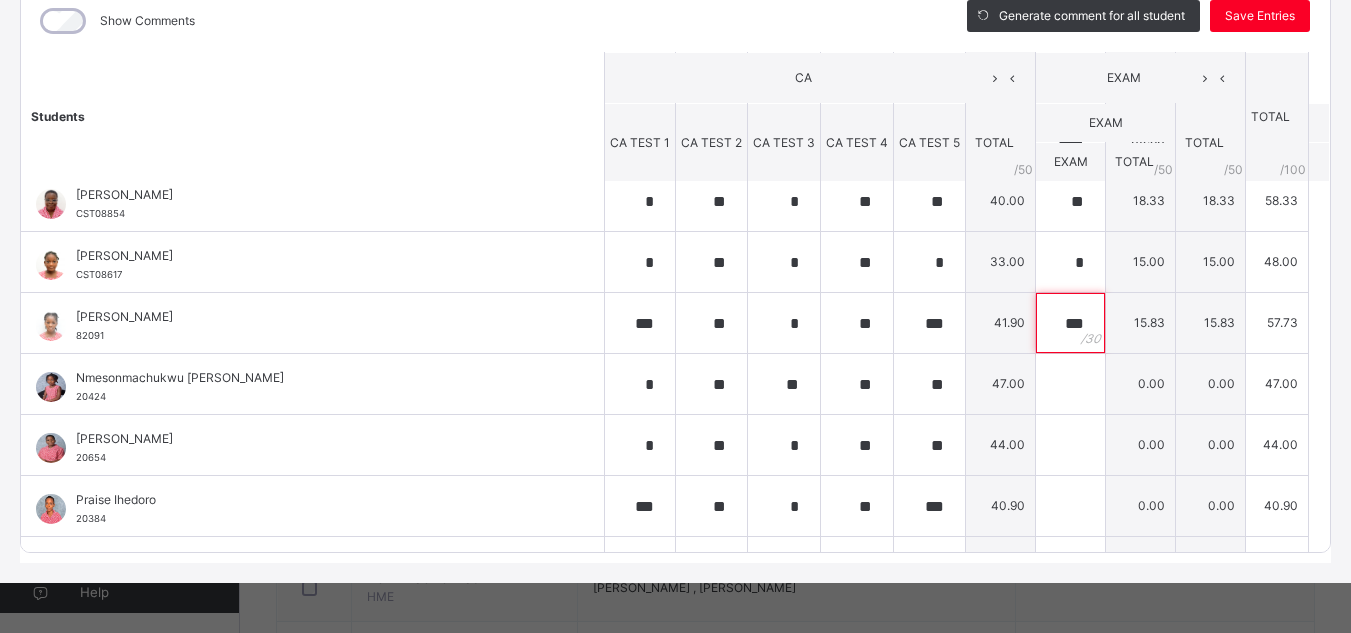 scroll, scrollTop: 195, scrollLeft: 0, axis: vertical 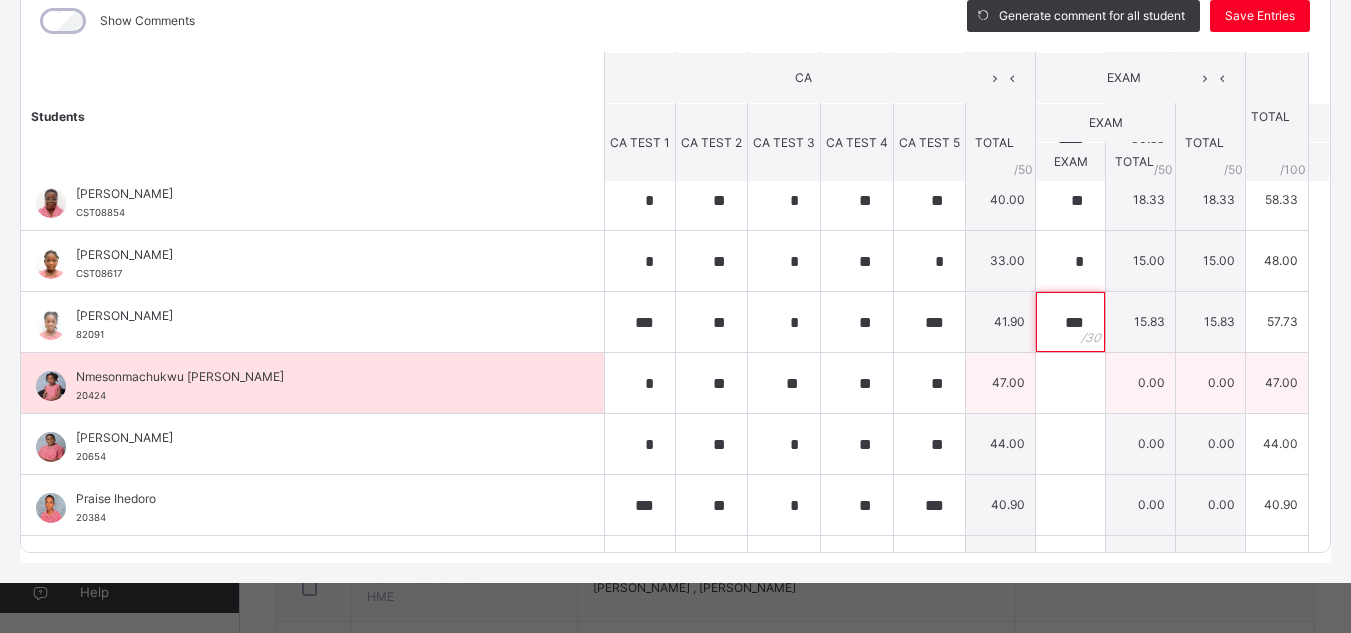 type on "***" 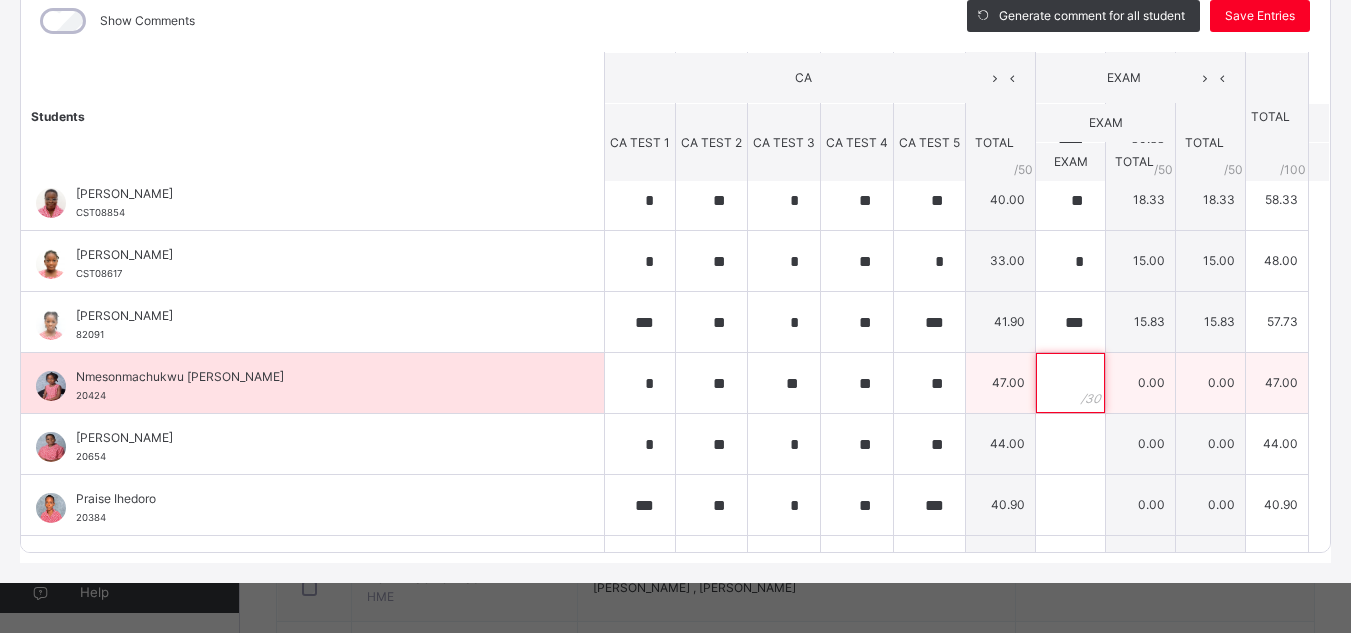 click at bounding box center (1070, 383) 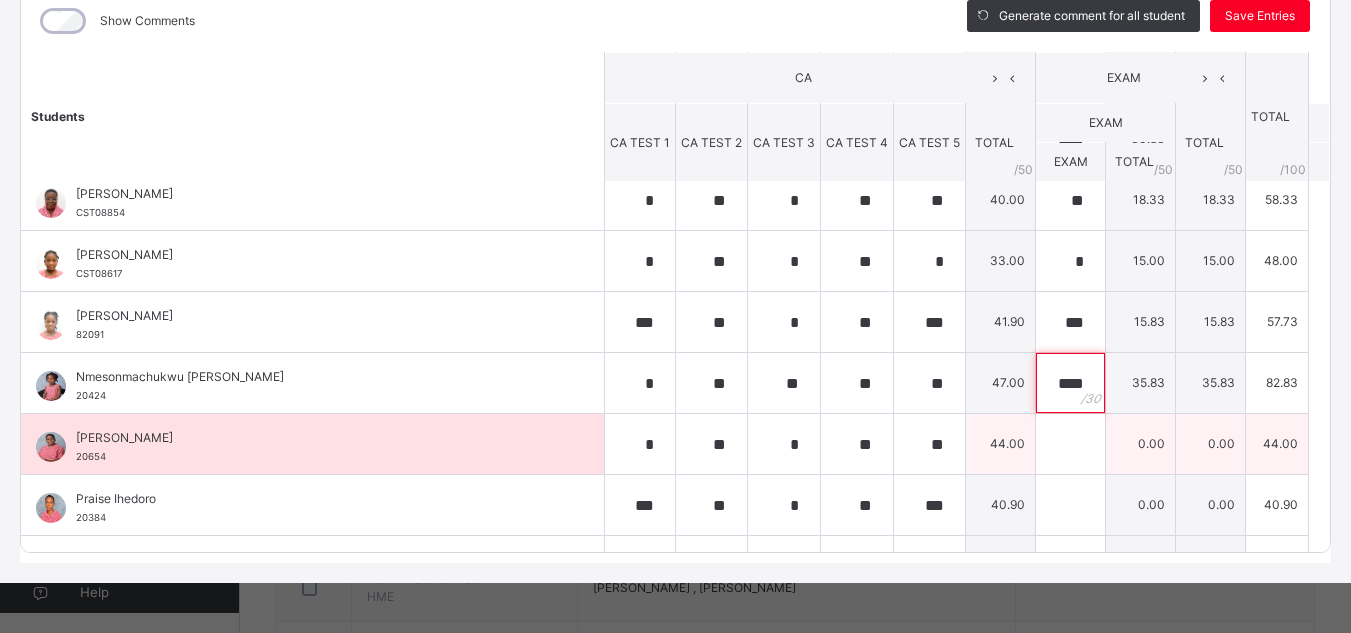 type on "****" 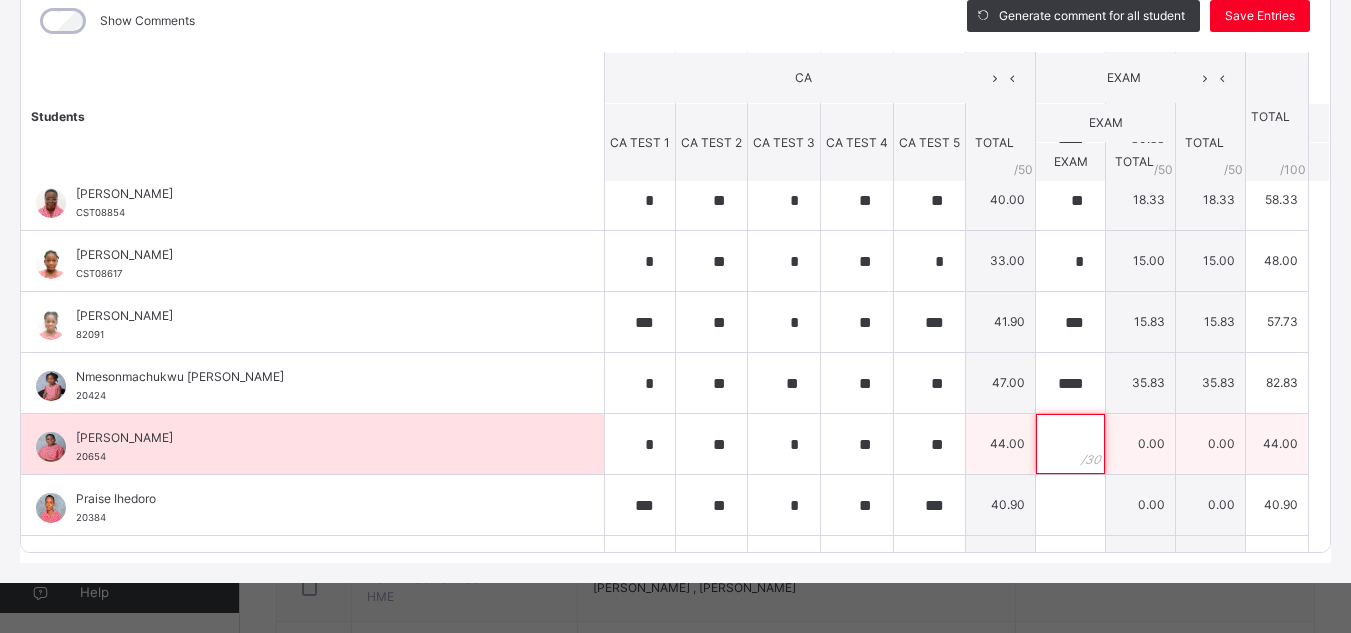 click at bounding box center [1070, 444] 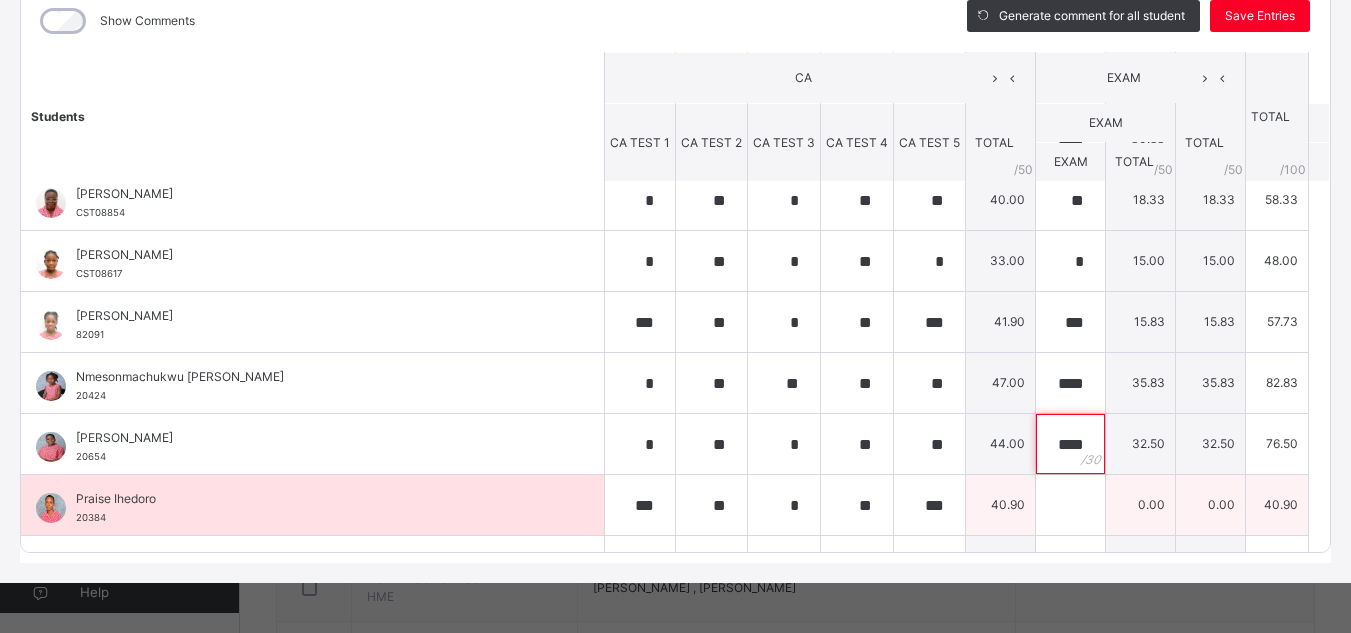 type on "****" 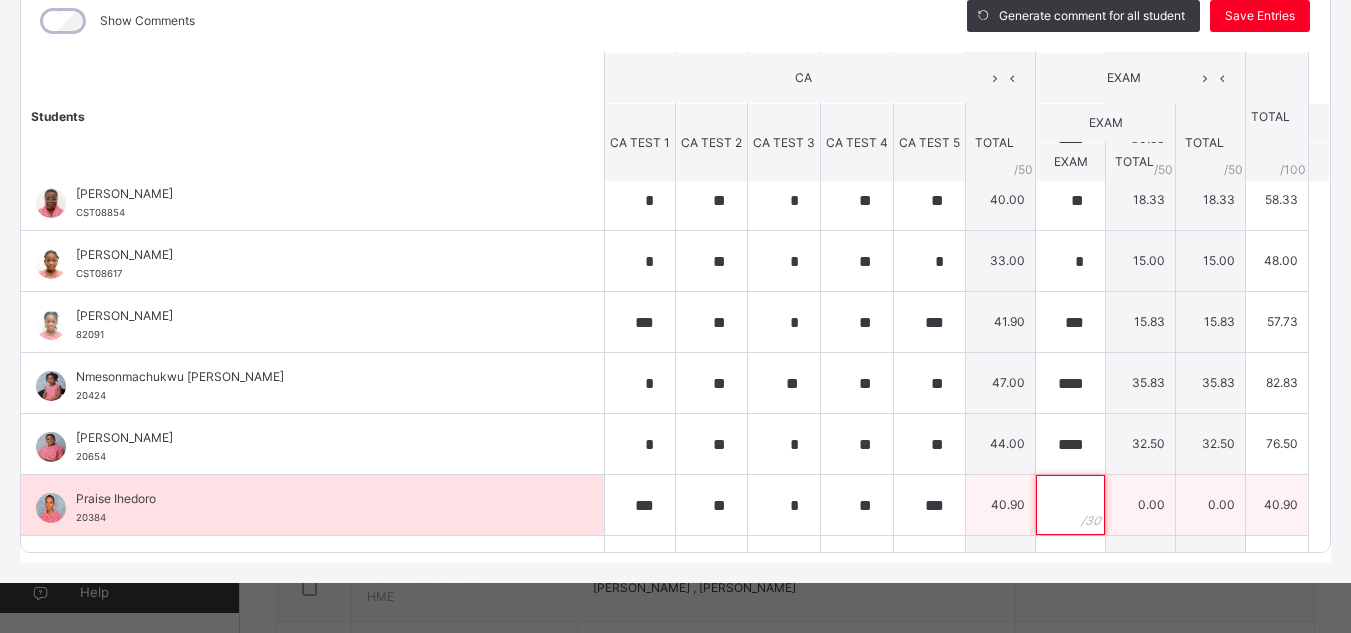 click at bounding box center (1070, 505) 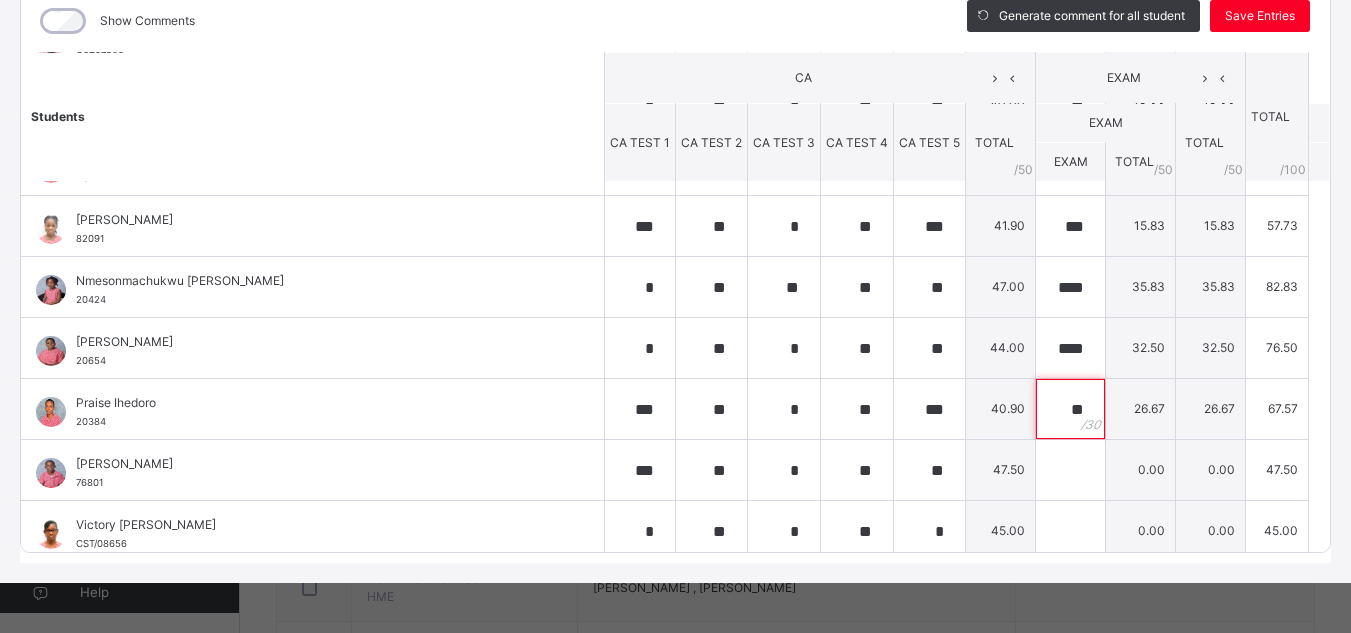 scroll, scrollTop: 301, scrollLeft: 0, axis: vertical 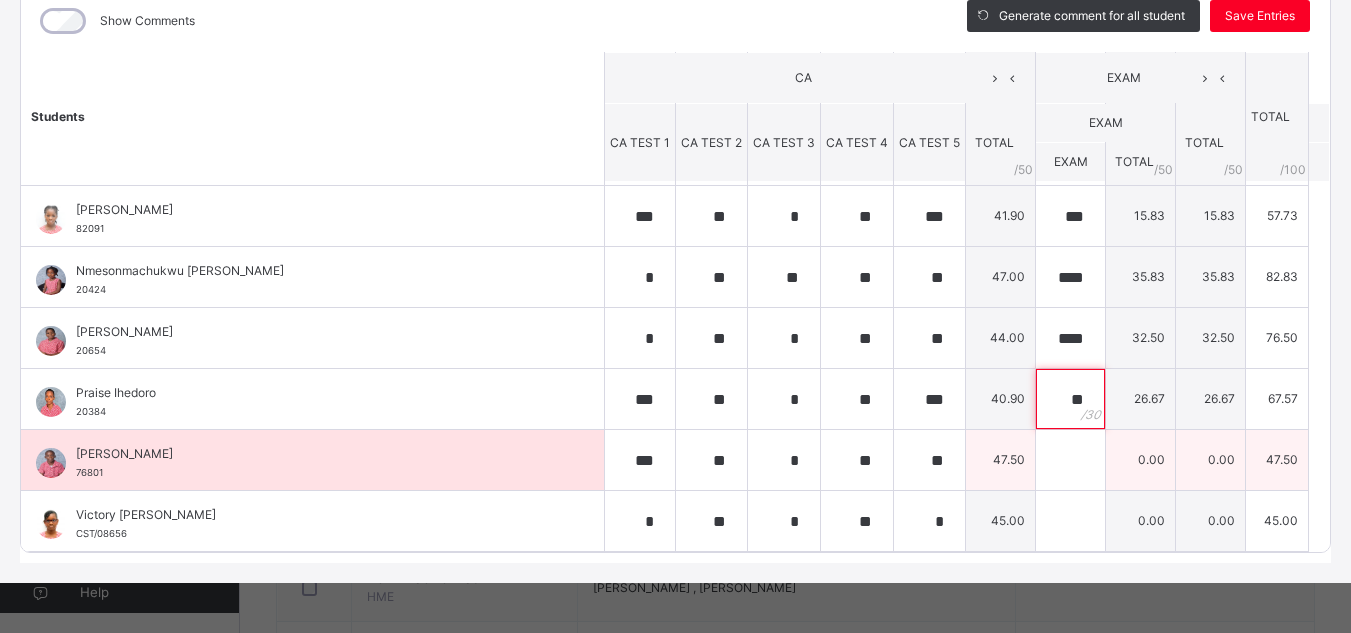 type on "**" 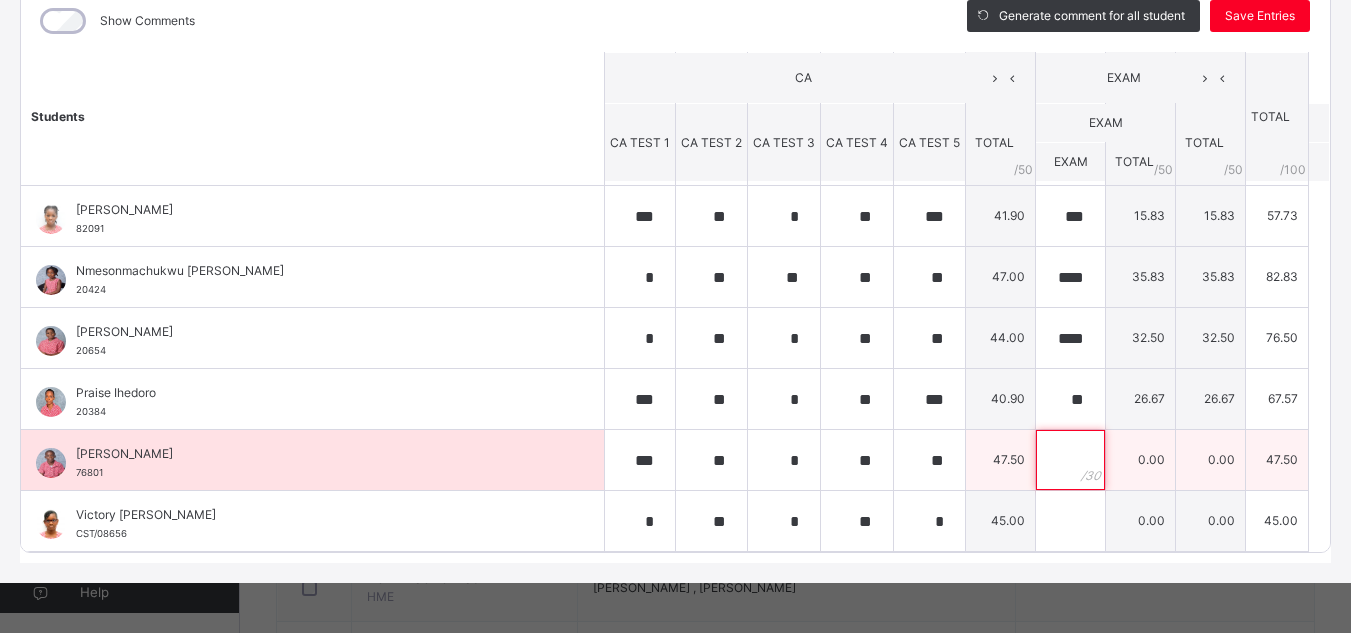 click at bounding box center [1070, 460] 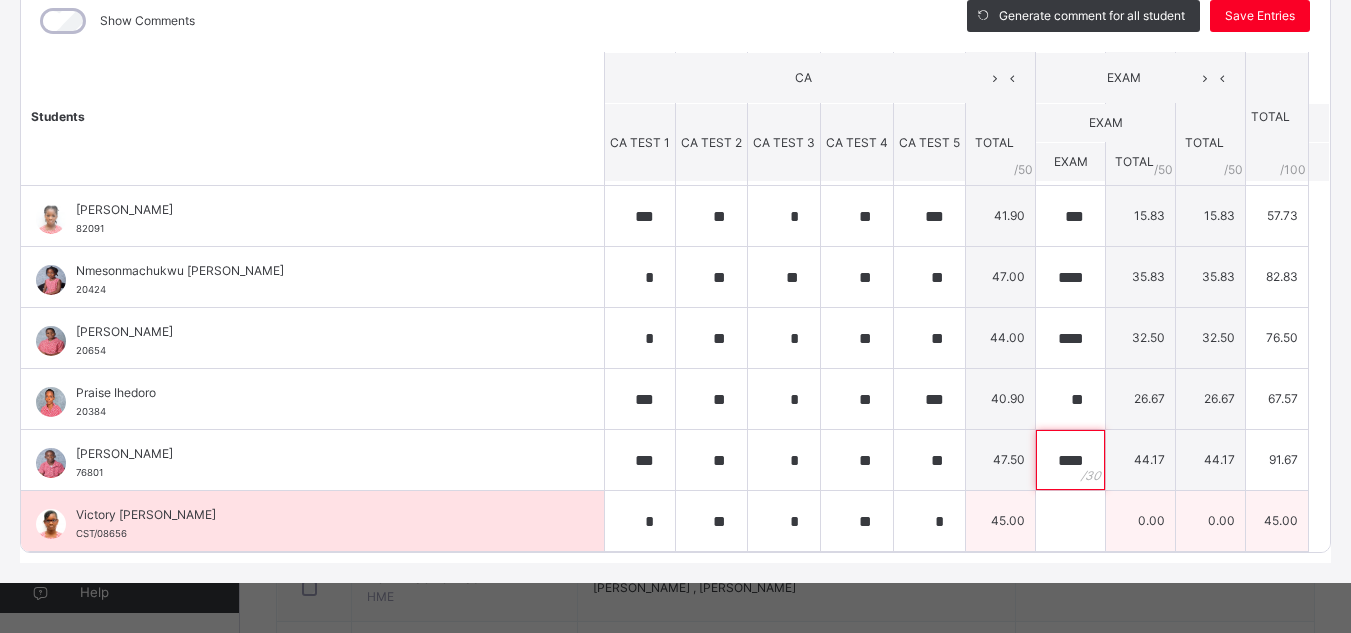 type on "****" 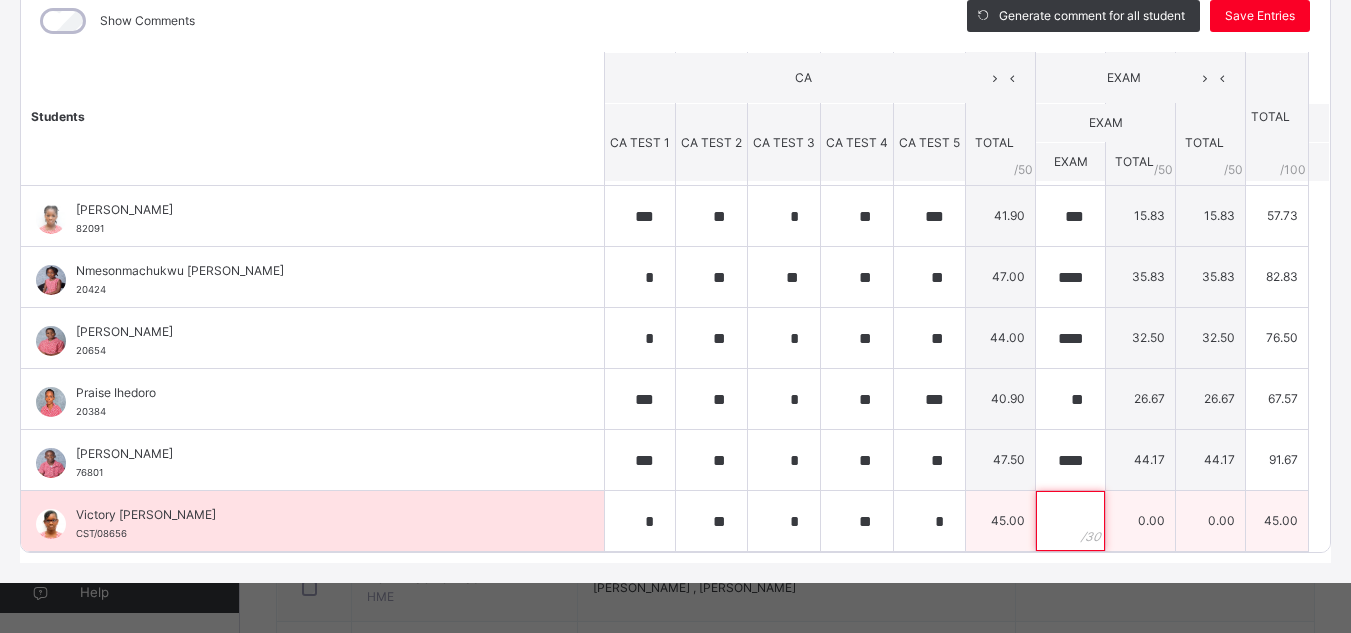 click at bounding box center [1070, 521] 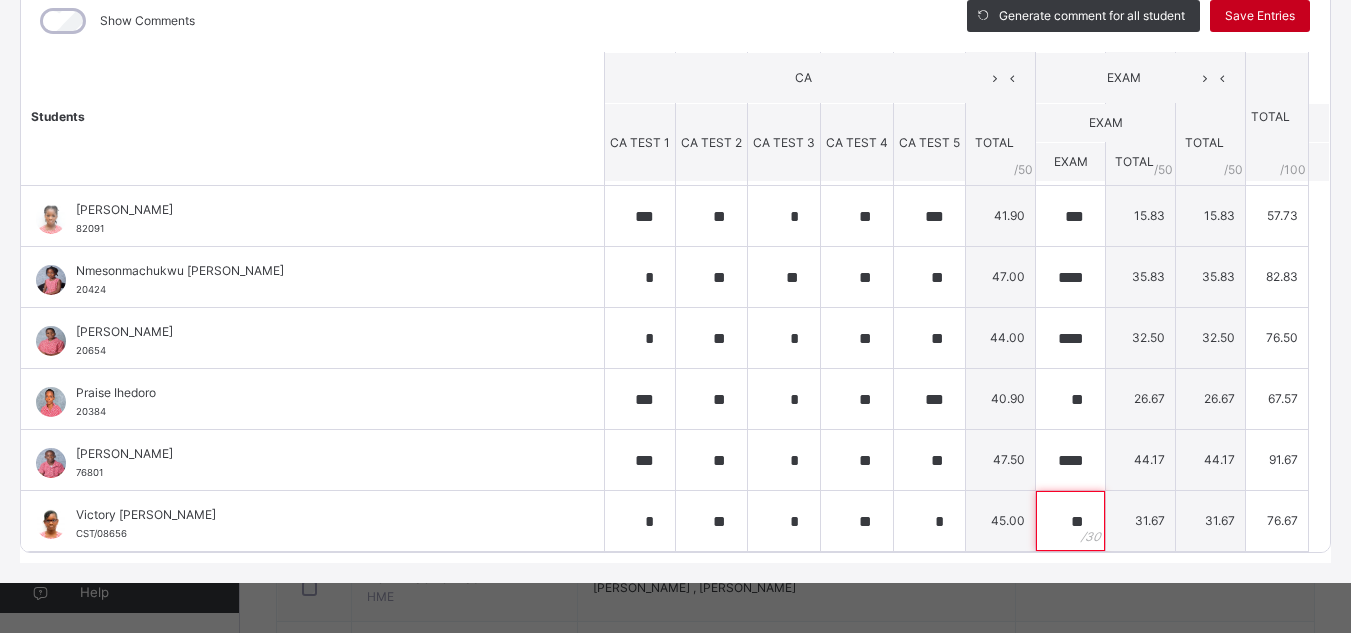 type on "**" 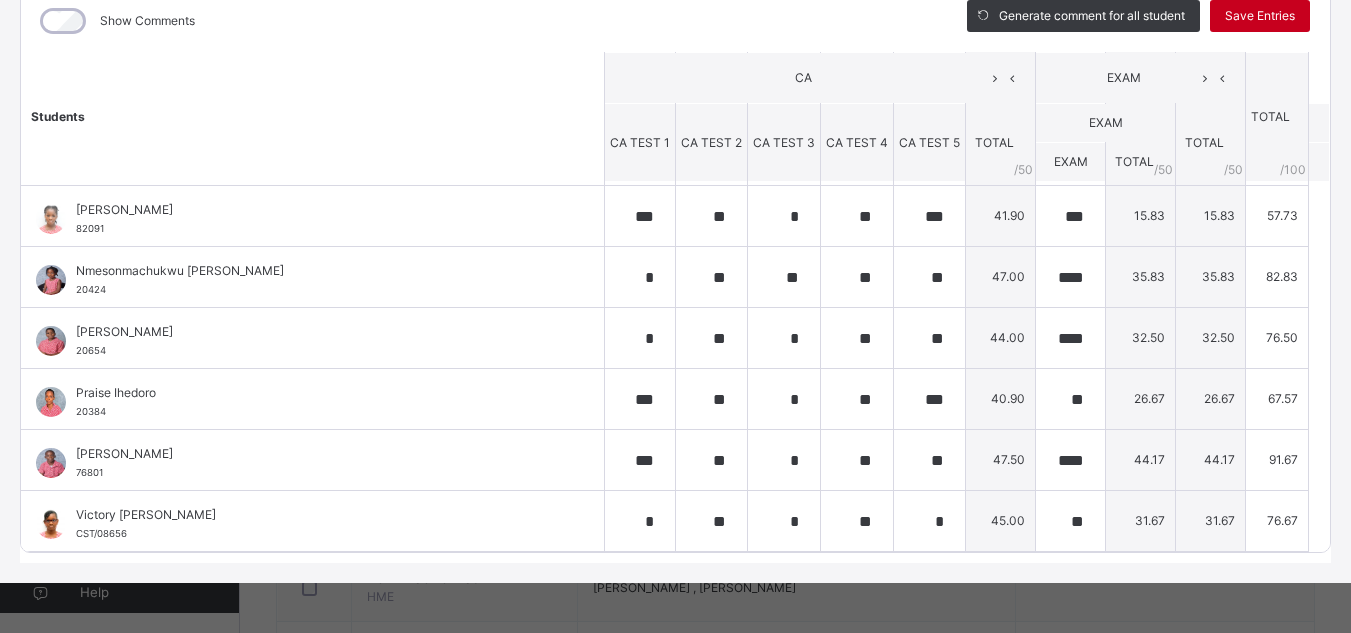 click on "Save Entries" at bounding box center (1260, 16) 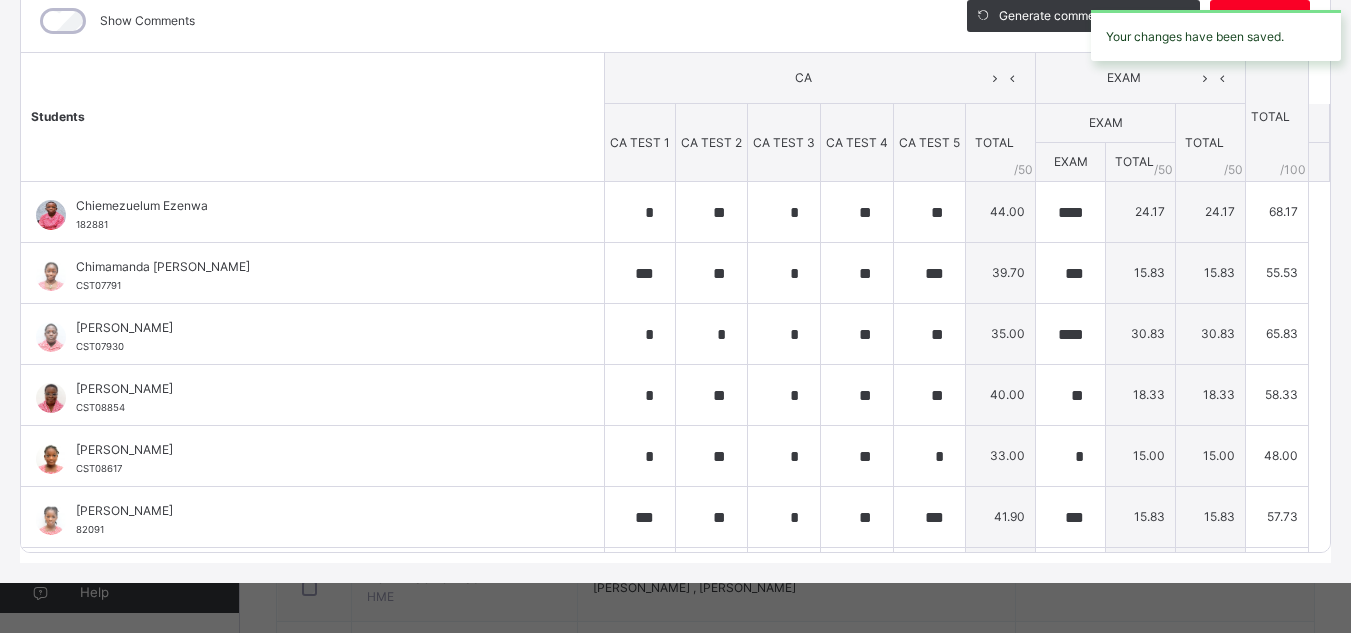 type on "*" 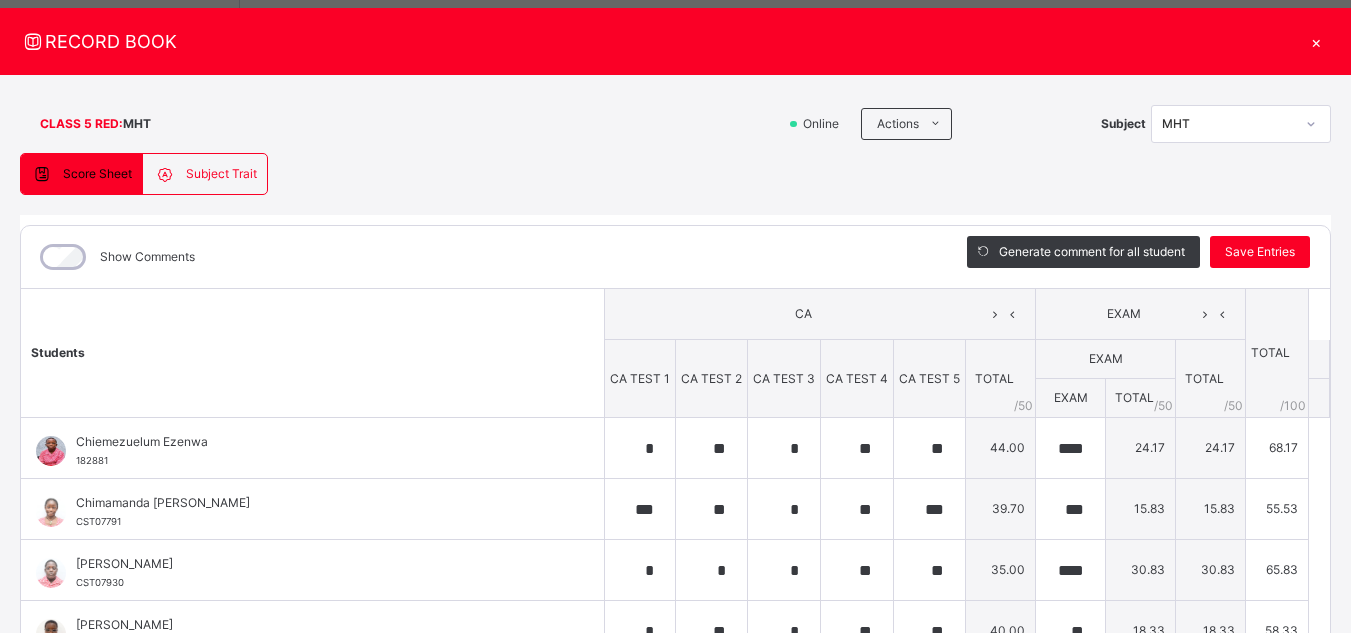 scroll, scrollTop: 16, scrollLeft: 0, axis: vertical 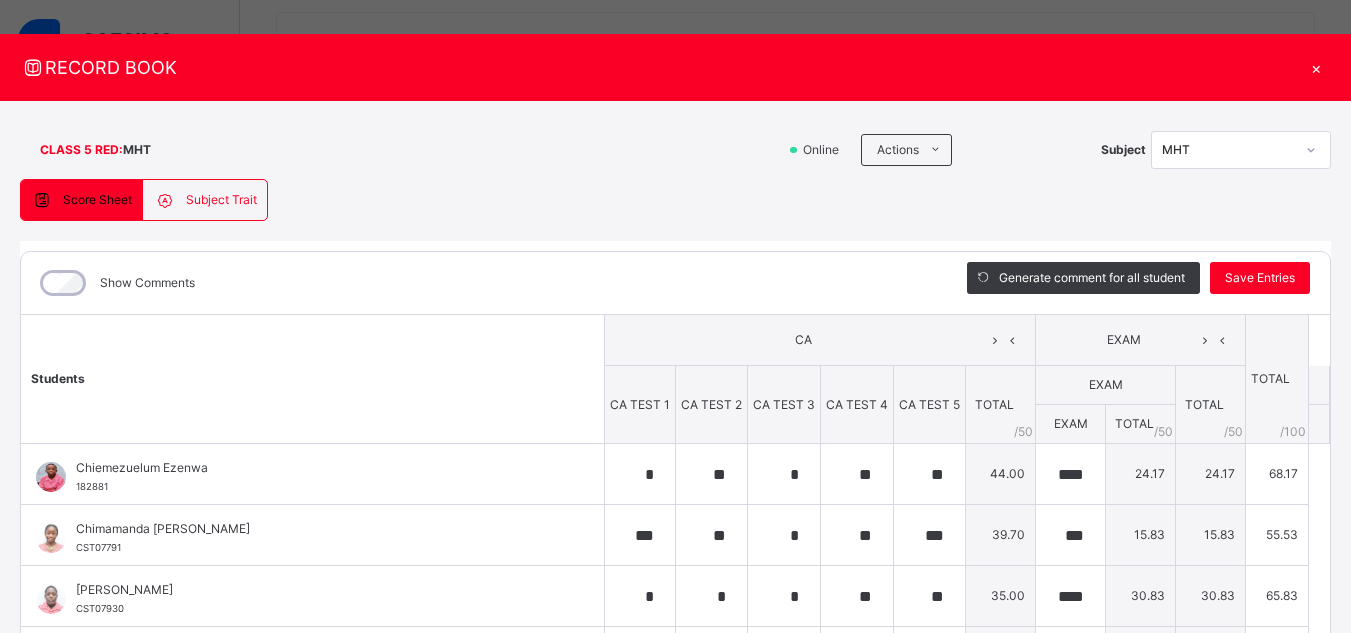 click on "×" at bounding box center [1316, 67] 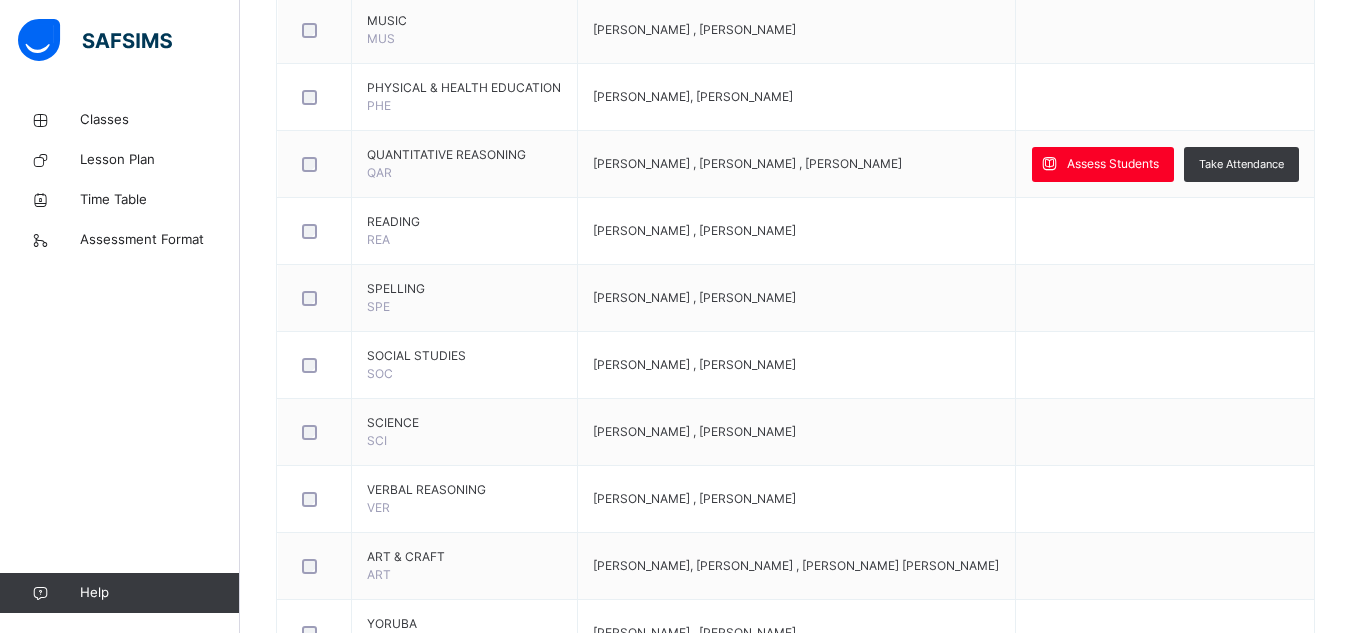 scroll, scrollTop: 1180, scrollLeft: 0, axis: vertical 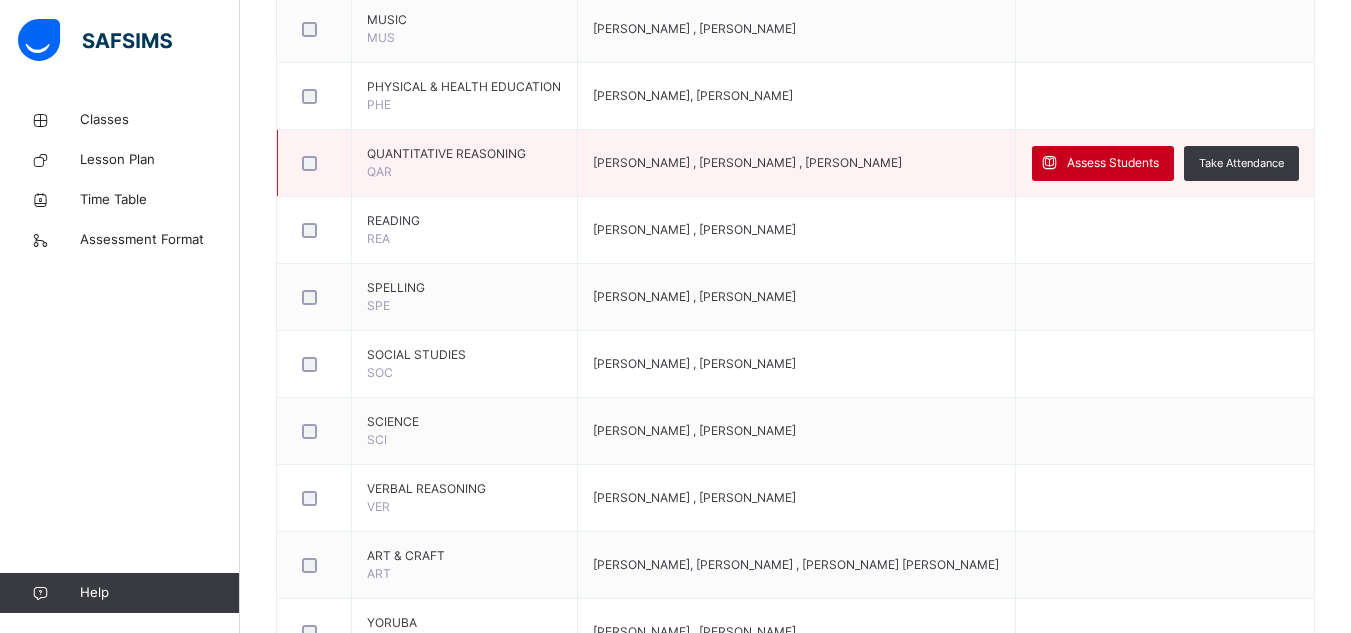 click on "Assess Students" at bounding box center [1103, 163] 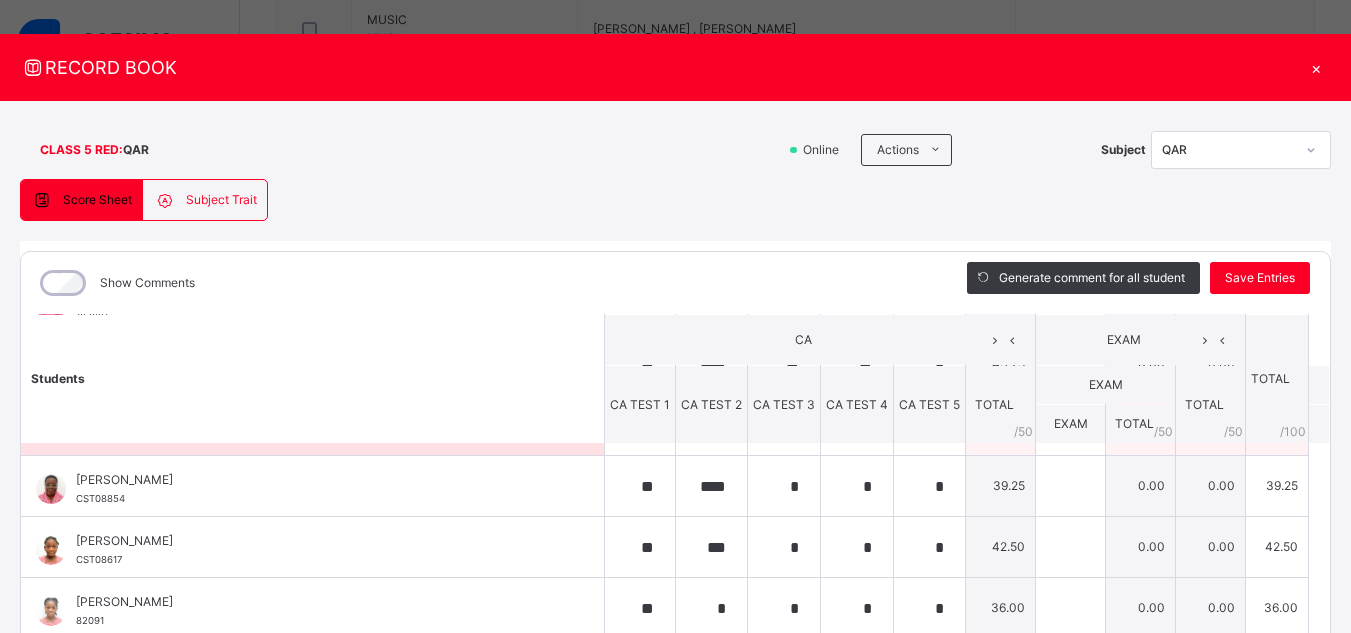 scroll, scrollTop: 169, scrollLeft: 0, axis: vertical 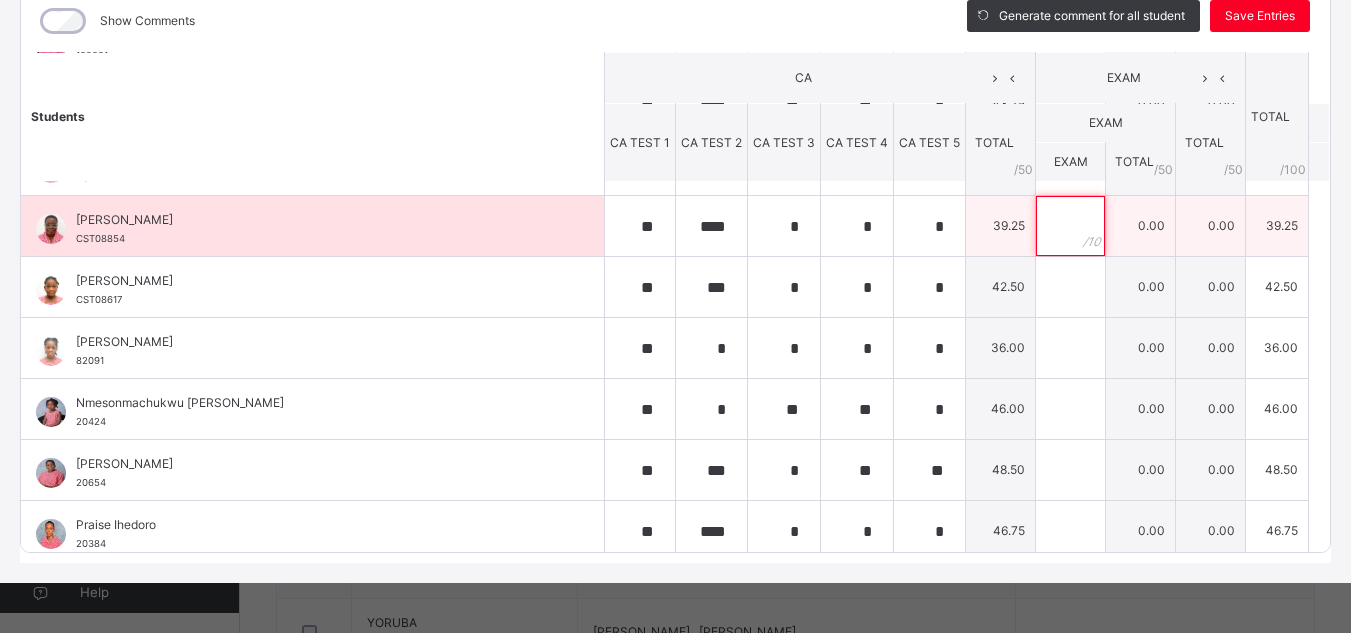 click at bounding box center [1070, 226] 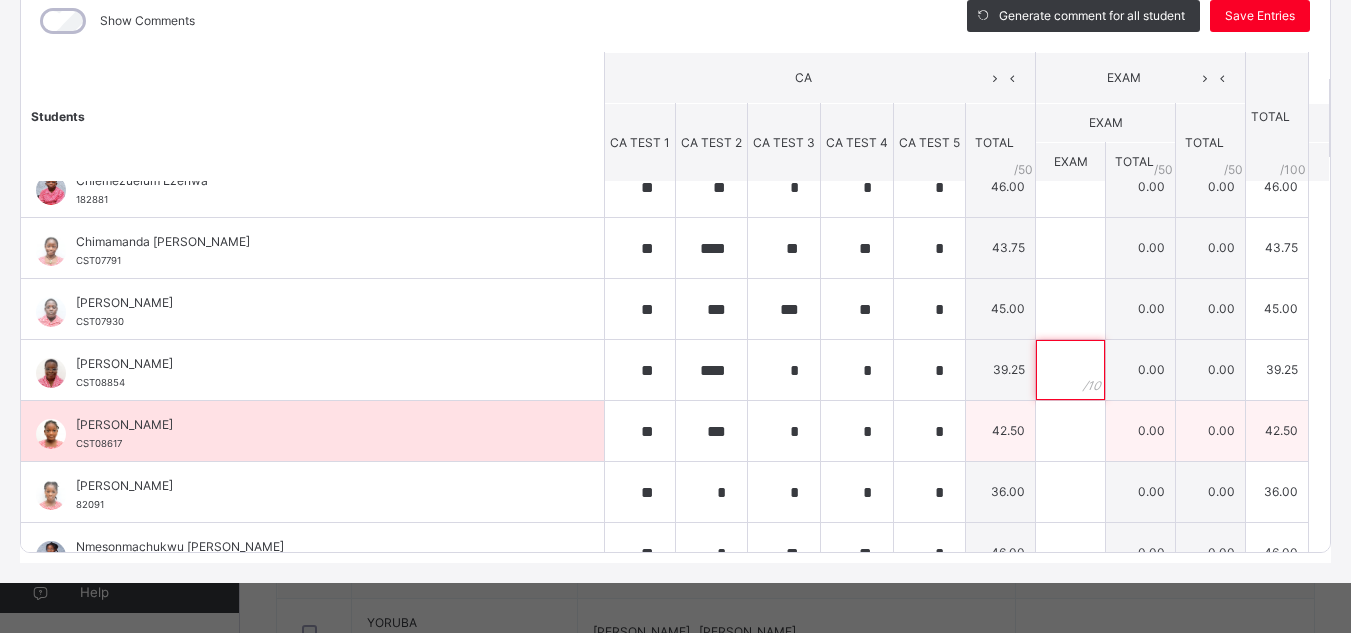 scroll, scrollTop: 0, scrollLeft: 0, axis: both 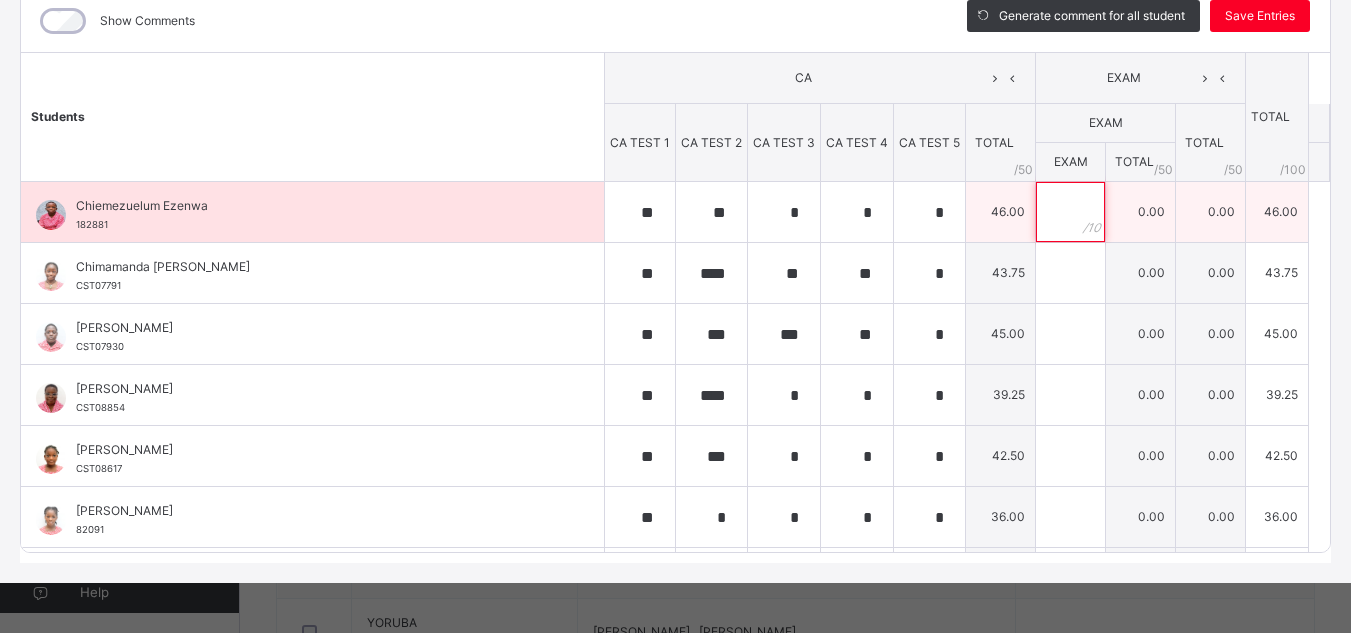click at bounding box center [1070, 212] 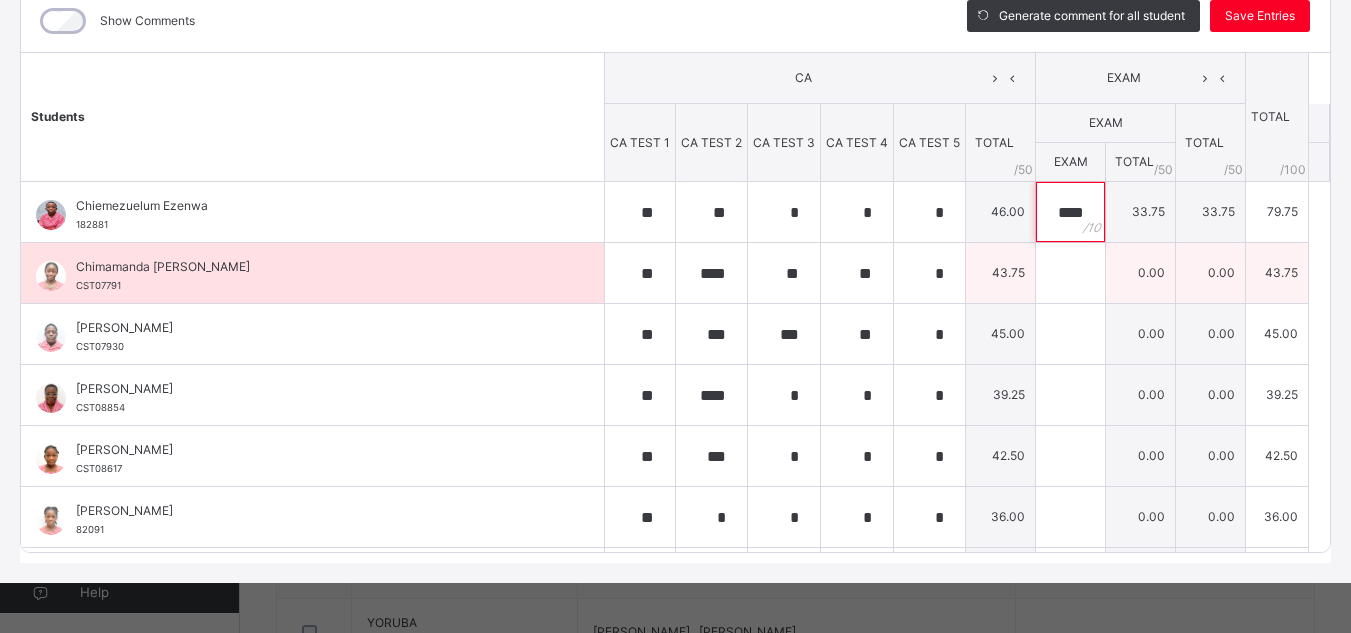 type on "****" 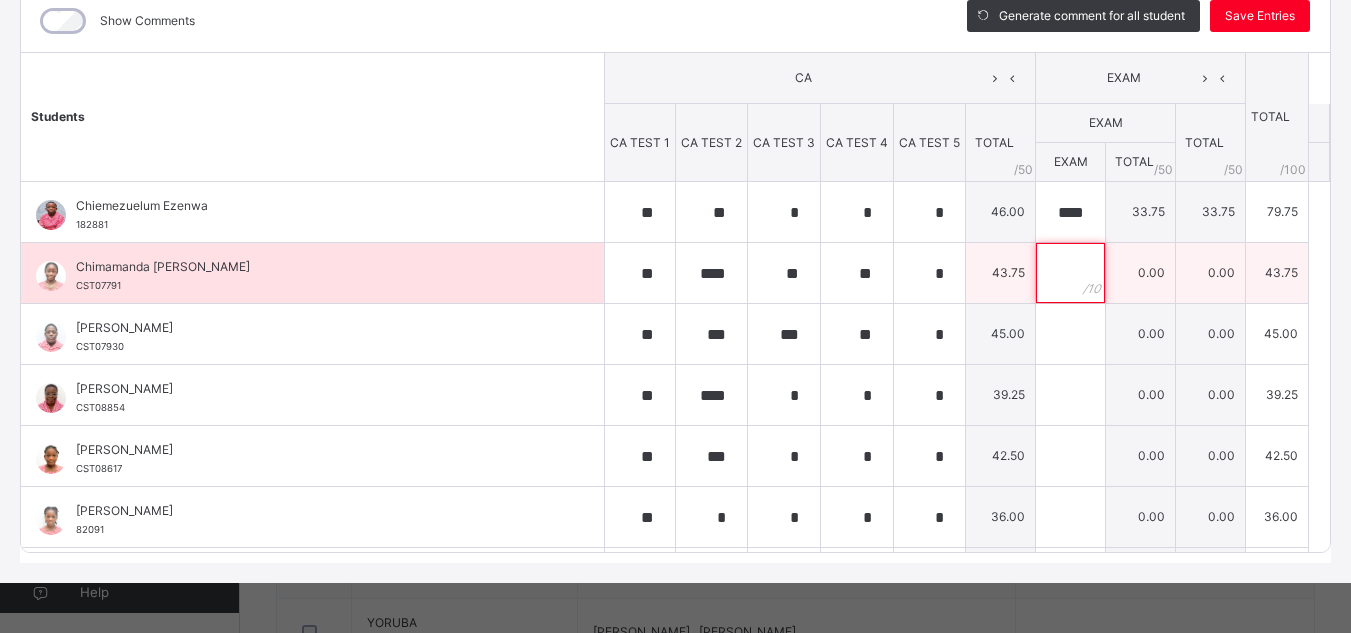 click at bounding box center (1070, 273) 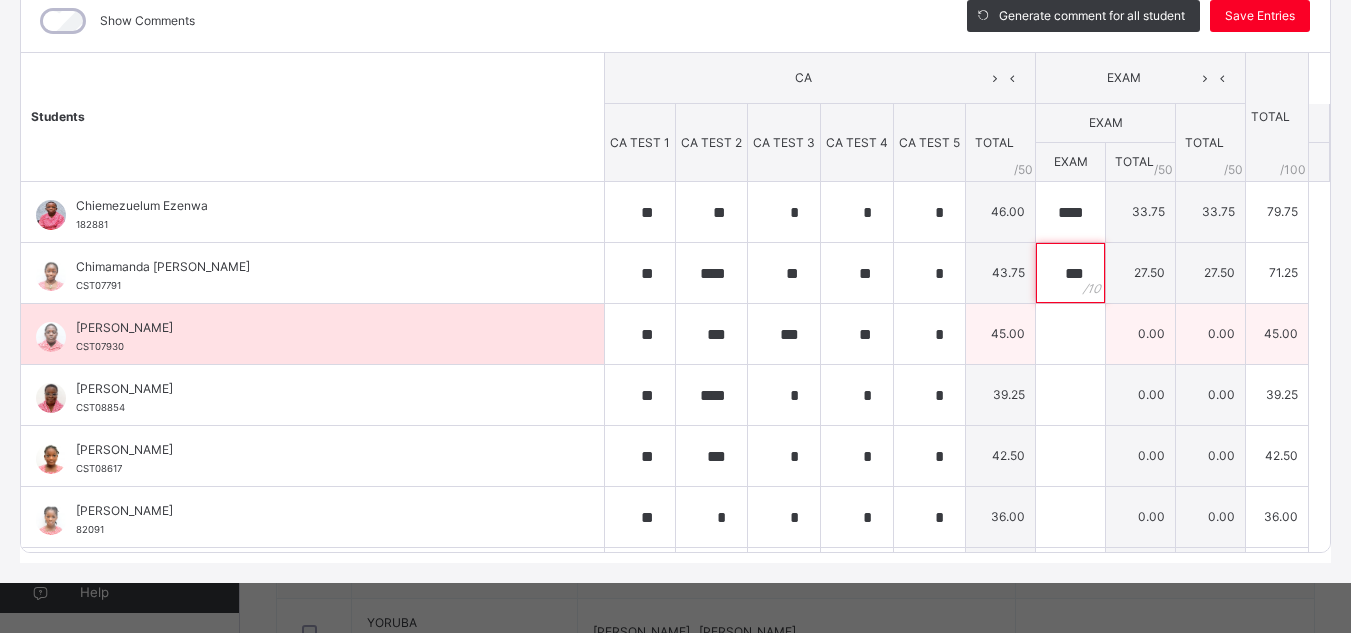 type on "***" 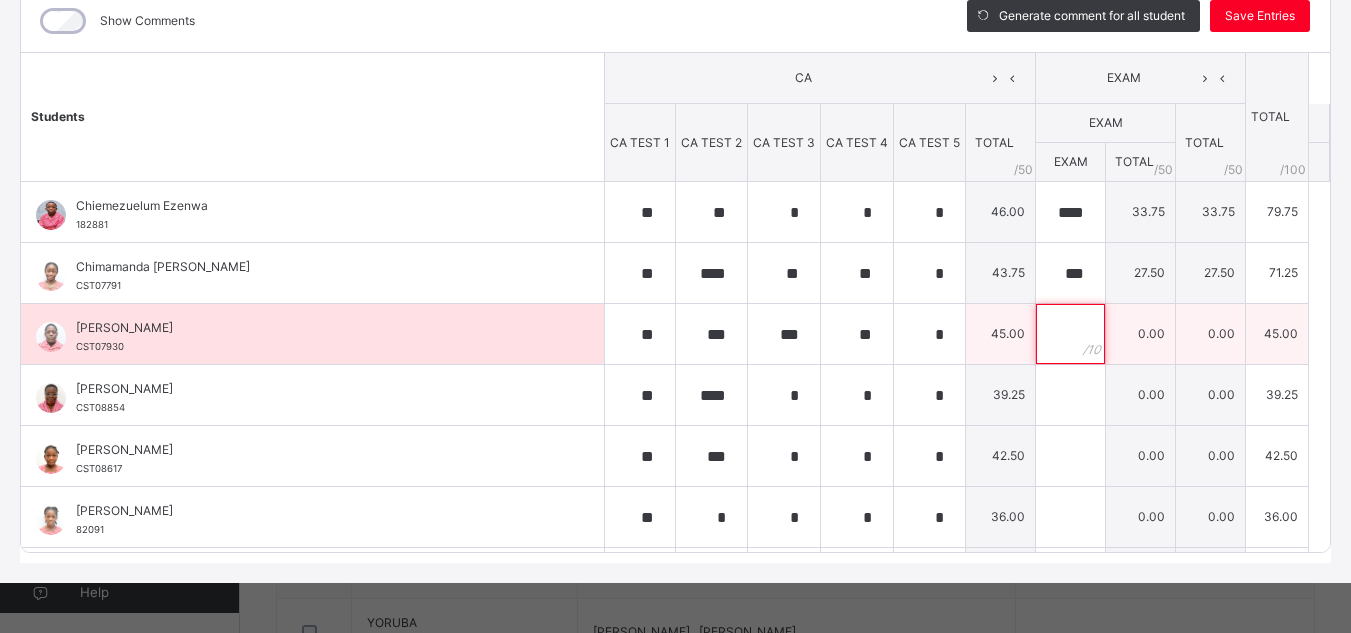 click at bounding box center (1070, 334) 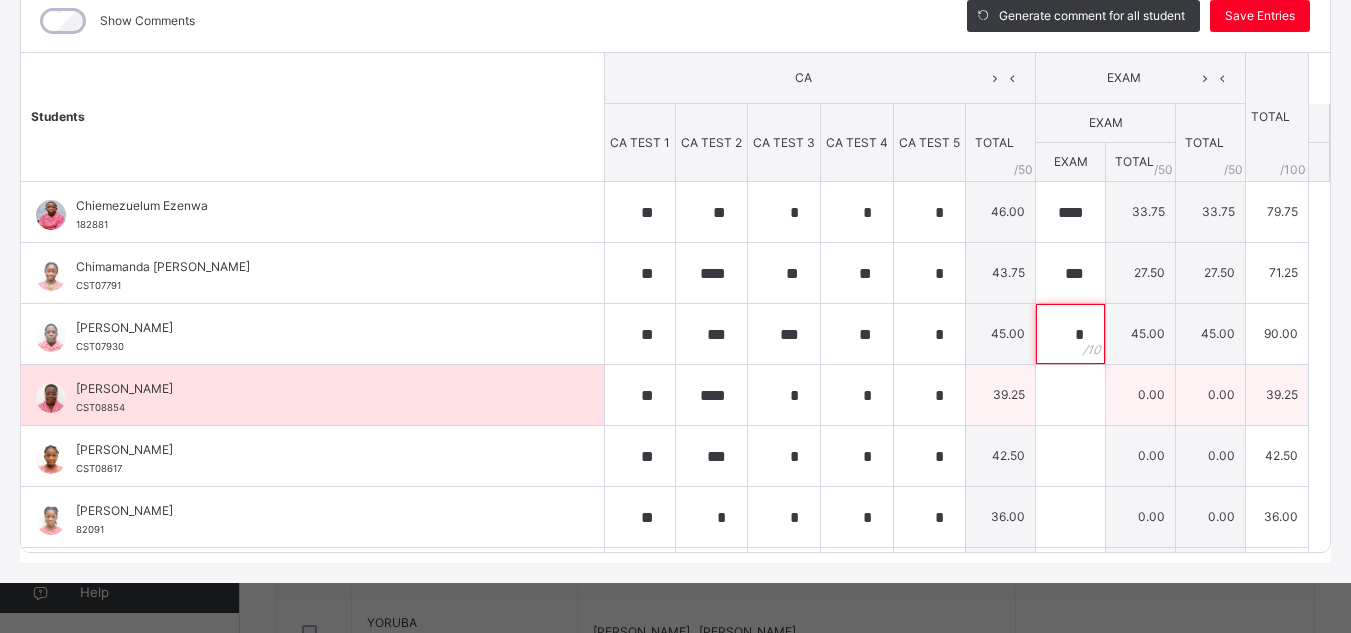 type on "*" 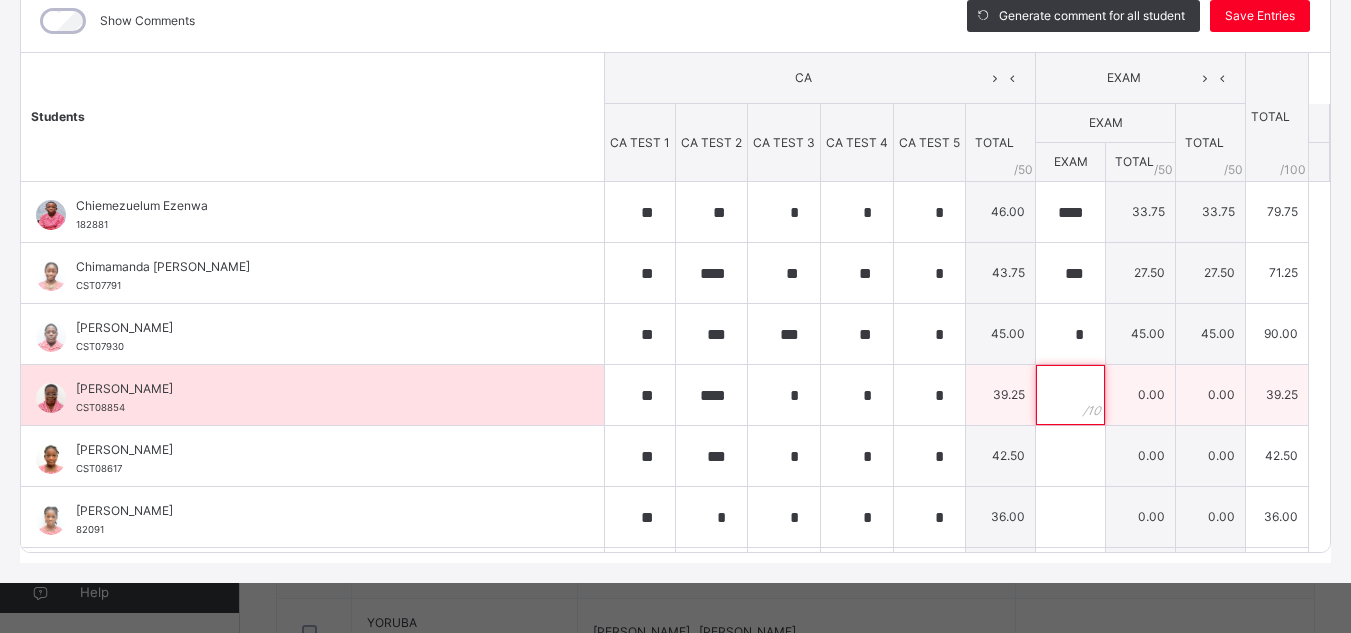 click at bounding box center (1070, 395) 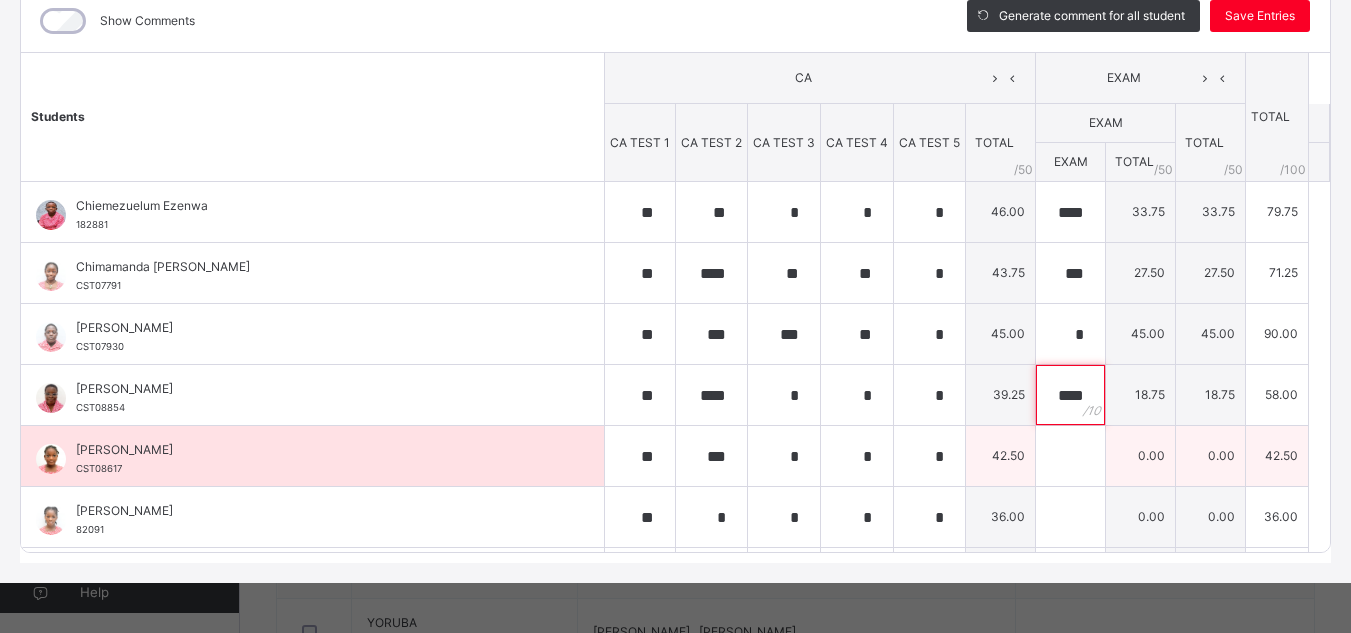 type on "****" 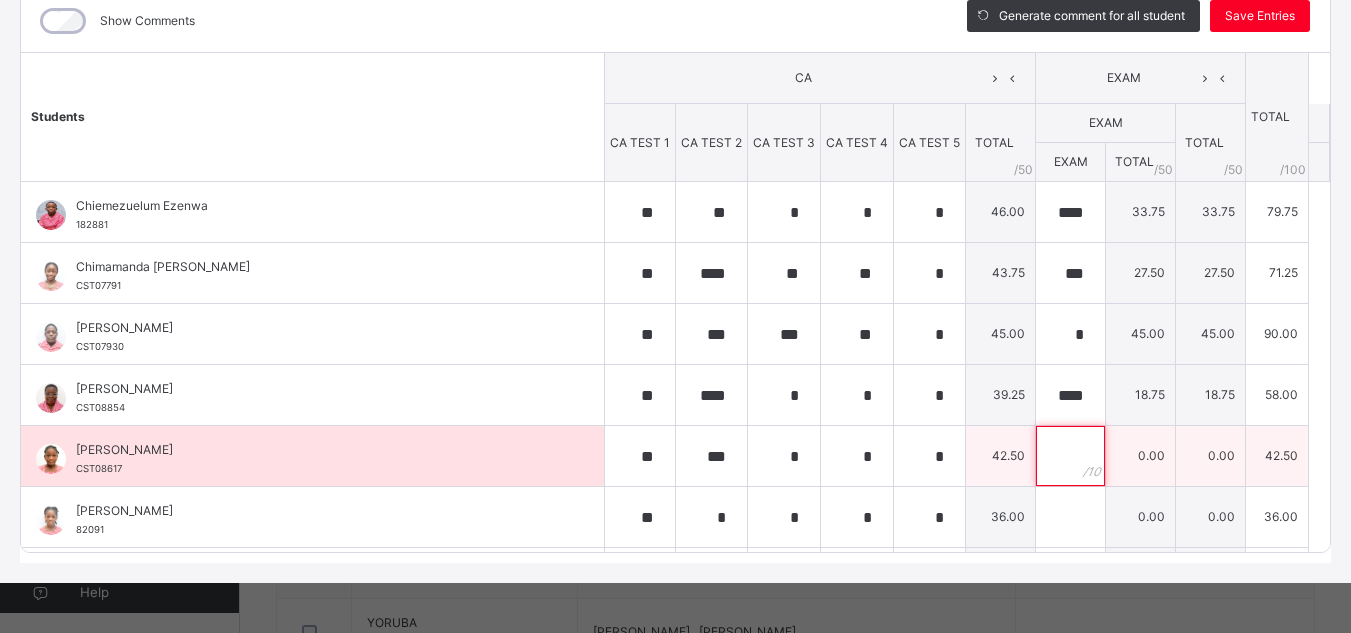 click at bounding box center (1070, 456) 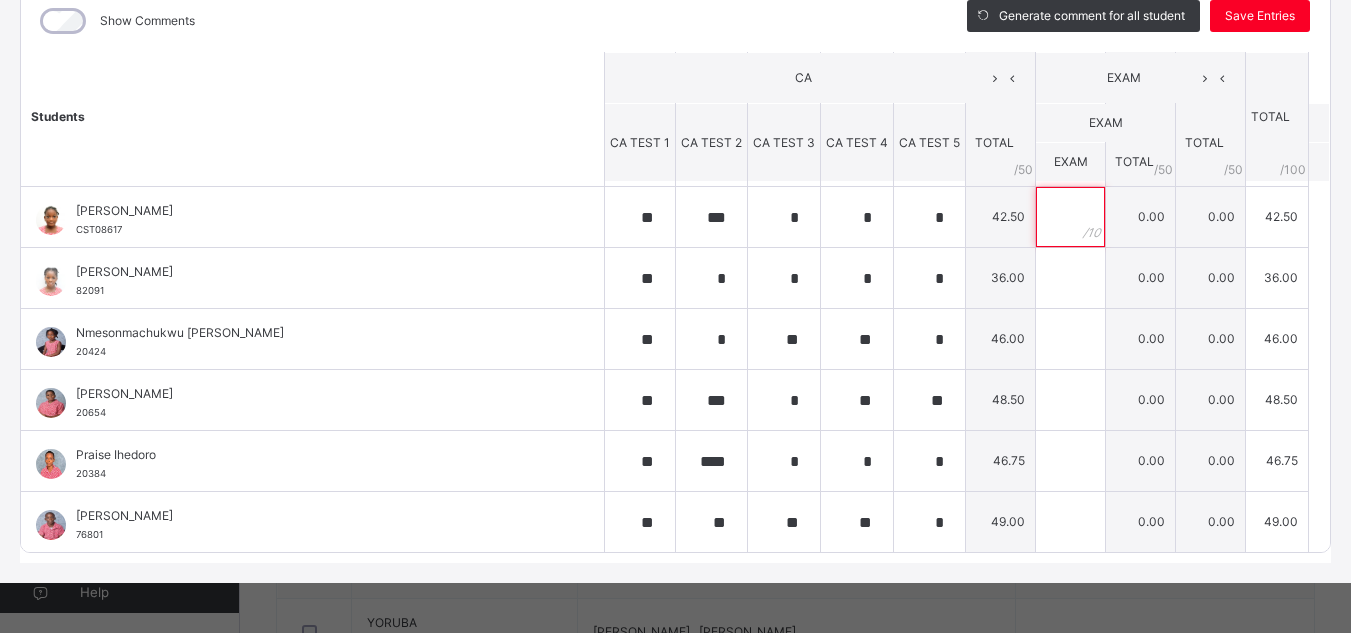scroll, scrollTop: 240, scrollLeft: 0, axis: vertical 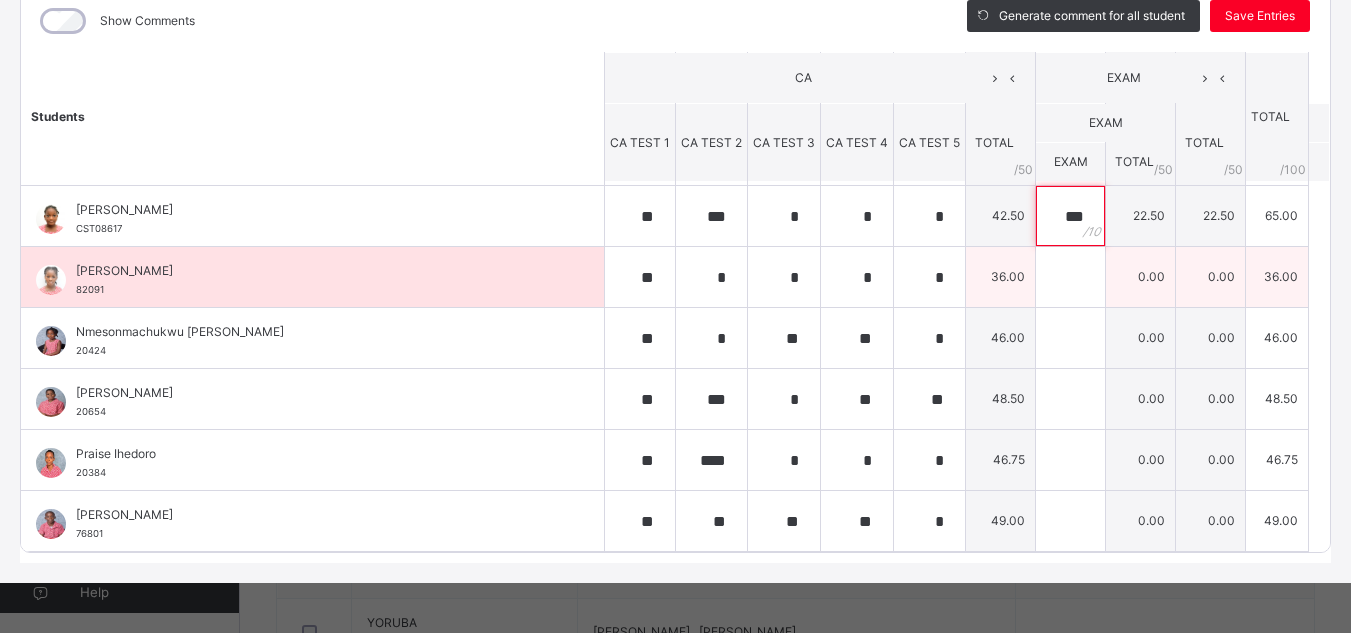 type on "***" 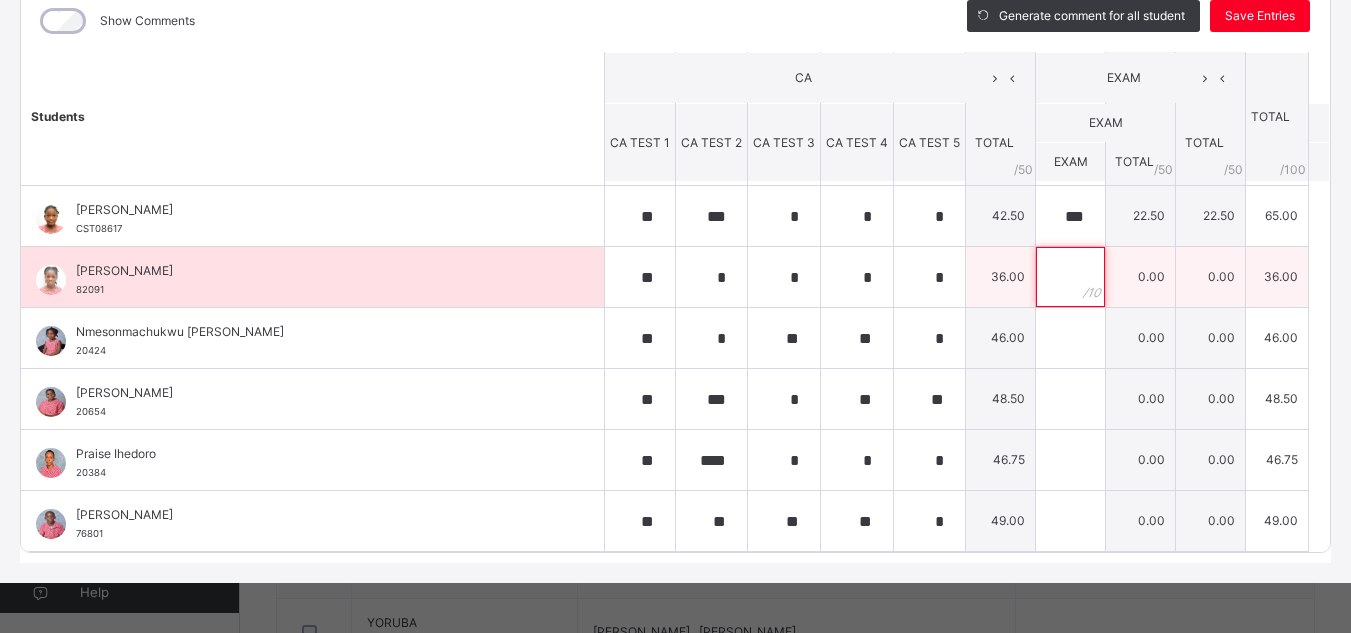 click at bounding box center [1070, 277] 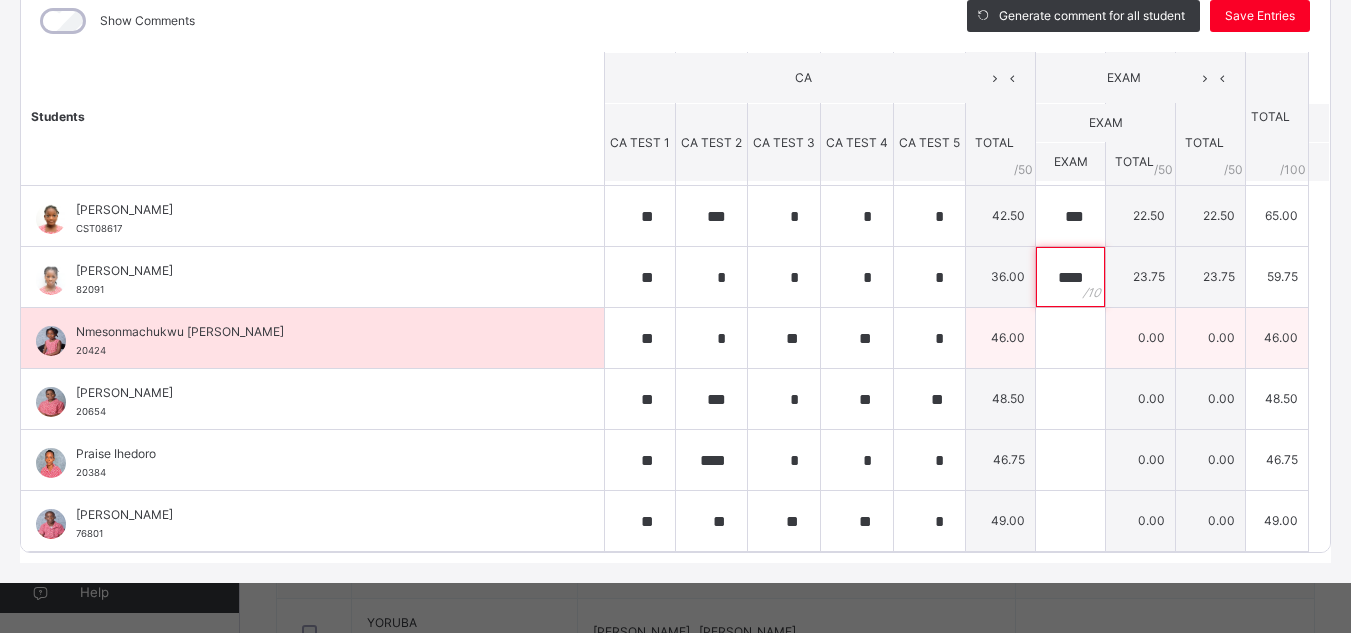 type on "****" 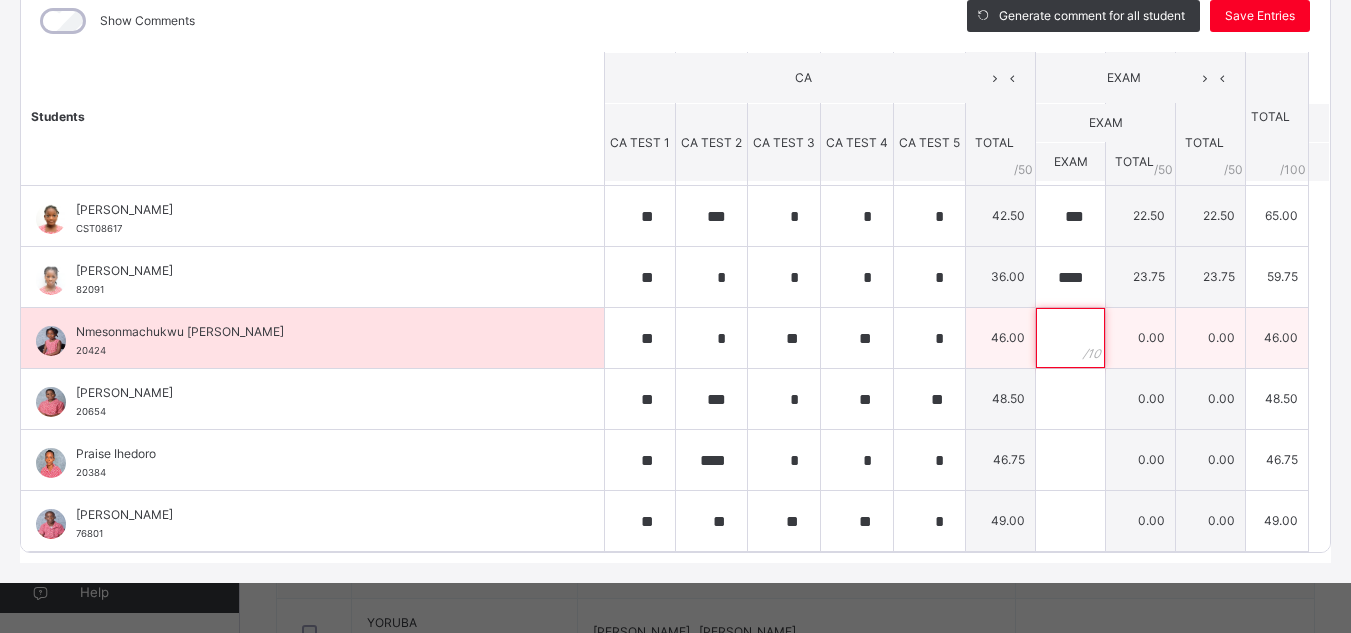 click at bounding box center (1070, 338) 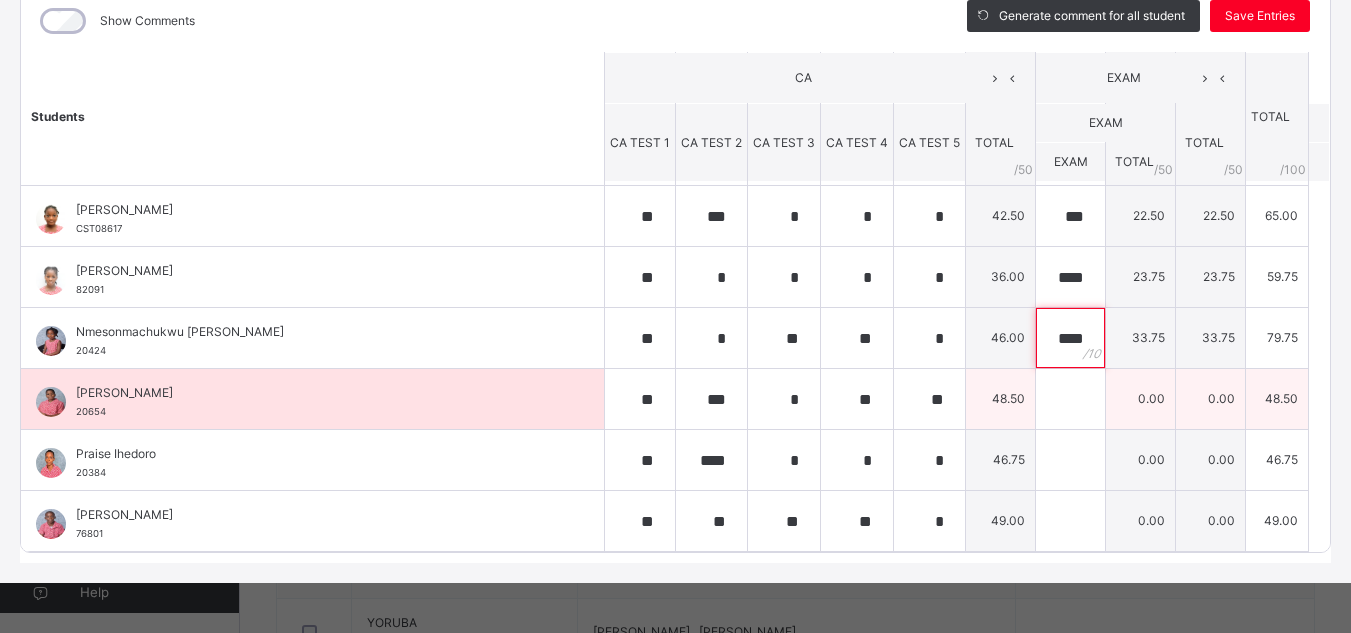 type on "****" 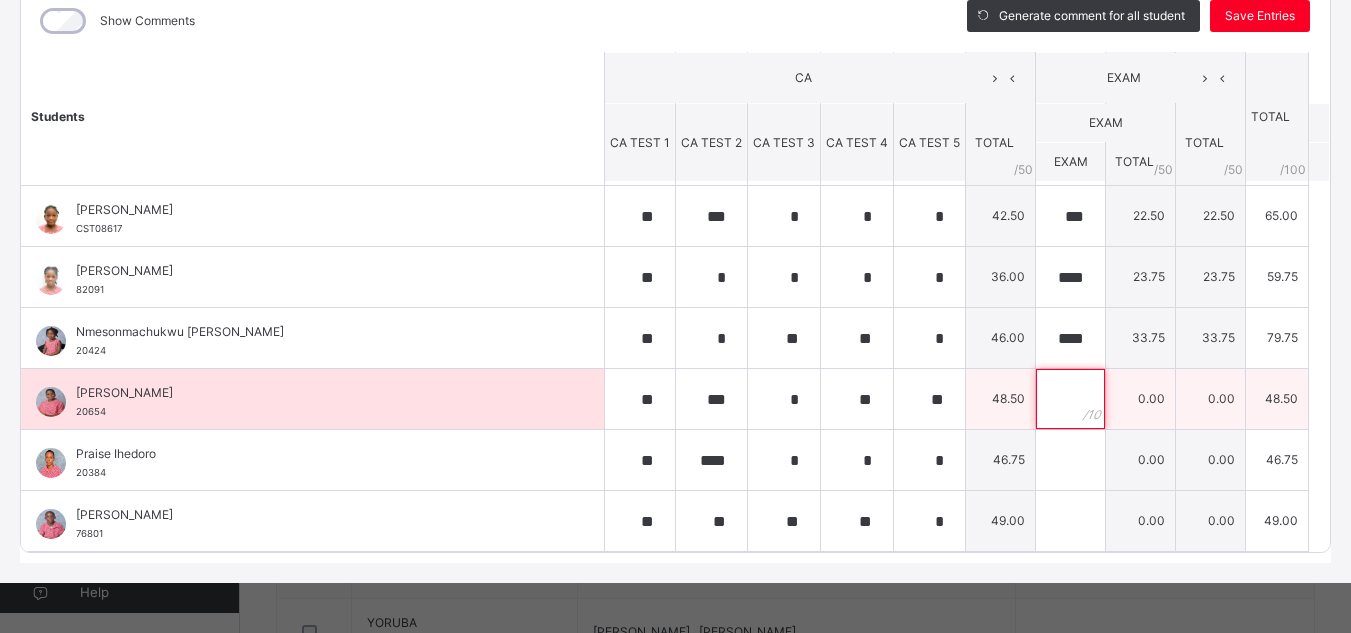 click at bounding box center (1070, 399) 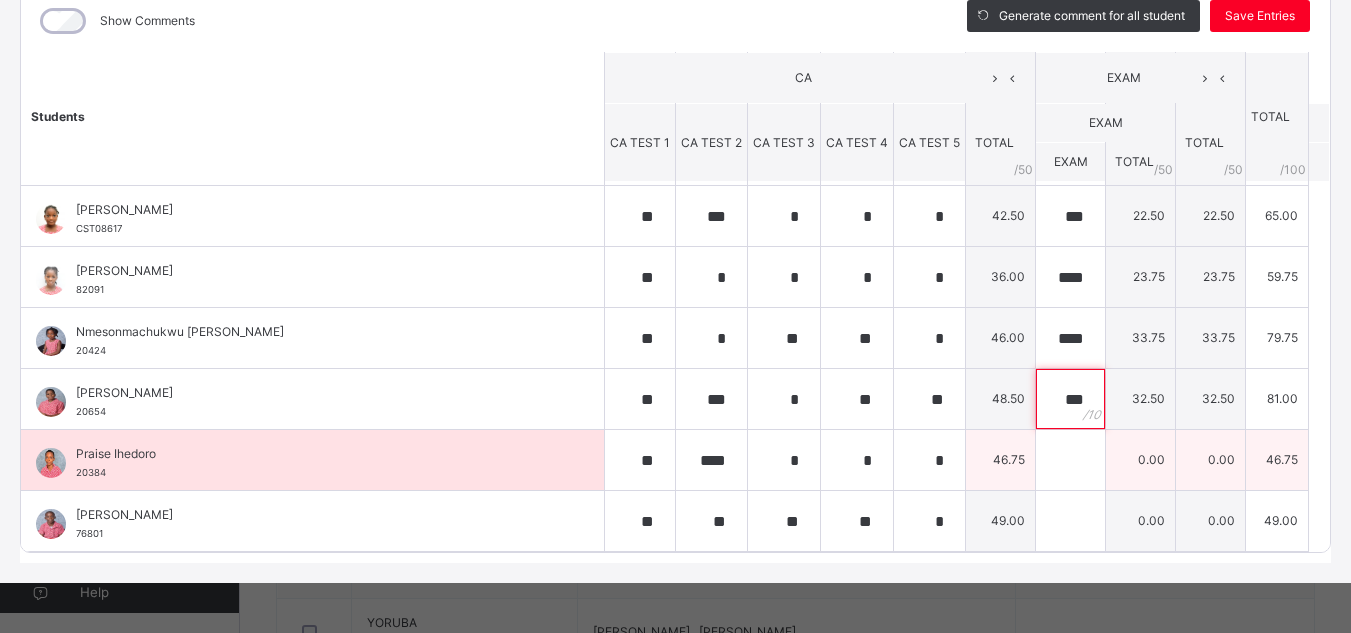 type on "***" 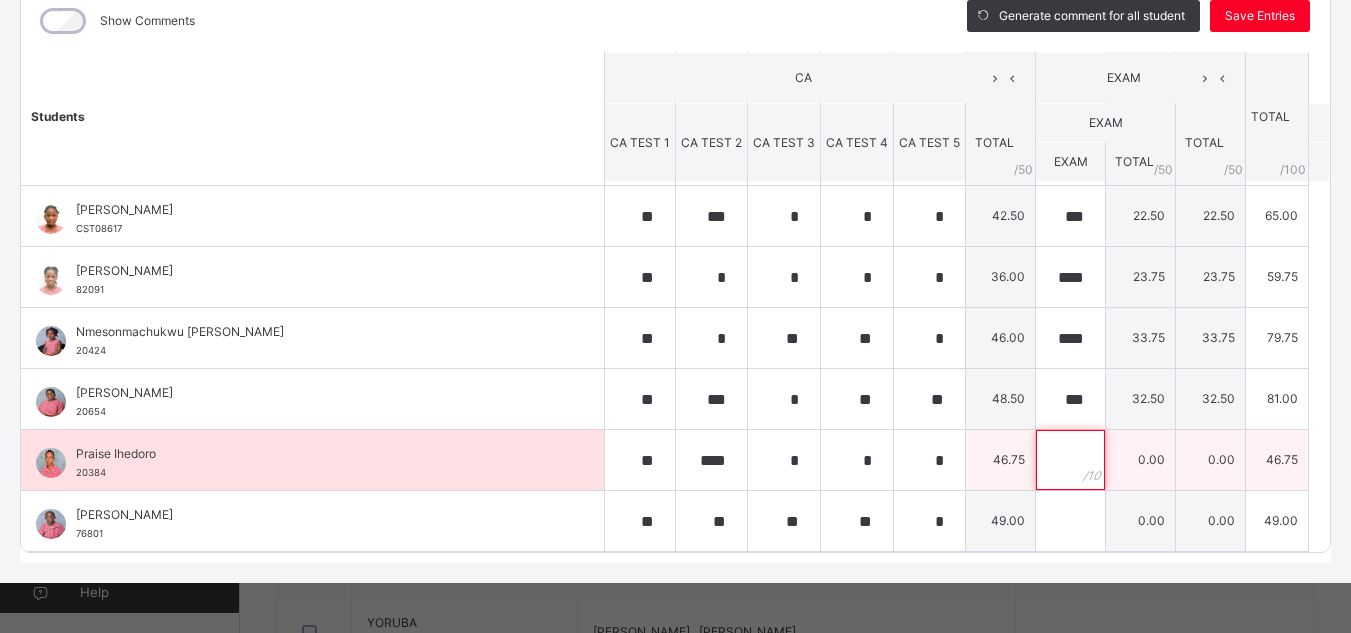 click at bounding box center (1070, 460) 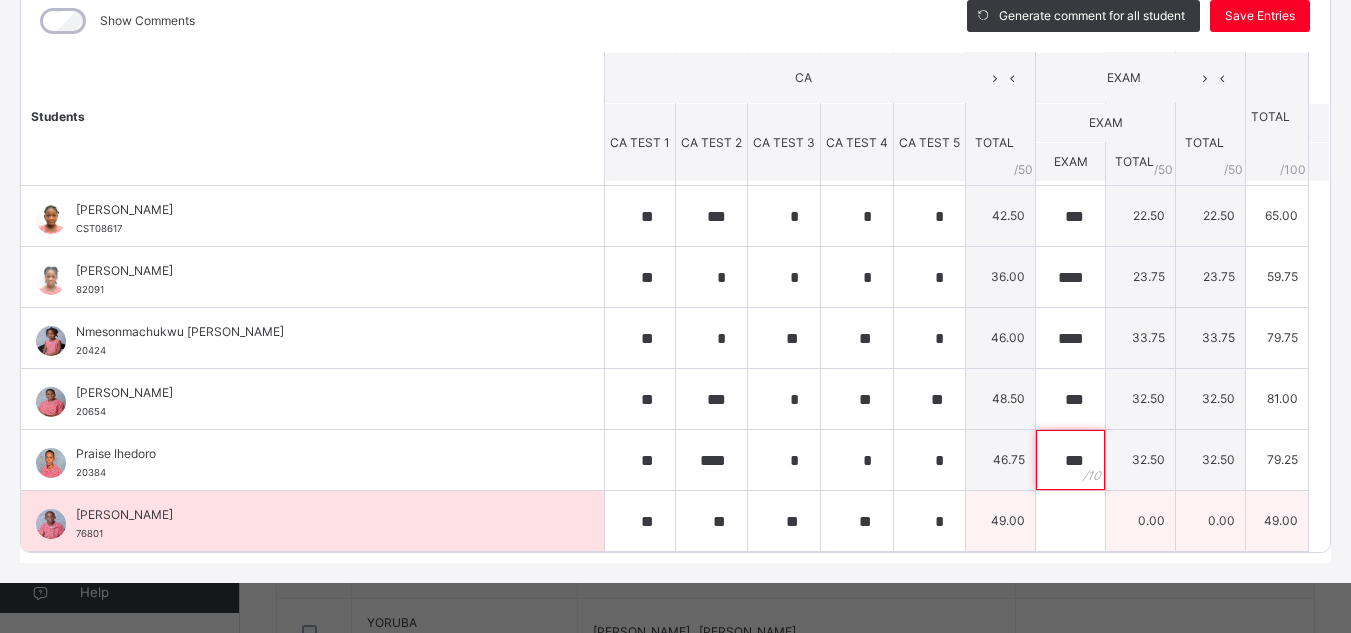 type on "***" 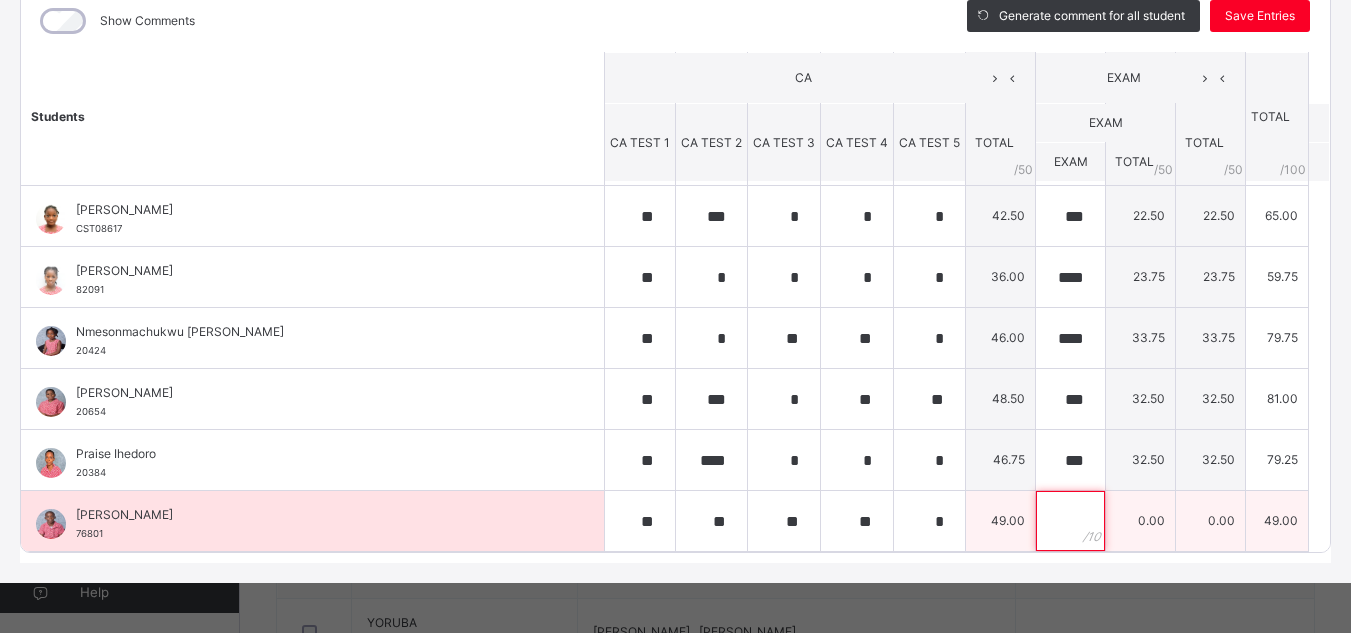 click at bounding box center (1070, 521) 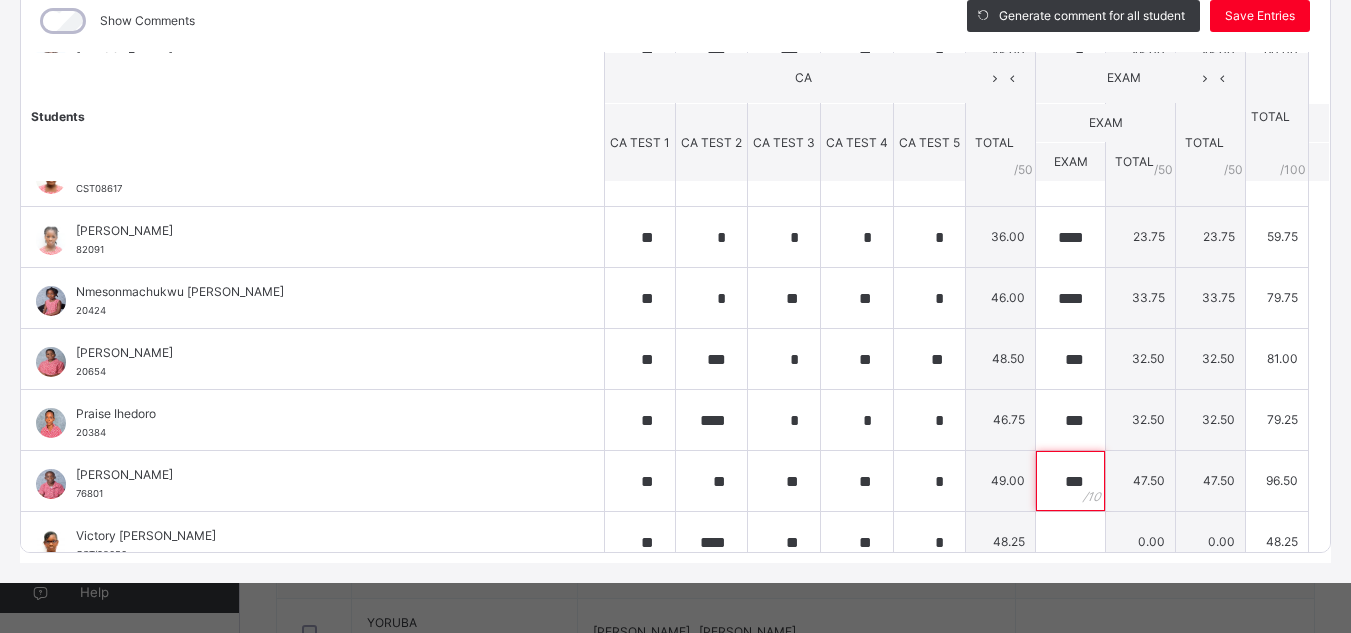 scroll, scrollTop: 301, scrollLeft: 0, axis: vertical 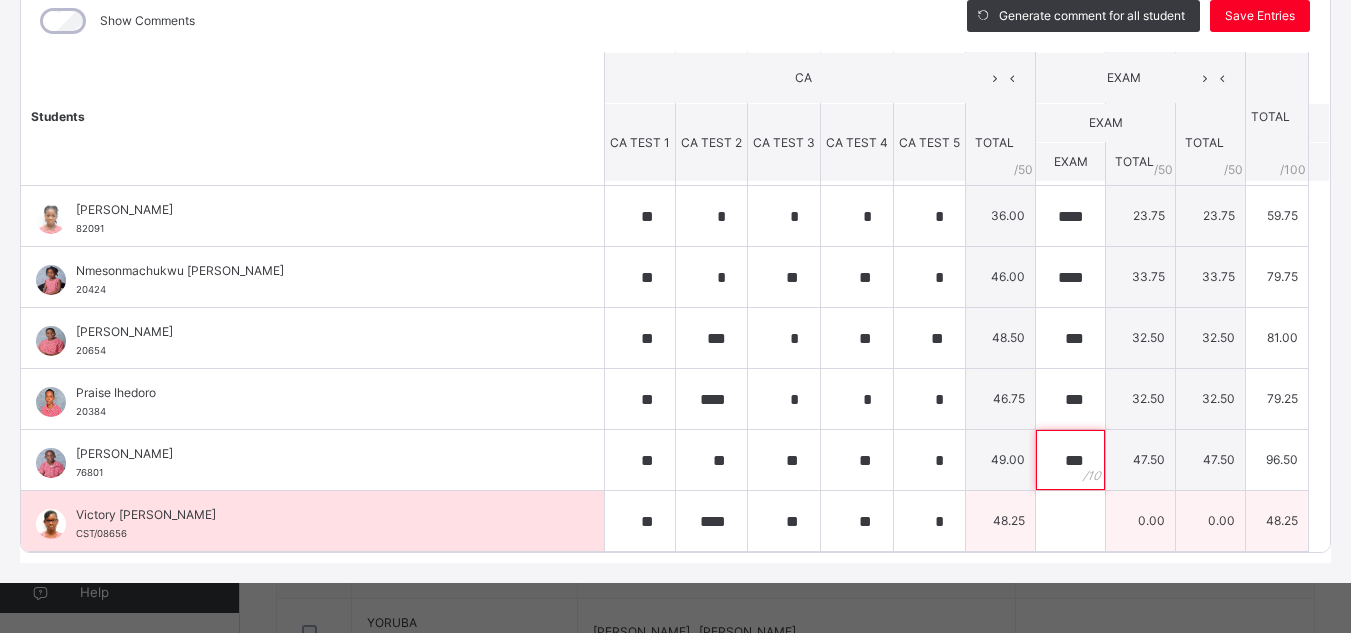 type on "***" 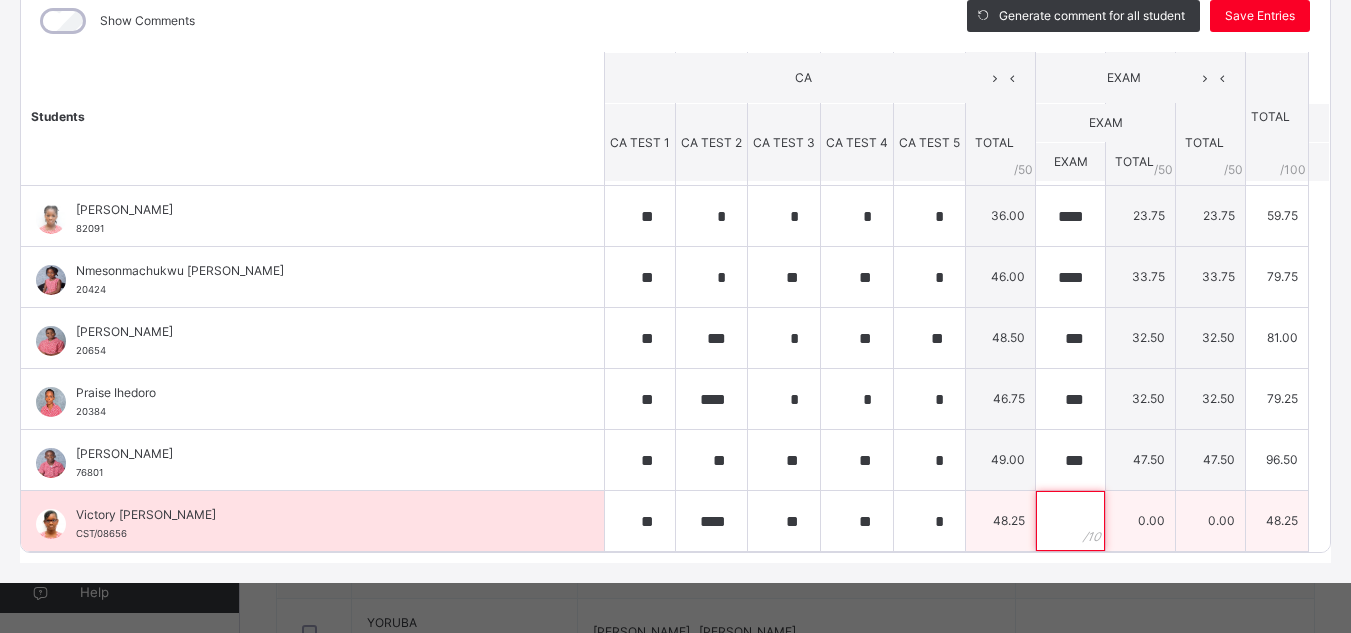 click at bounding box center (1070, 521) 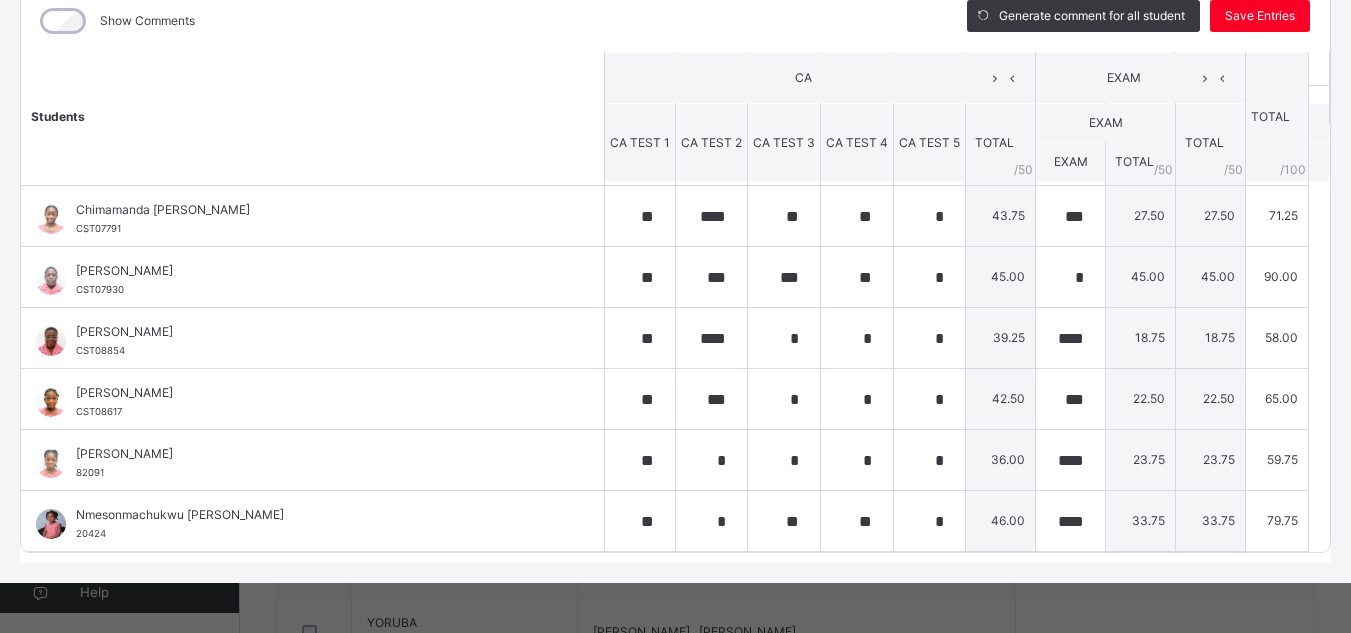 scroll, scrollTop: 0, scrollLeft: 0, axis: both 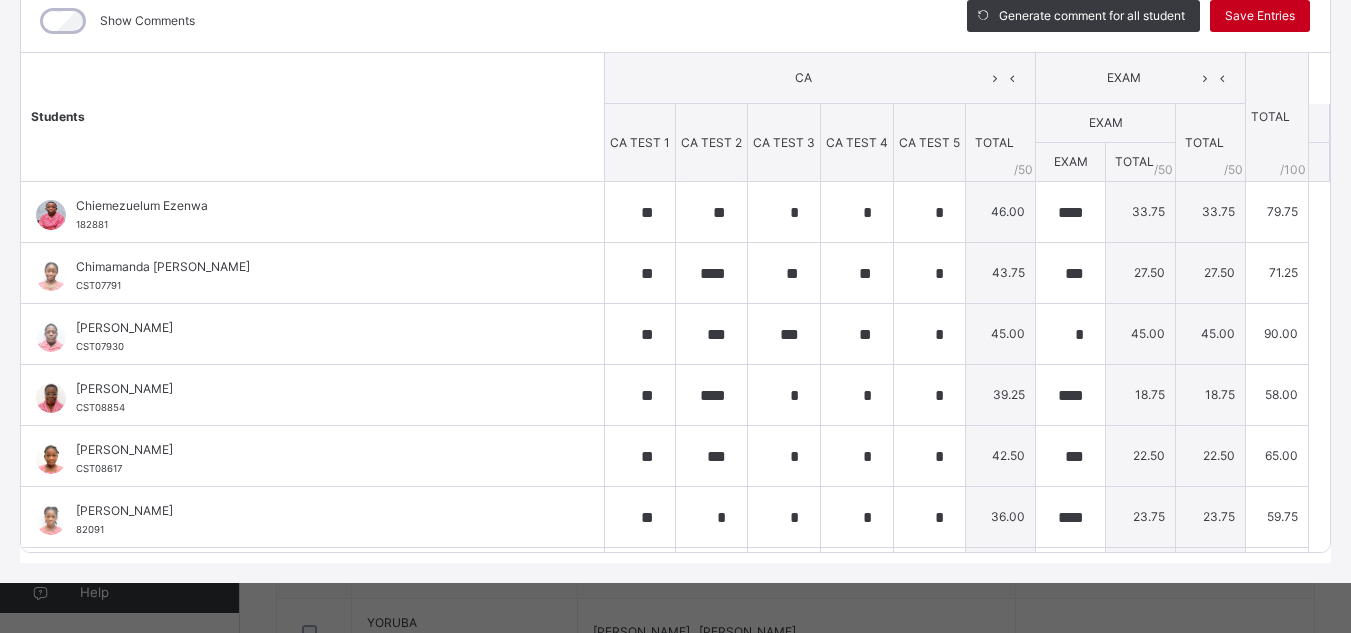 type on "****" 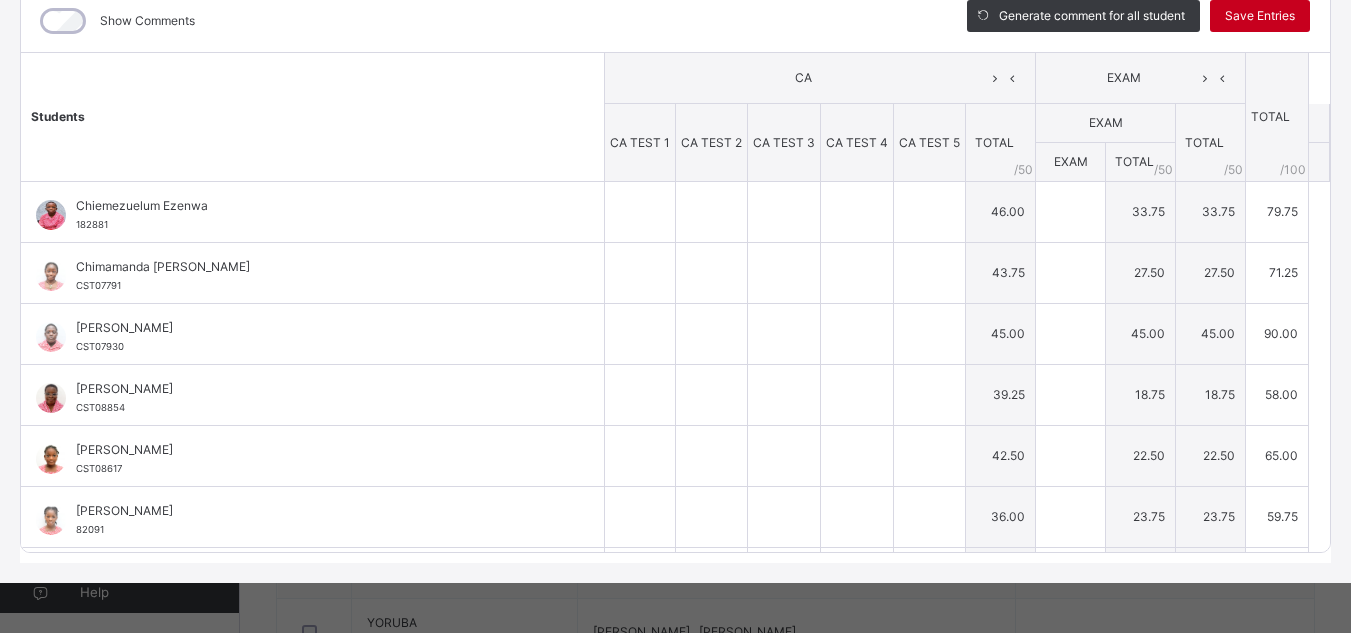 type on "**" 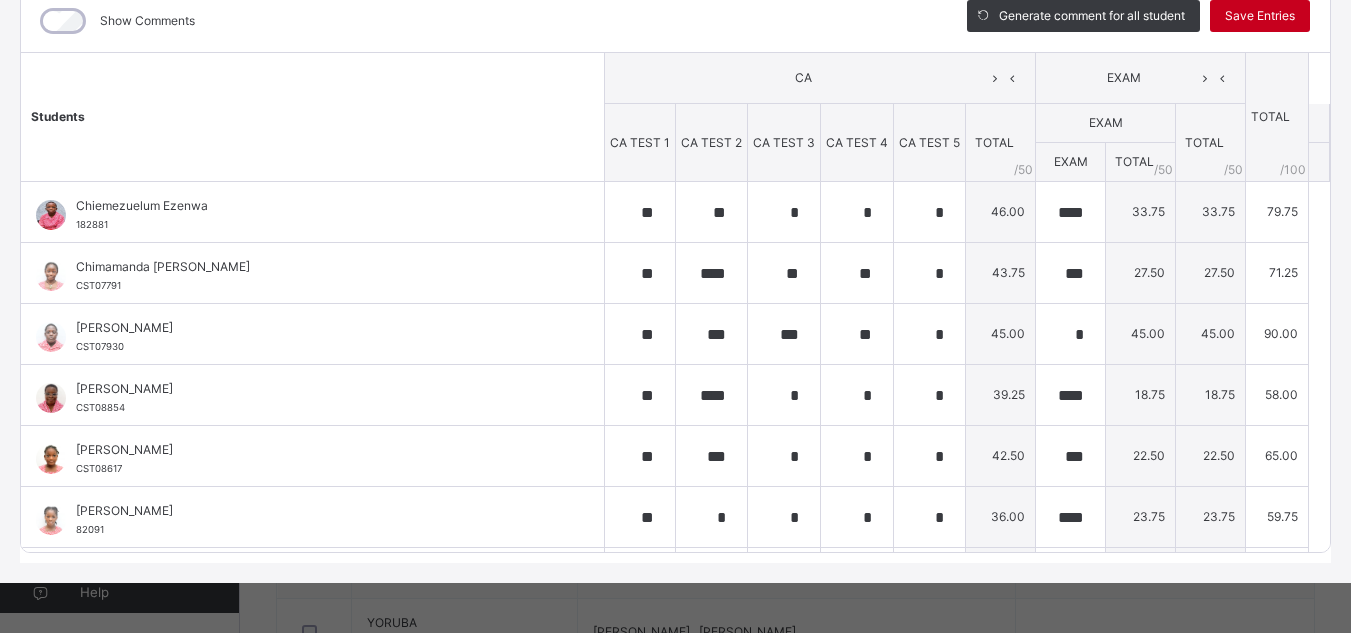 type on "**" 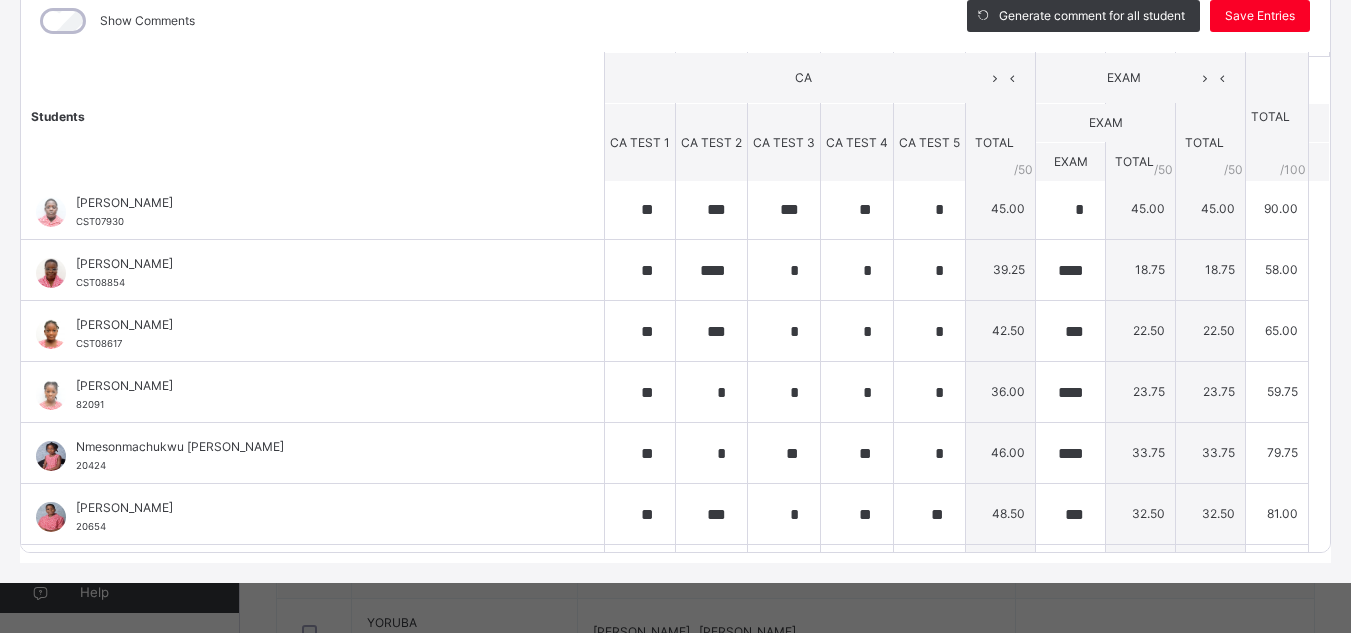scroll, scrollTop: 301, scrollLeft: 0, axis: vertical 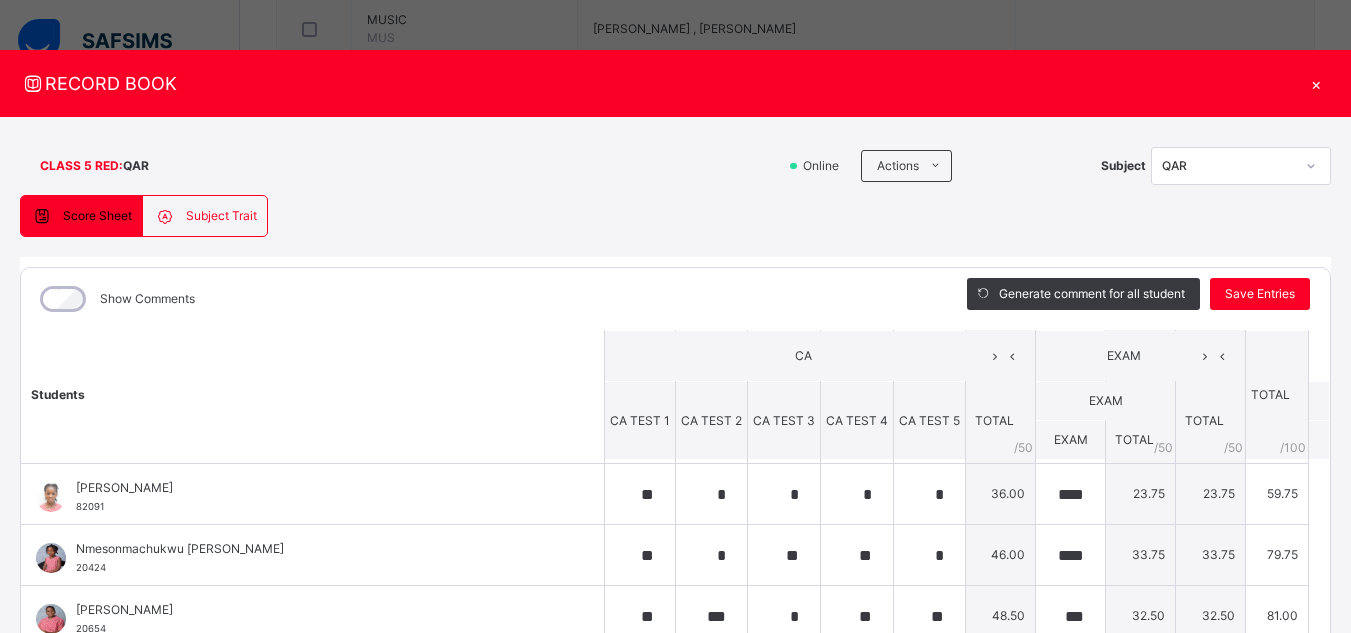 click on "×" at bounding box center (1316, 83) 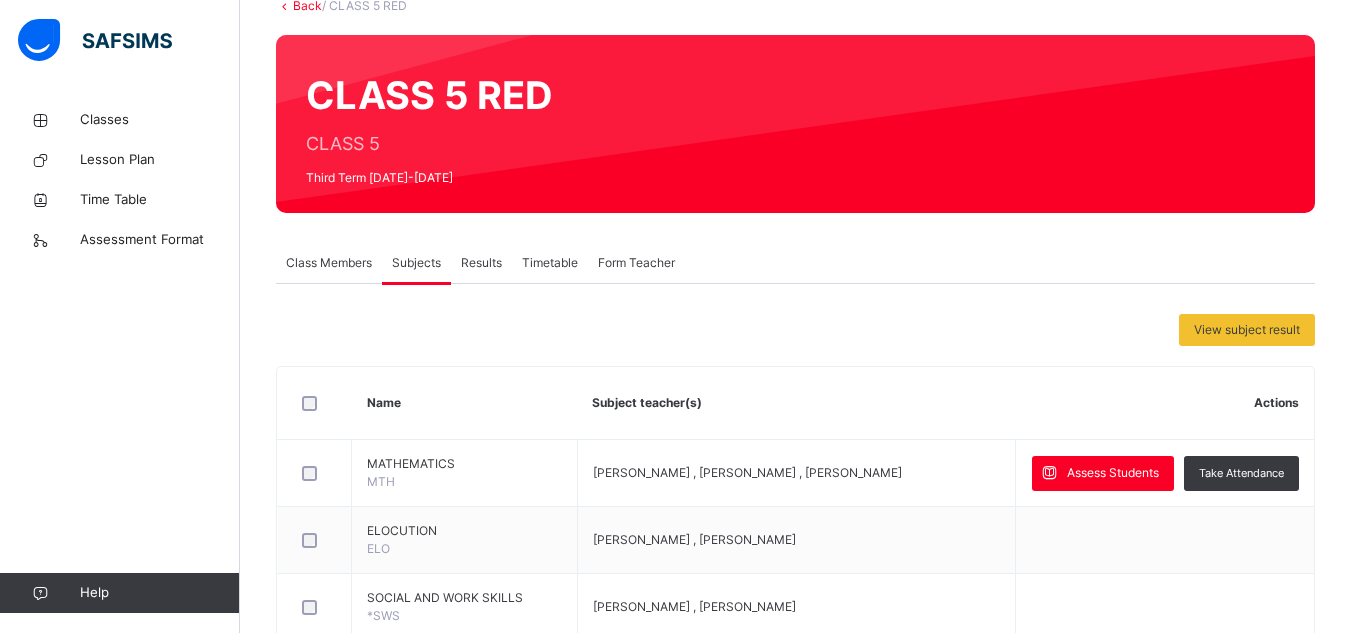 scroll, scrollTop: 132, scrollLeft: 0, axis: vertical 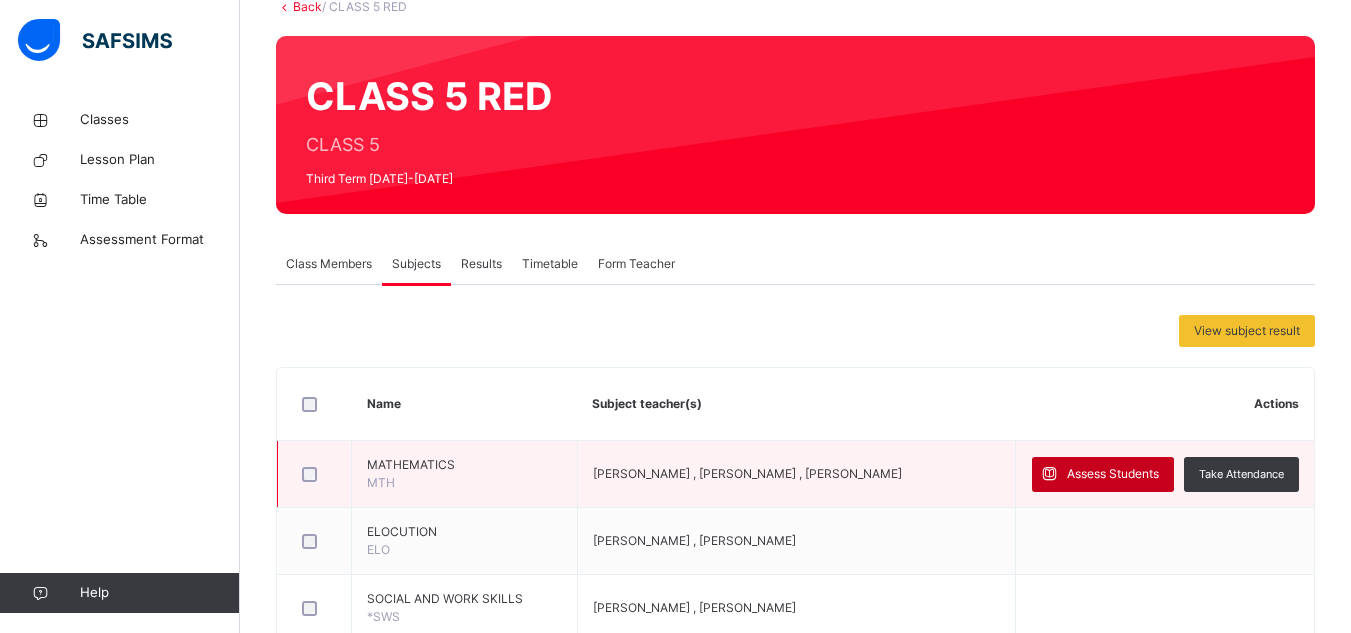click on "Assess Students" at bounding box center (1103, 474) 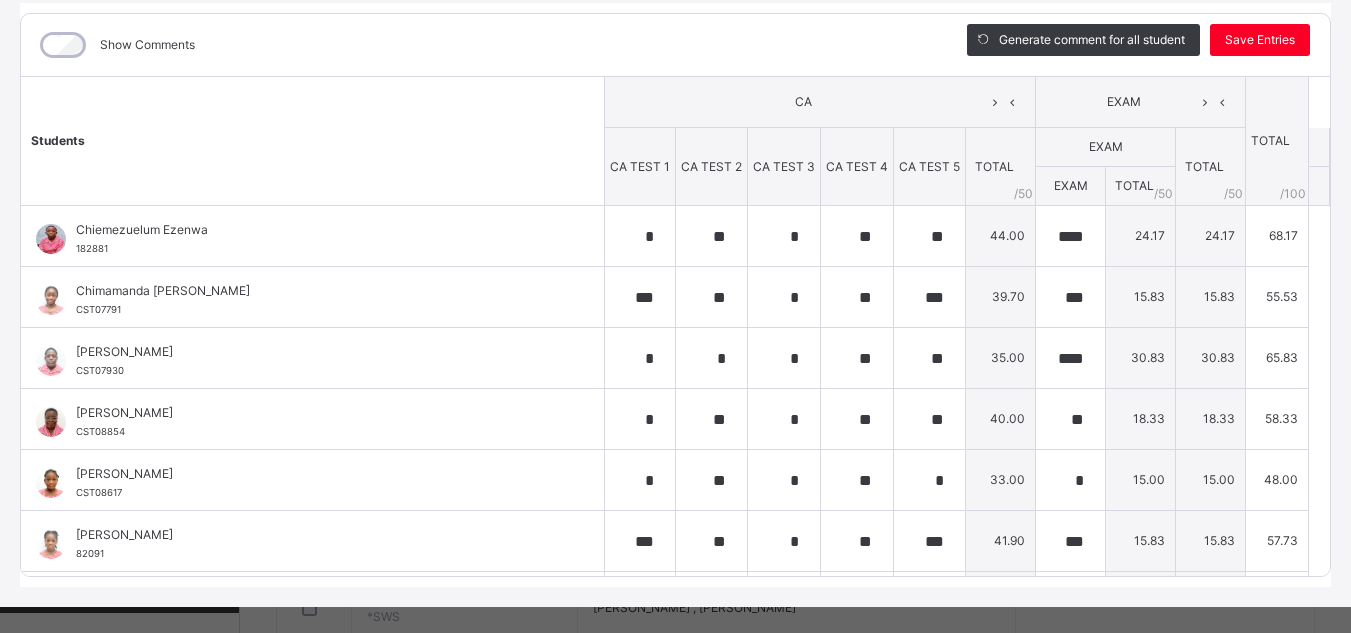 scroll, scrollTop: 278, scrollLeft: 0, axis: vertical 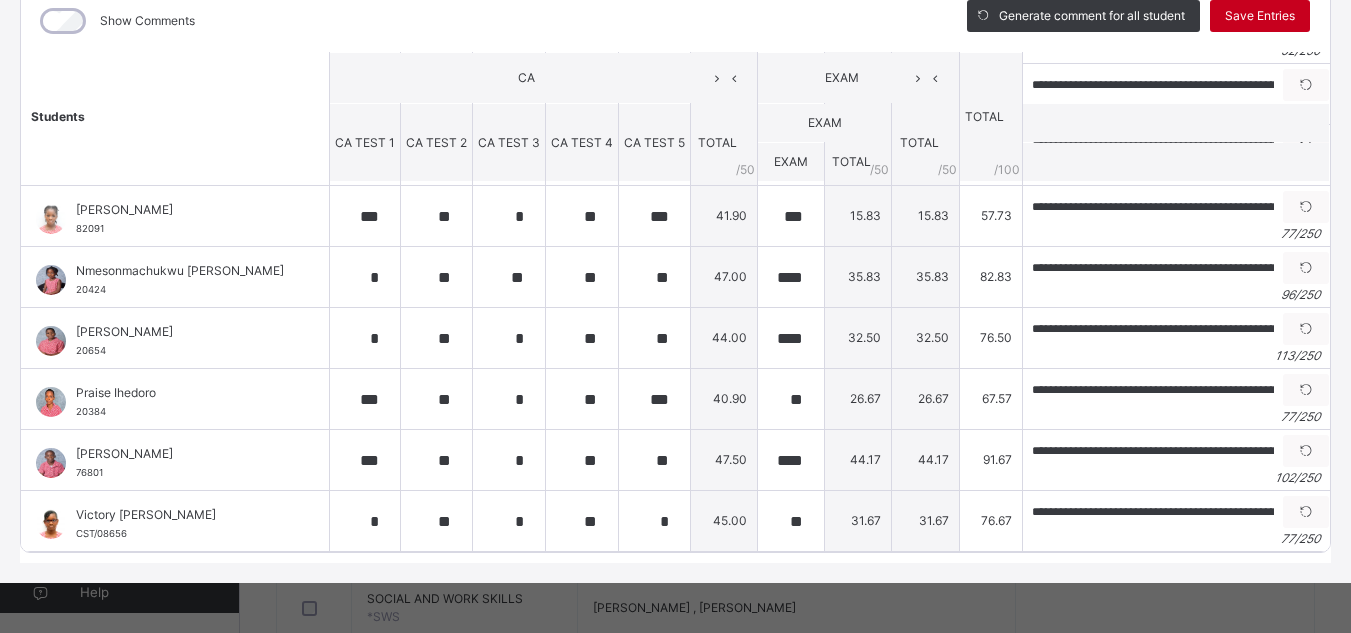 click on "Save Entries" at bounding box center [1260, 16] 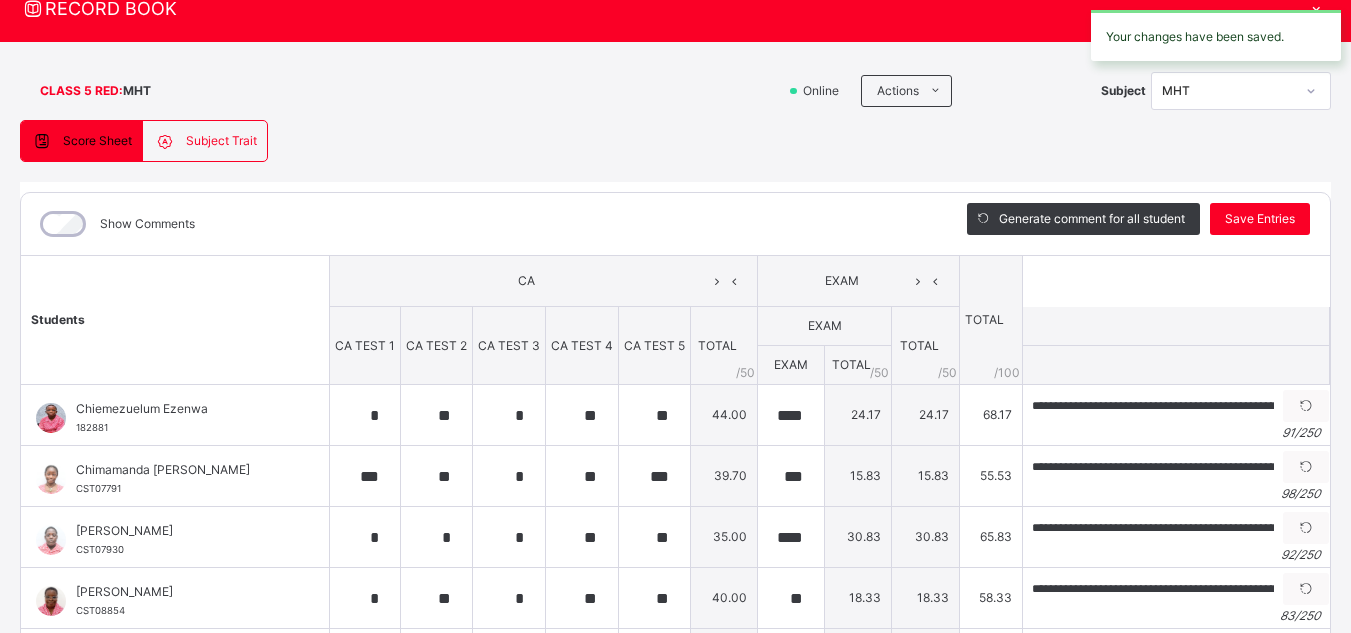 scroll, scrollTop: 278, scrollLeft: 0, axis: vertical 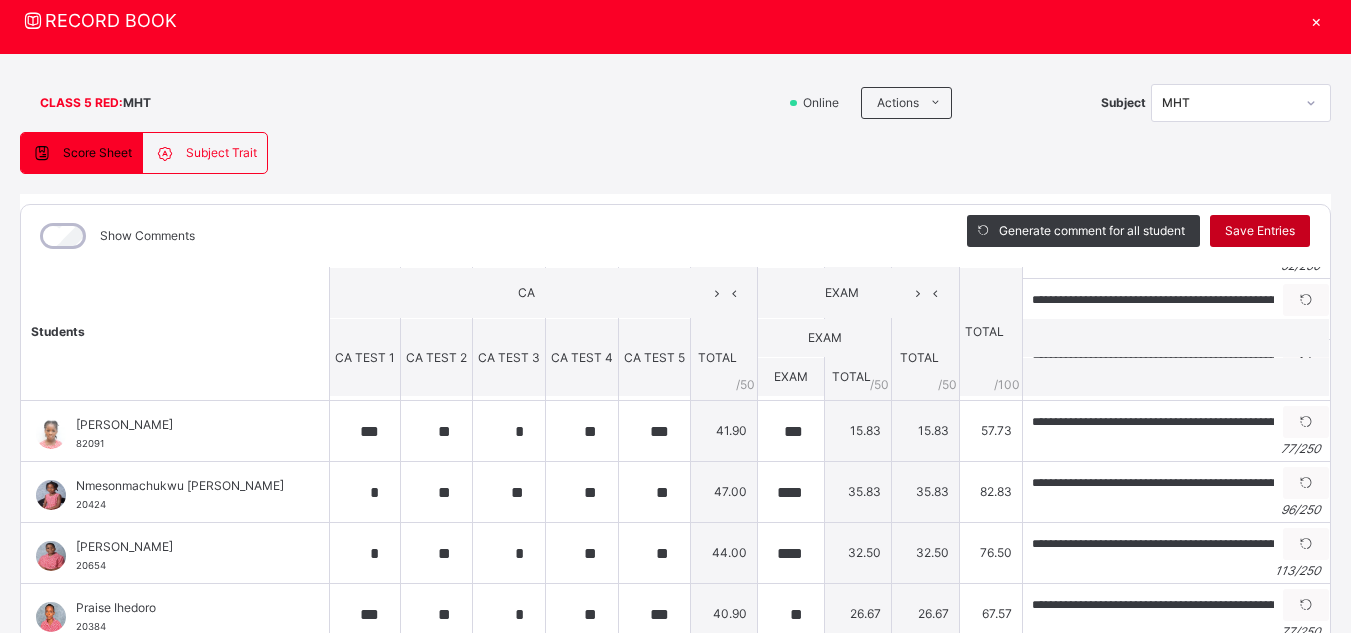 click on "Save Entries" at bounding box center [1260, 231] 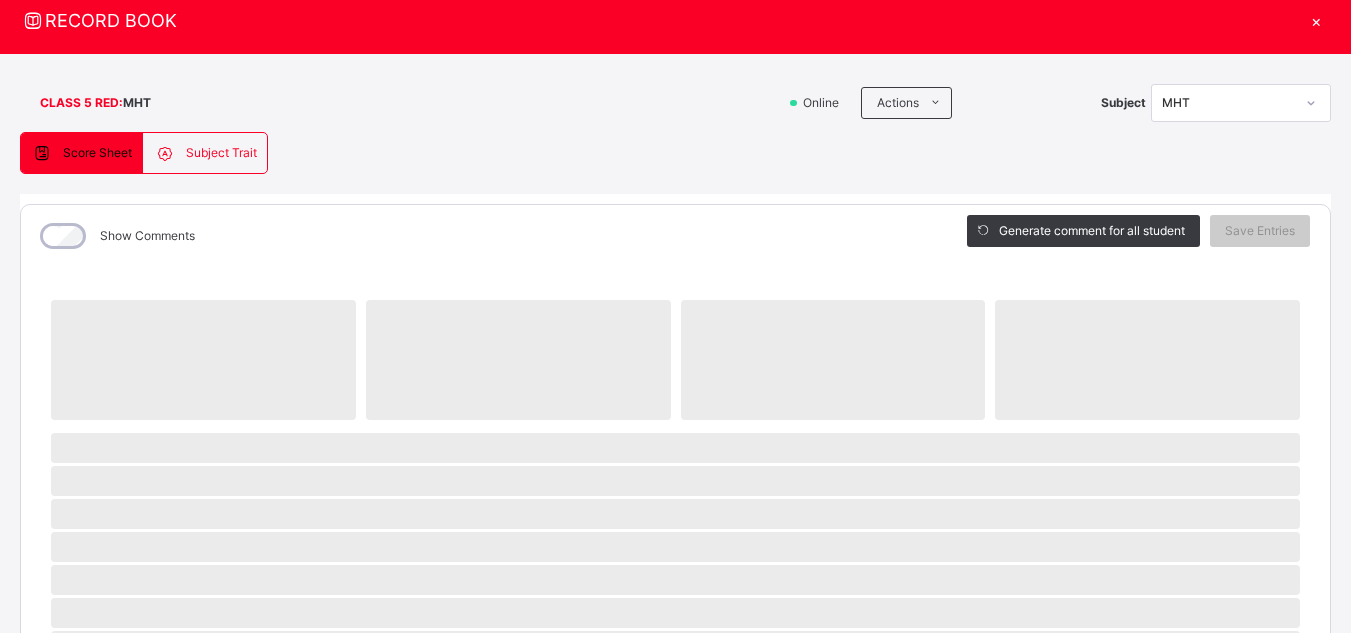 click on "×" at bounding box center [1316, 20] 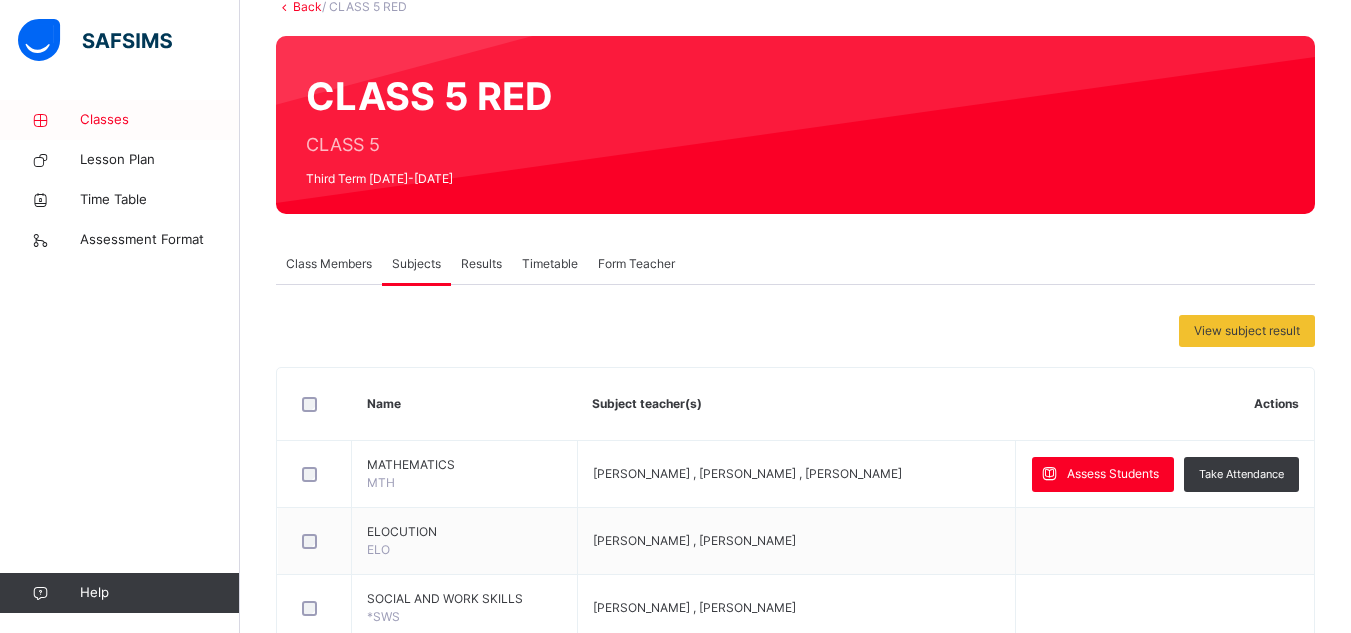 click on "Classes" at bounding box center [160, 120] 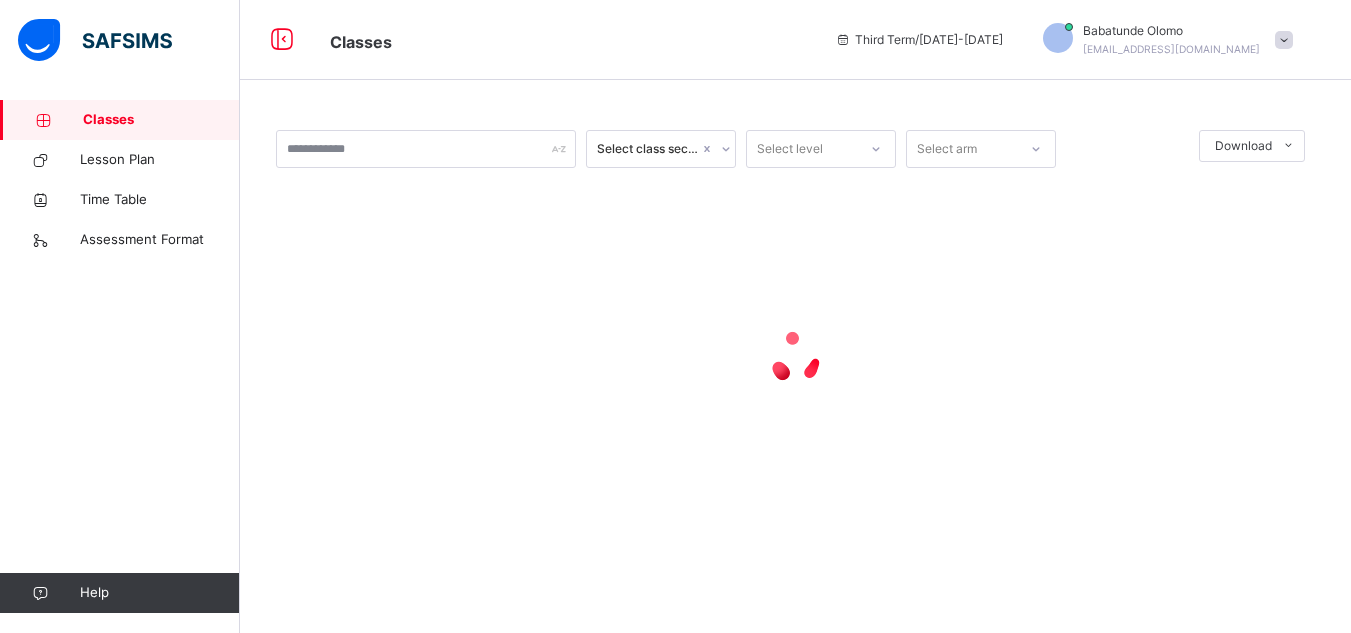 scroll, scrollTop: 0, scrollLeft: 0, axis: both 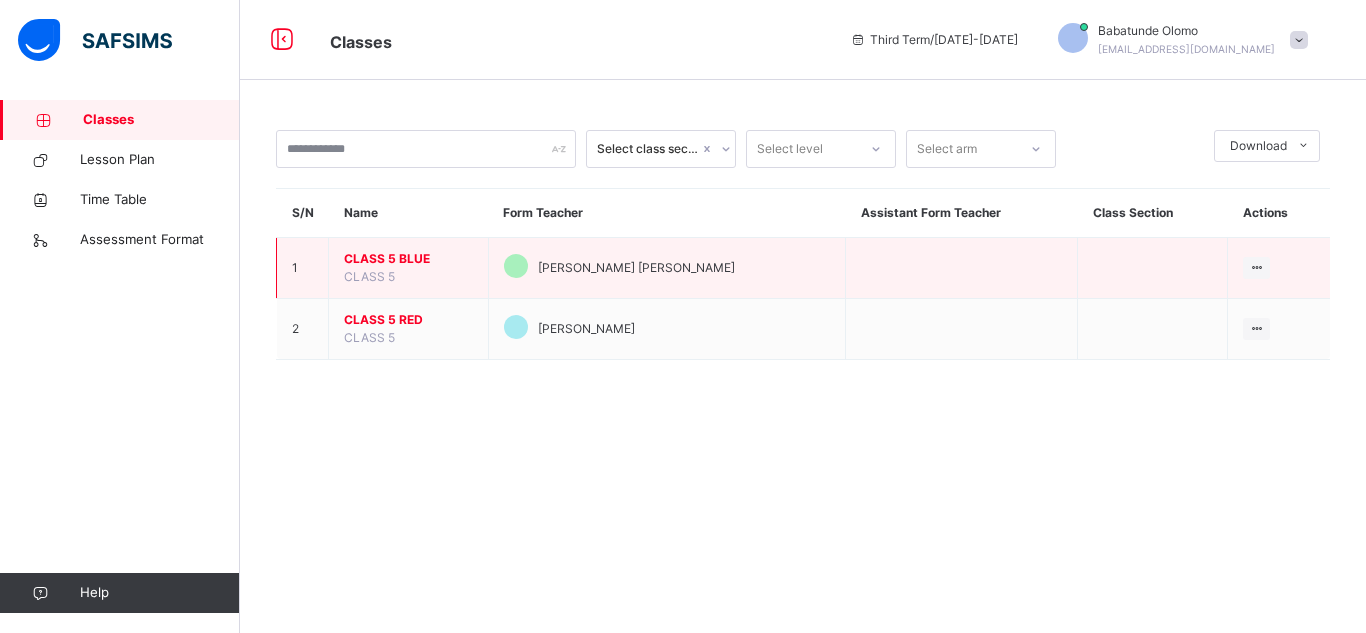 click on "CLASS 5   BLUE" at bounding box center (408, 259) 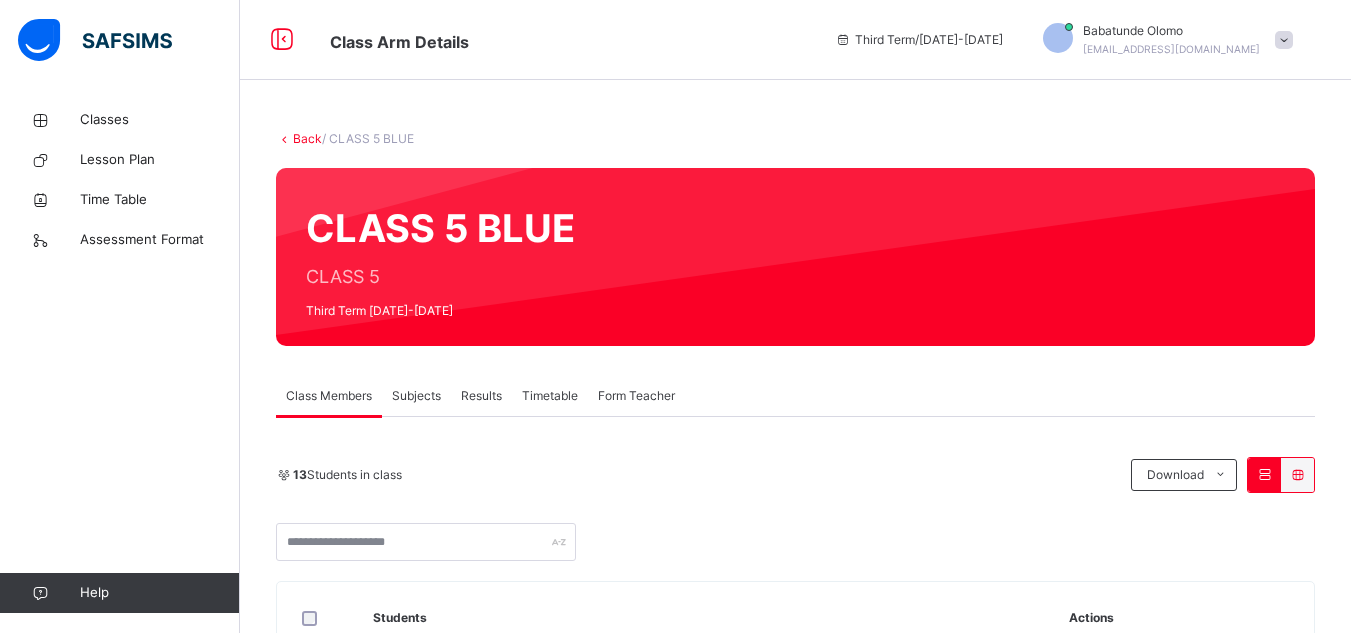 click on "Subjects" at bounding box center [416, 396] 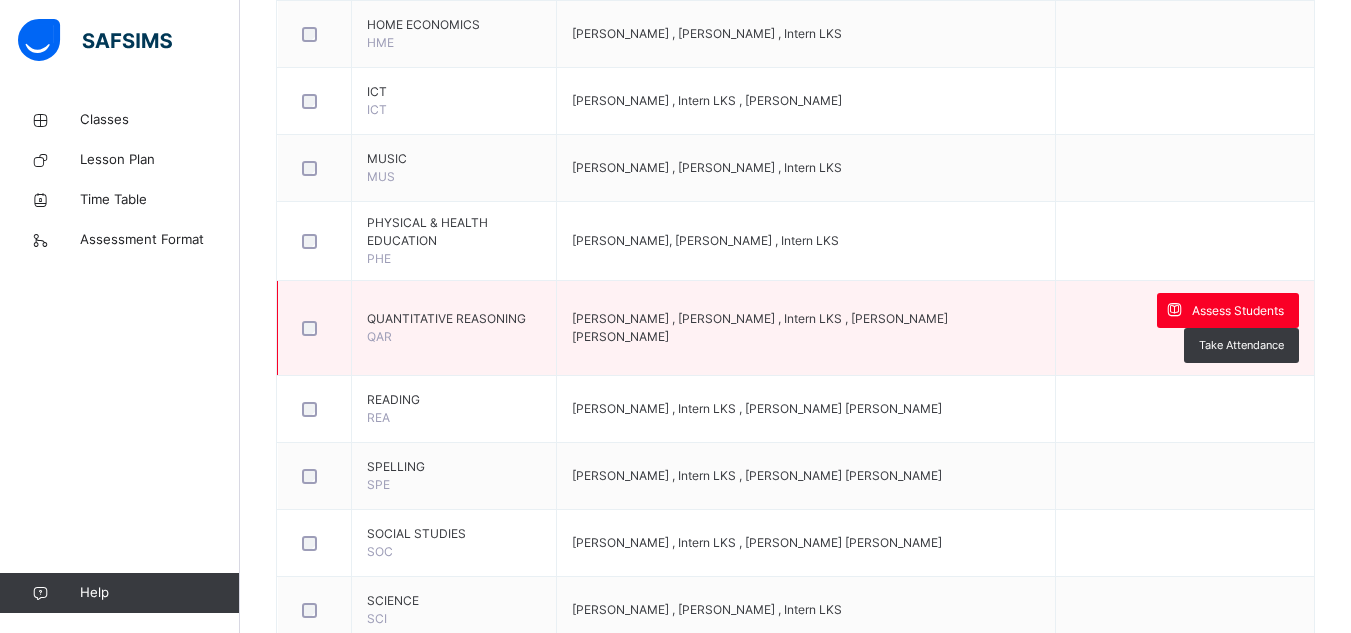 scroll, scrollTop: 1070, scrollLeft: 0, axis: vertical 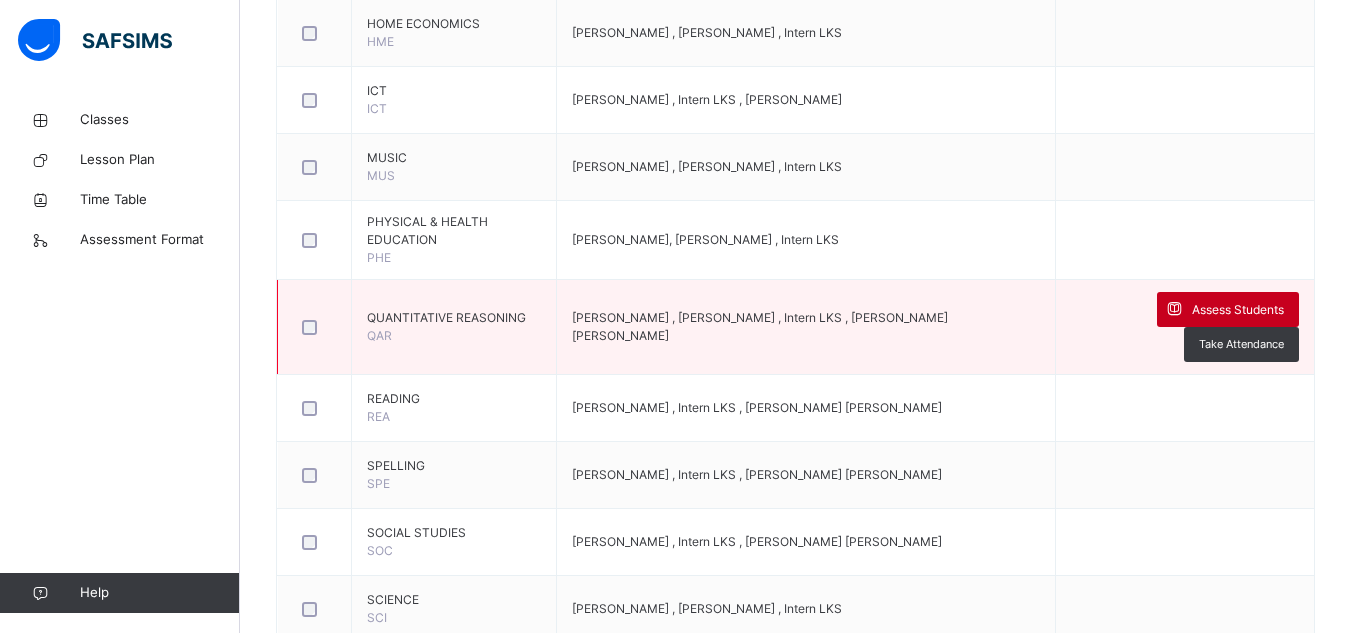 click on "Assess Students" at bounding box center (1238, 310) 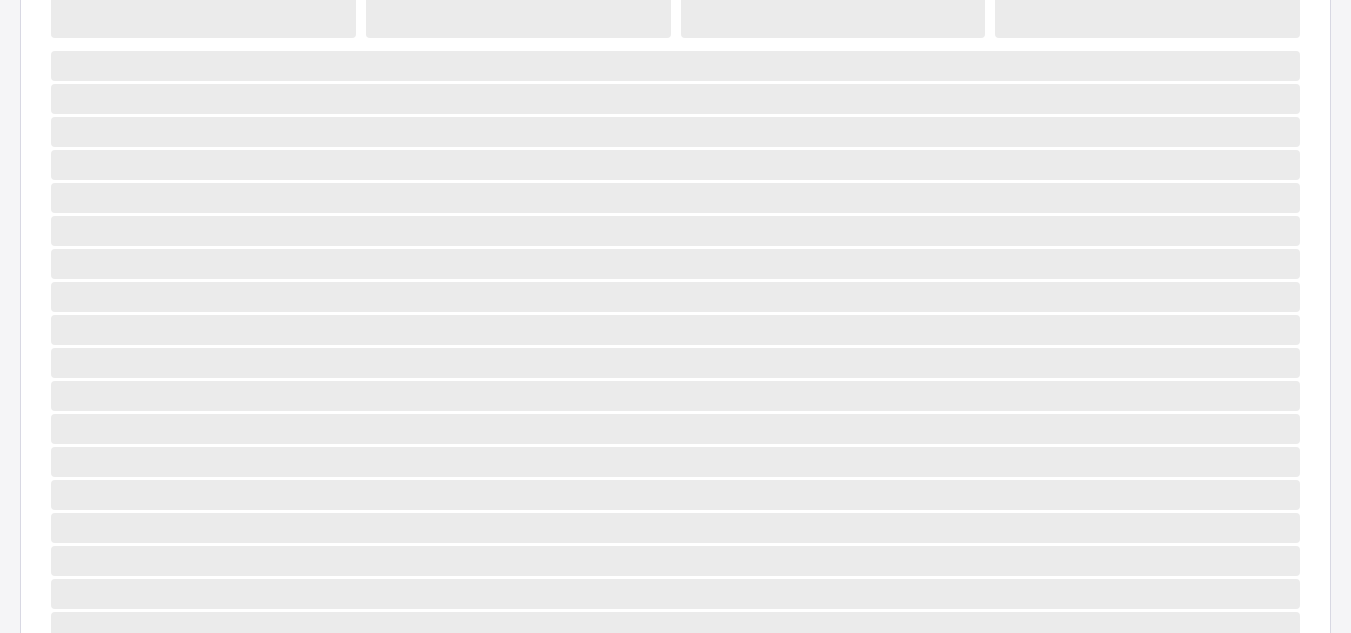 scroll, scrollTop: 447, scrollLeft: 0, axis: vertical 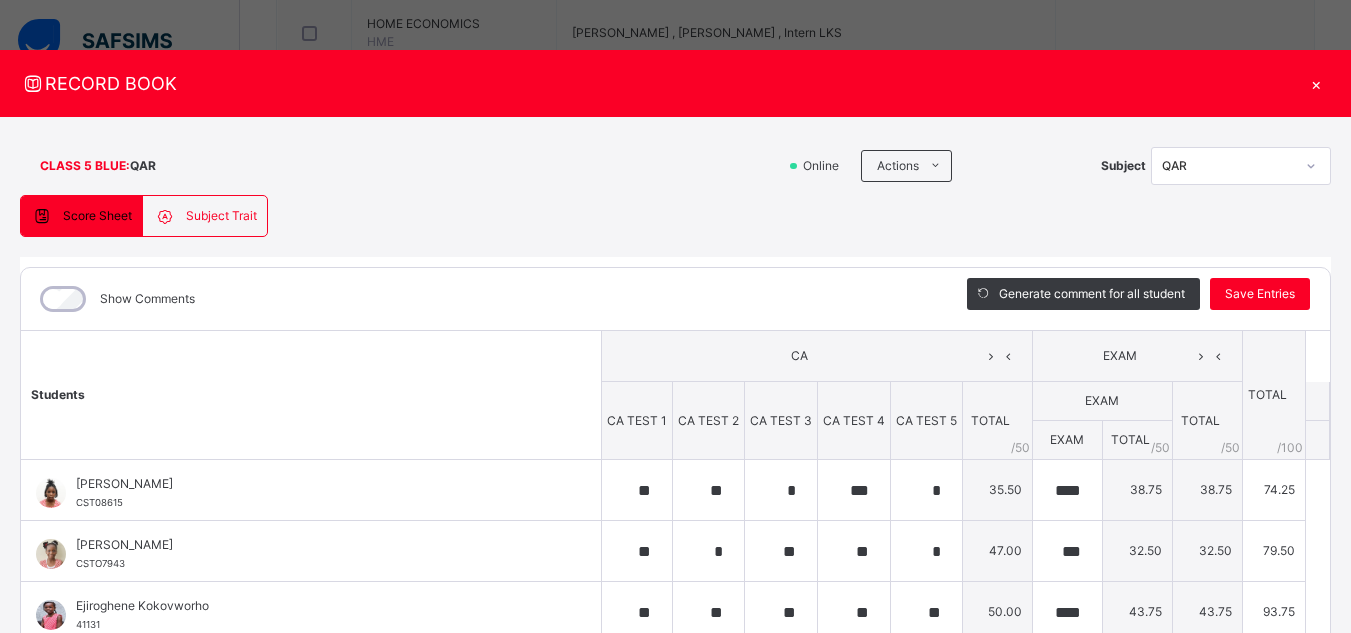 click on "×" at bounding box center (1316, 83) 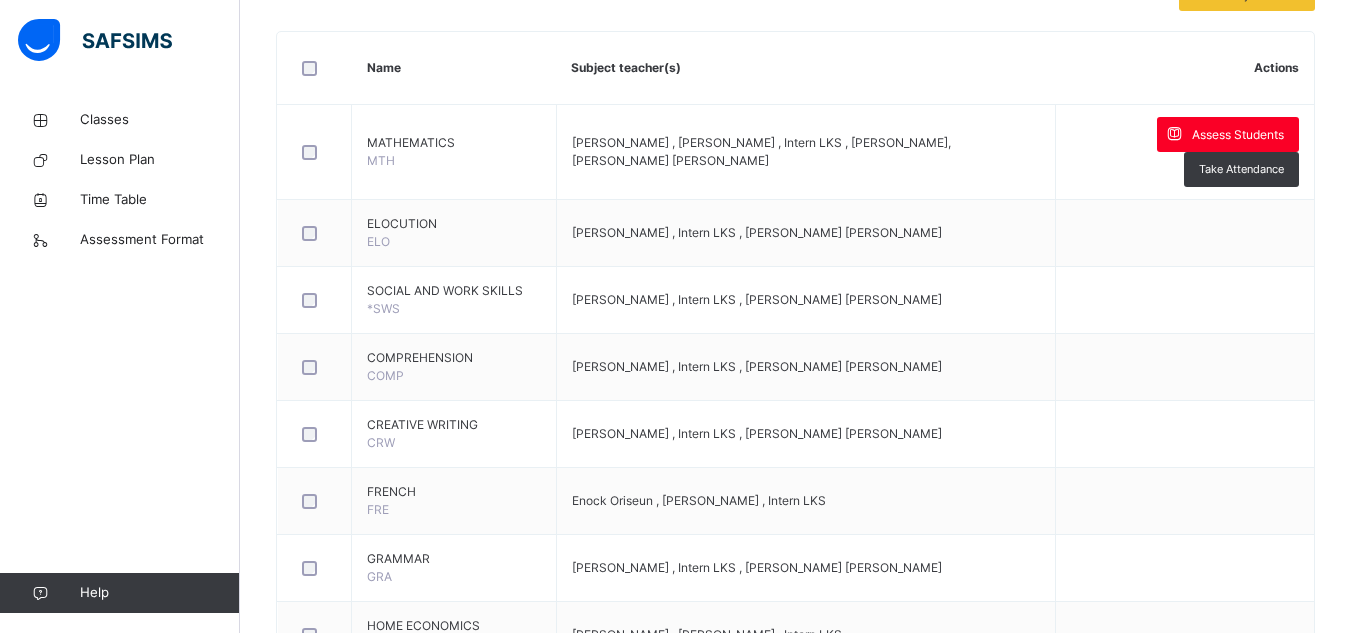 scroll, scrollTop: 467, scrollLeft: 0, axis: vertical 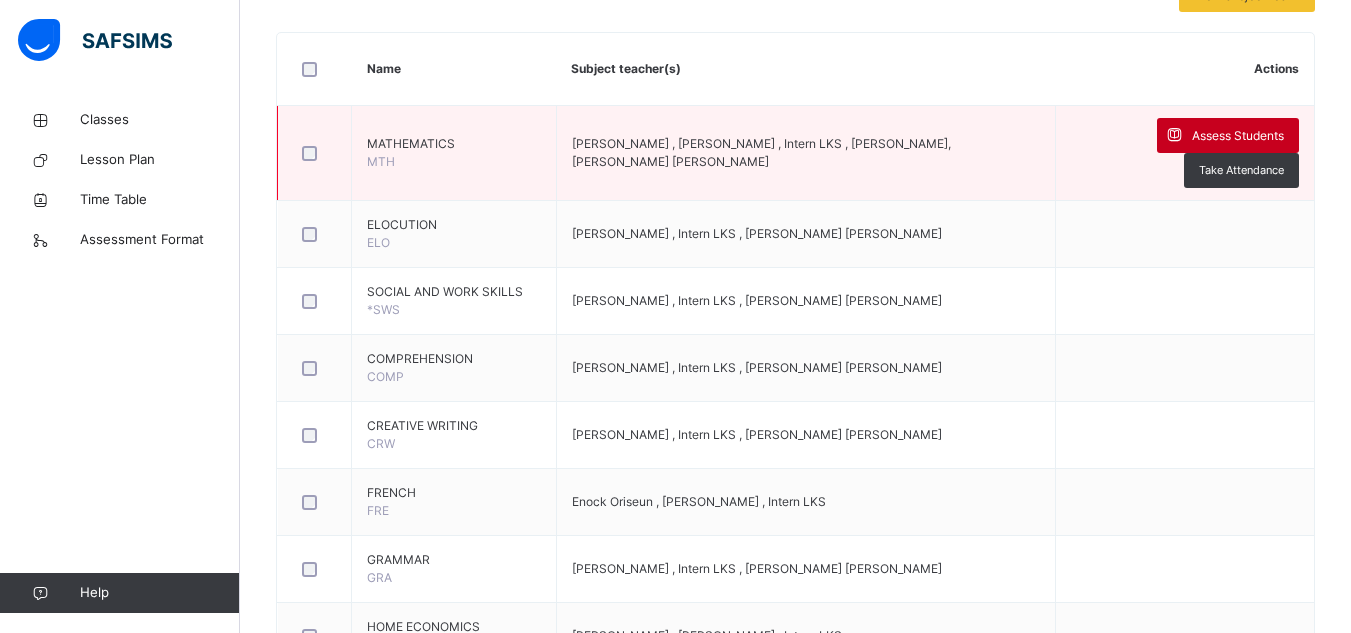 click on "Assess Students" at bounding box center [1238, 136] 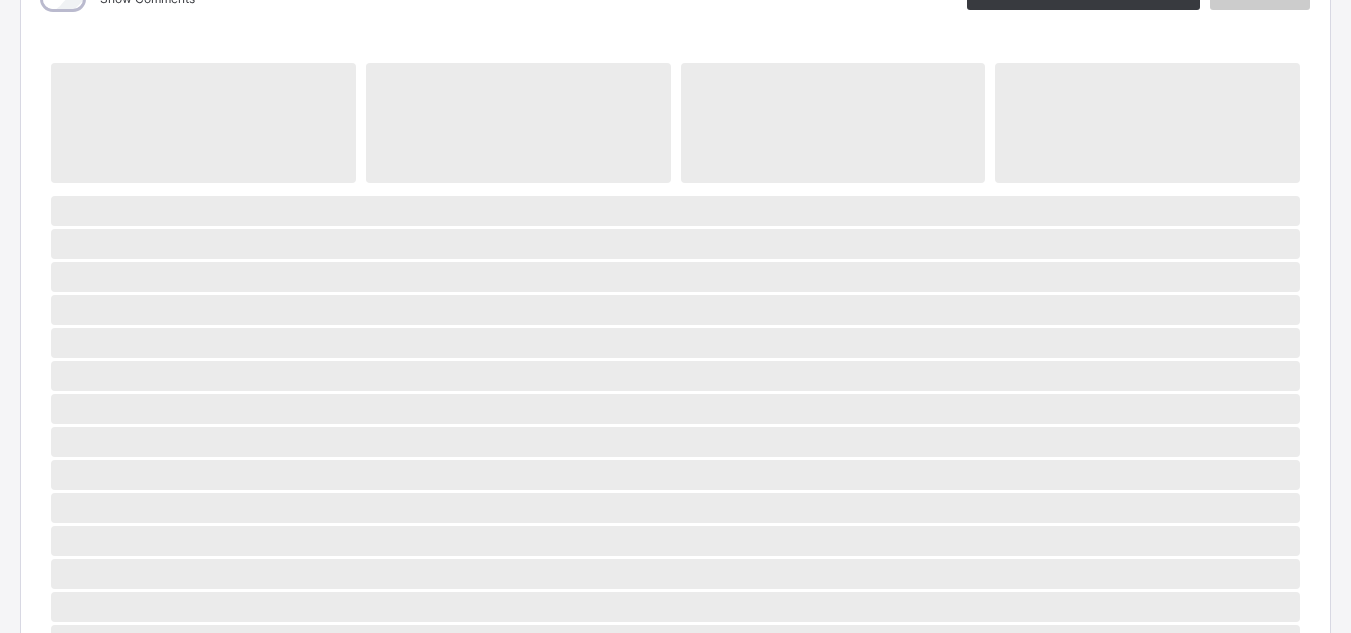 scroll, scrollTop: 227, scrollLeft: 0, axis: vertical 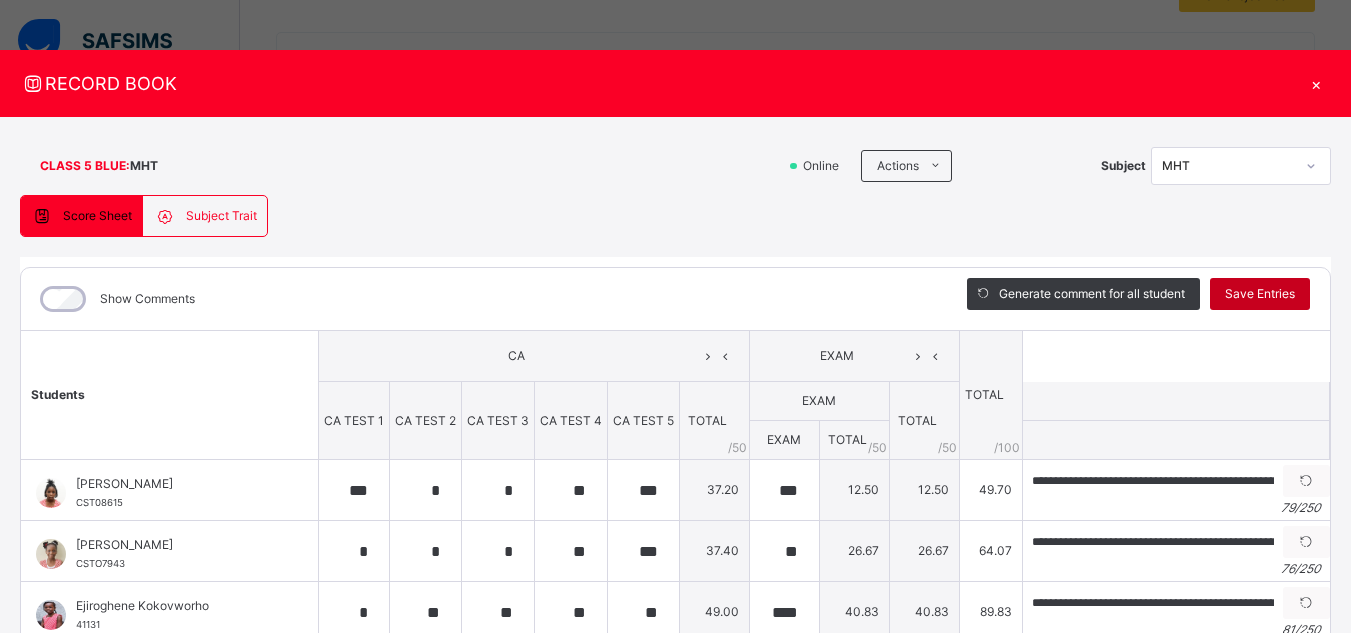 click on "Save Entries" at bounding box center [1260, 294] 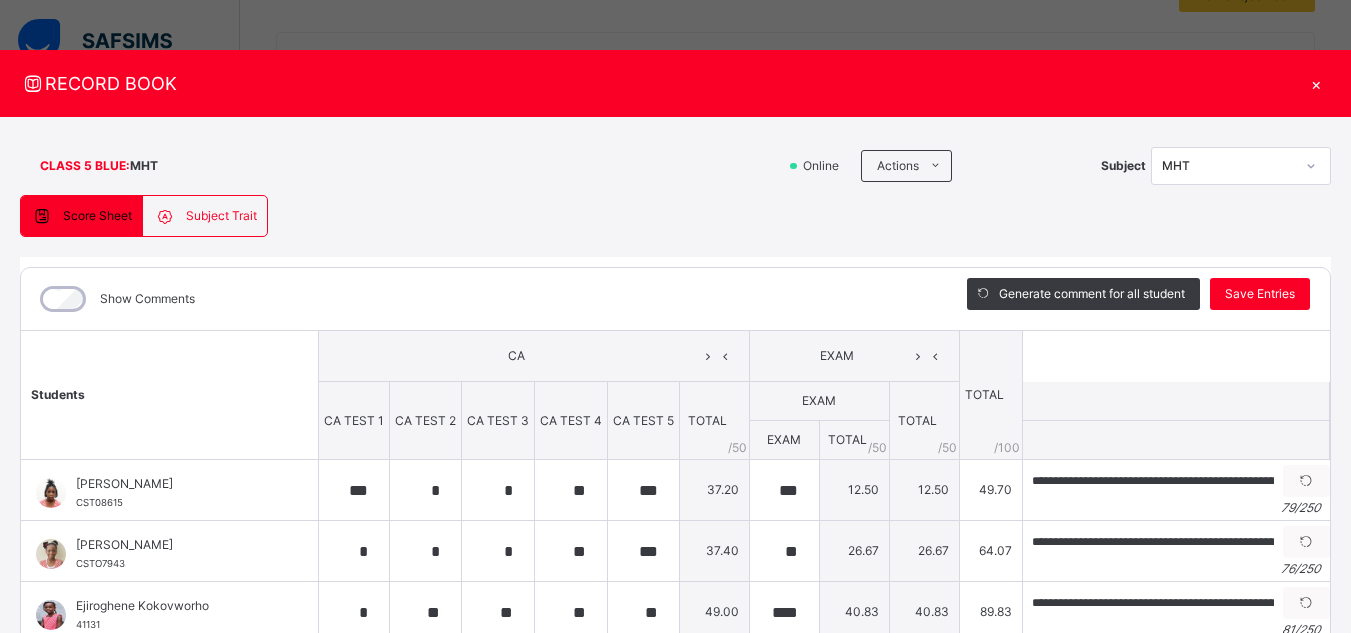 type on "***" 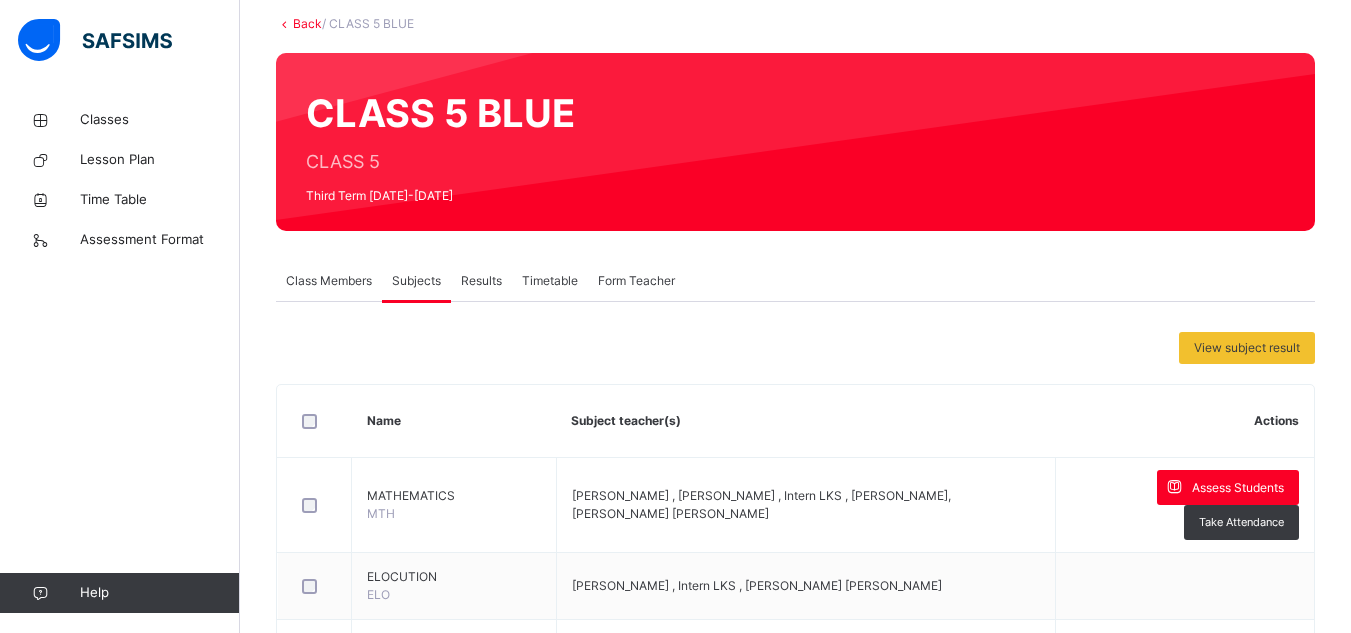 scroll, scrollTop: 112, scrollLeft: 0, axis: vertical 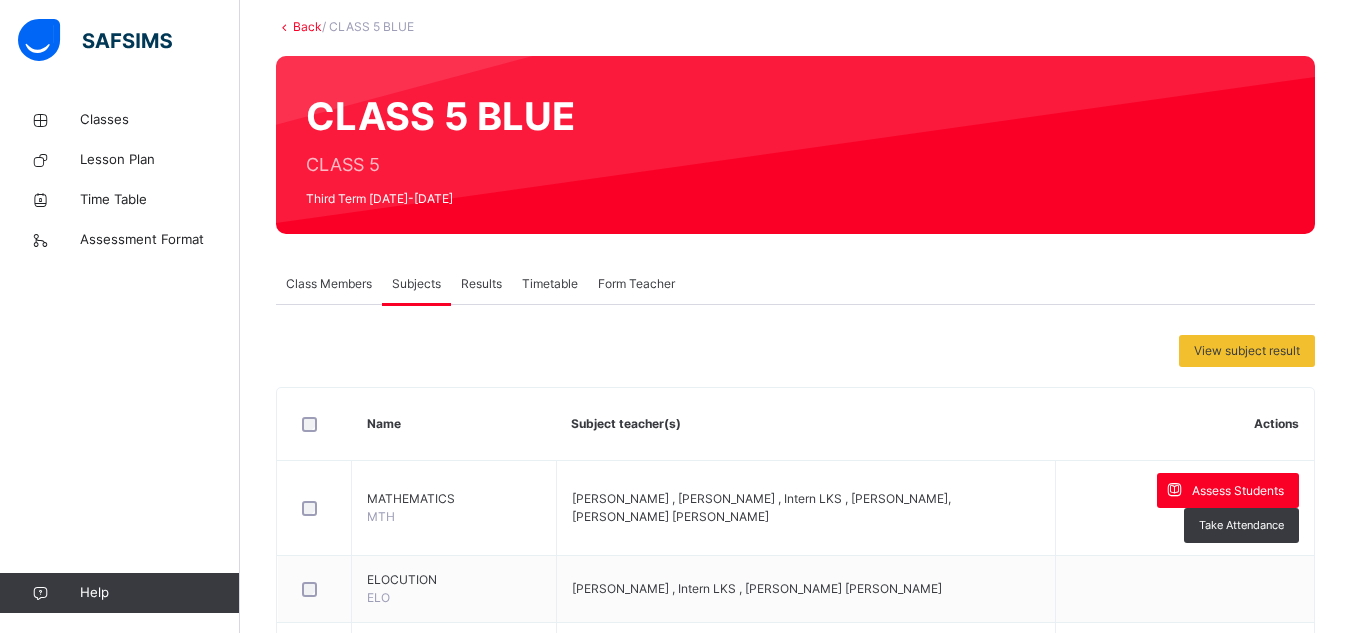 click on "Results" at bounding box center (481, 284) 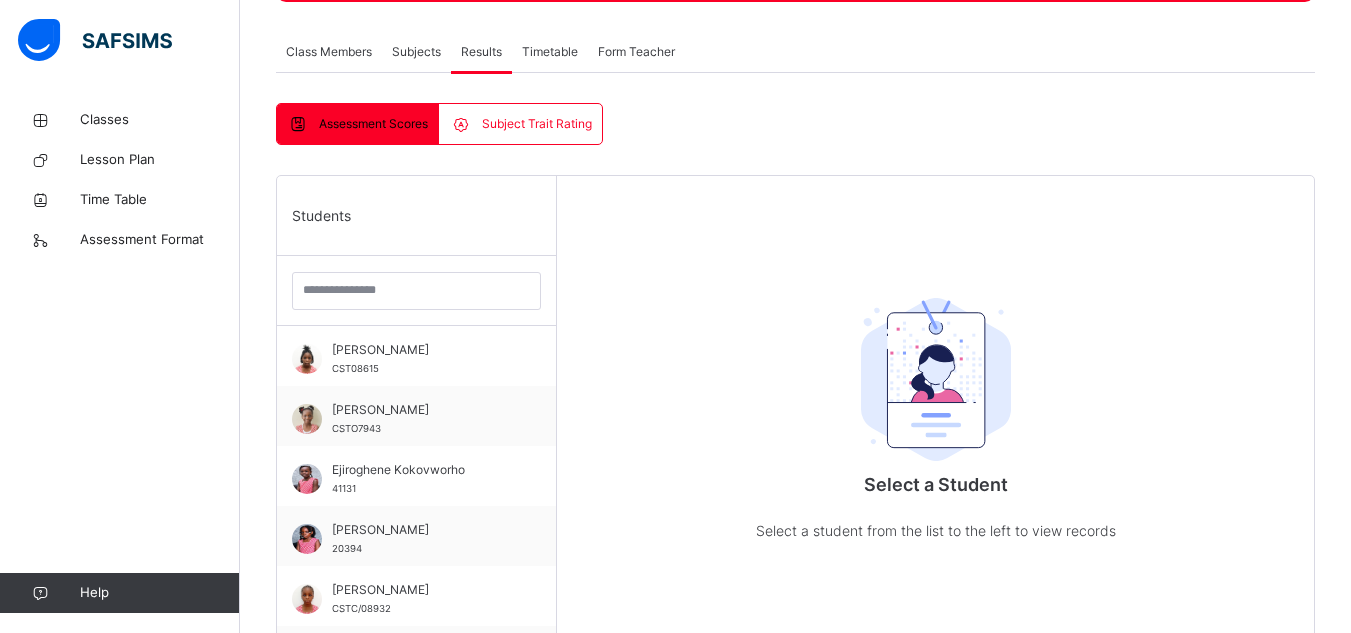 scroll, scrollTop: 345, scrollLeft: 0, axis: vertical 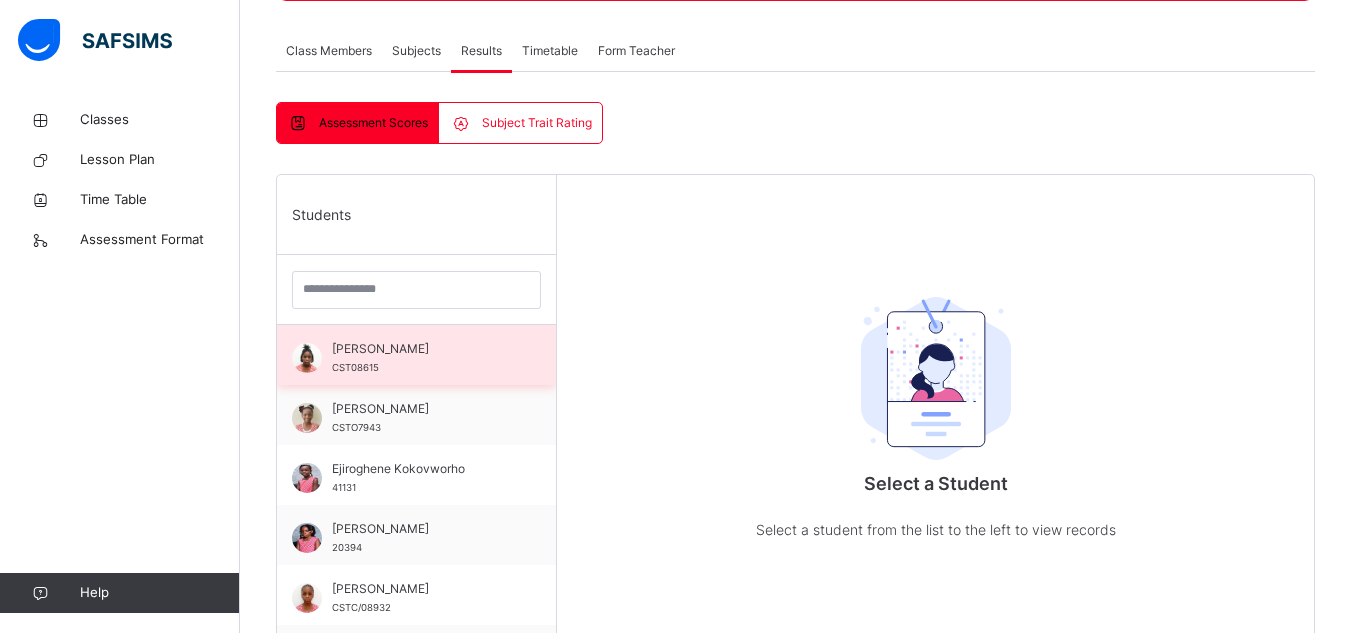 click on "[PERSON_NAME]" at bounding box center (421, 349) 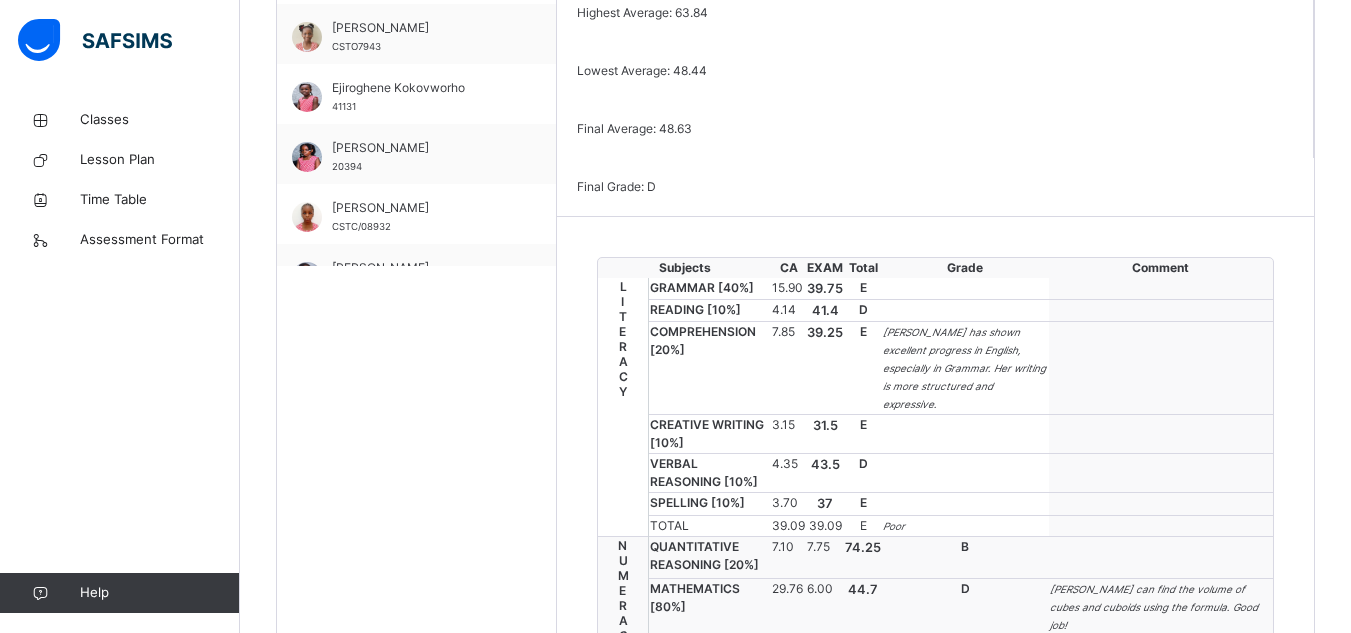 scroll, scrollTop: 770, scrollLeft: 0, axis: vertical 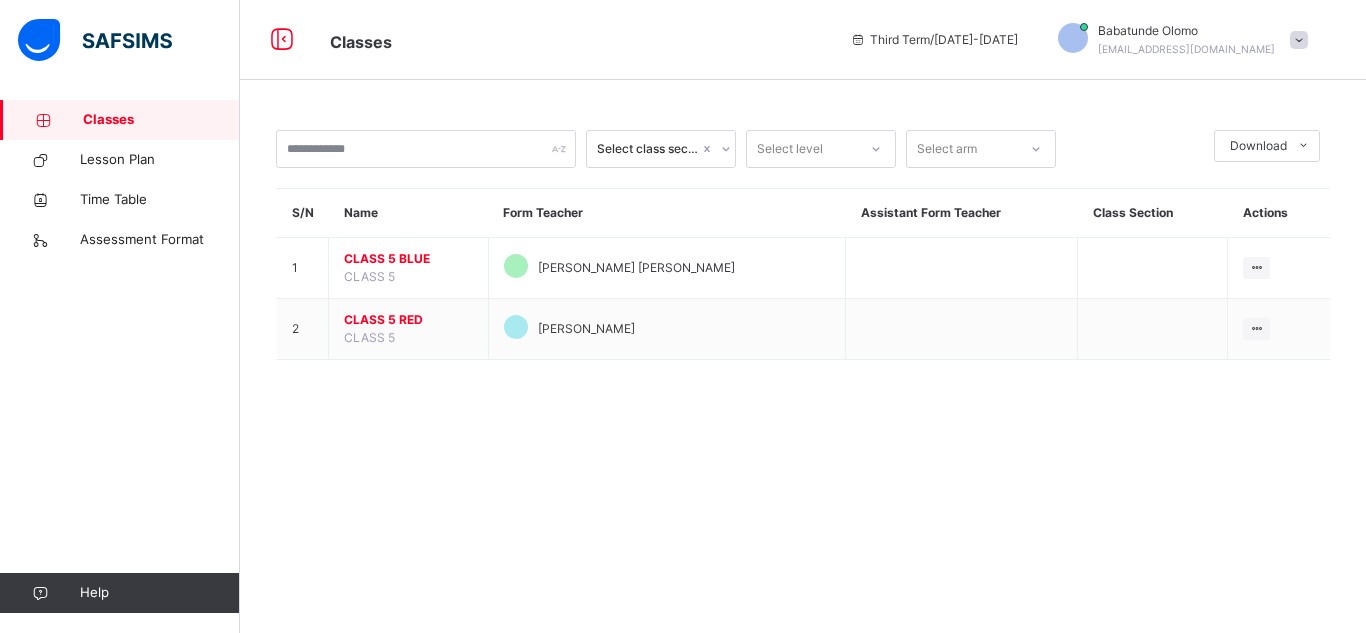 click on "CLASS 5   RED" at bounding box center (408, 320) 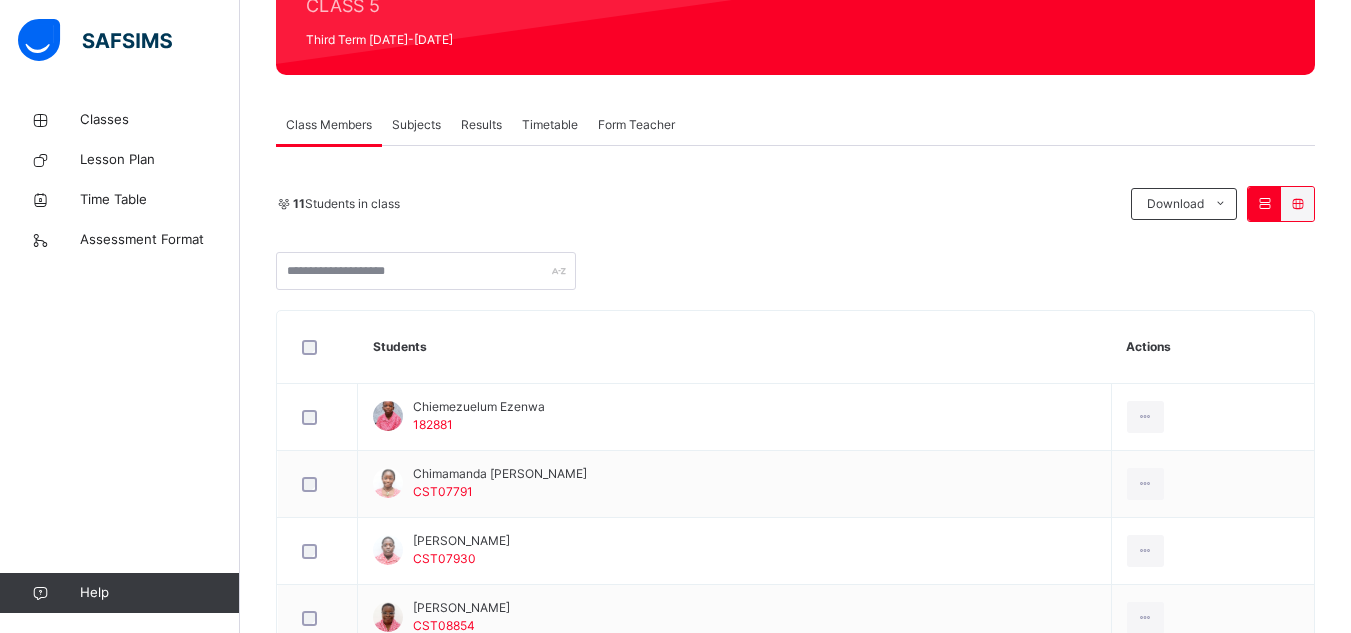 scroll, scrollTop: 270, scrollLeft: 0, axis: vertical 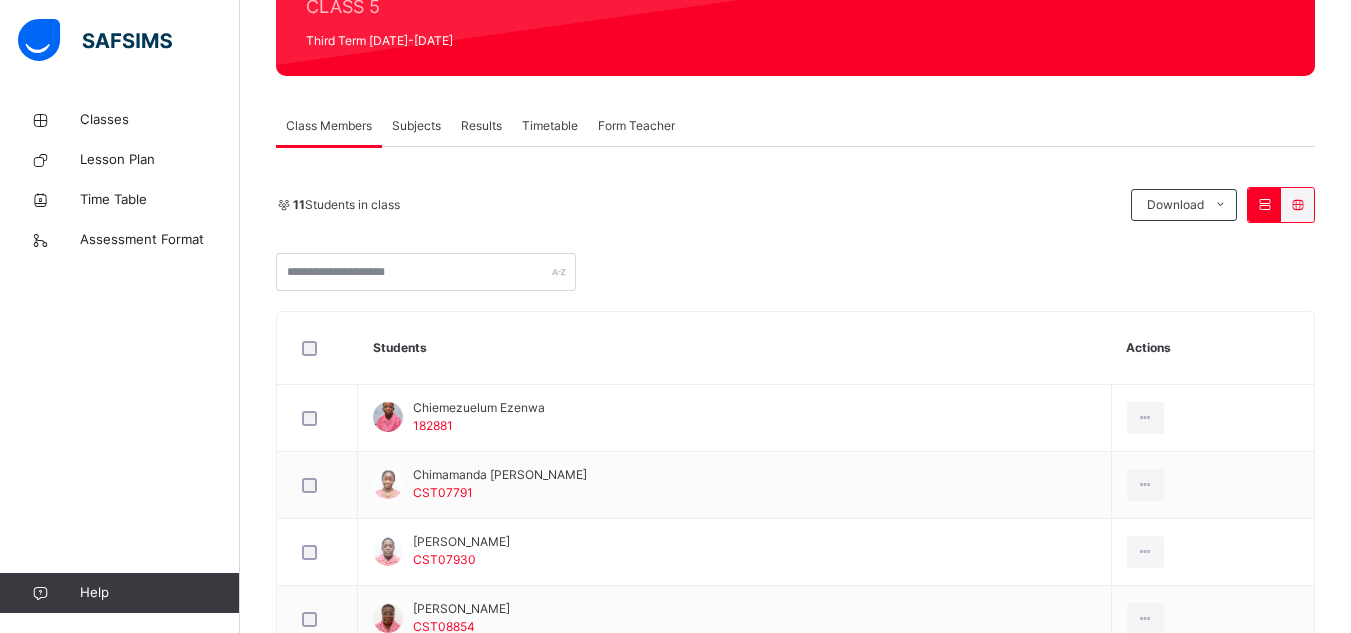 click on "Results" at bounding box center (481, 126) 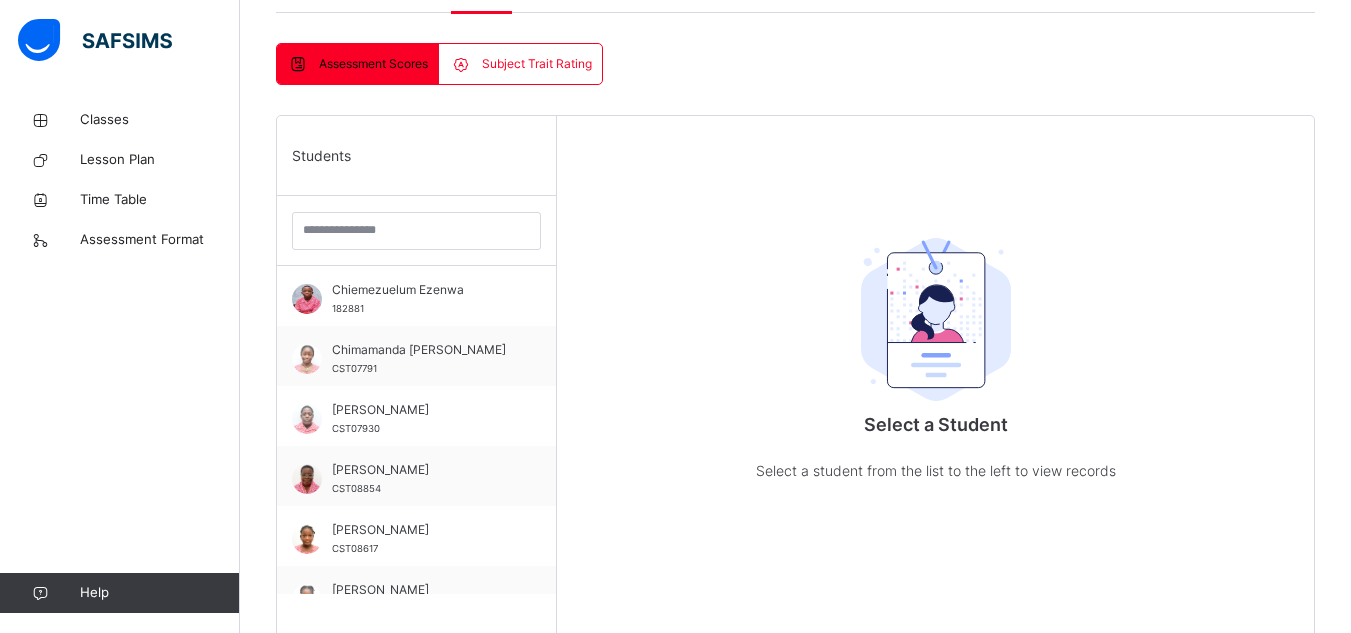 scroll, scrollTop: 581, scrollLeft: 0, axis: vertical 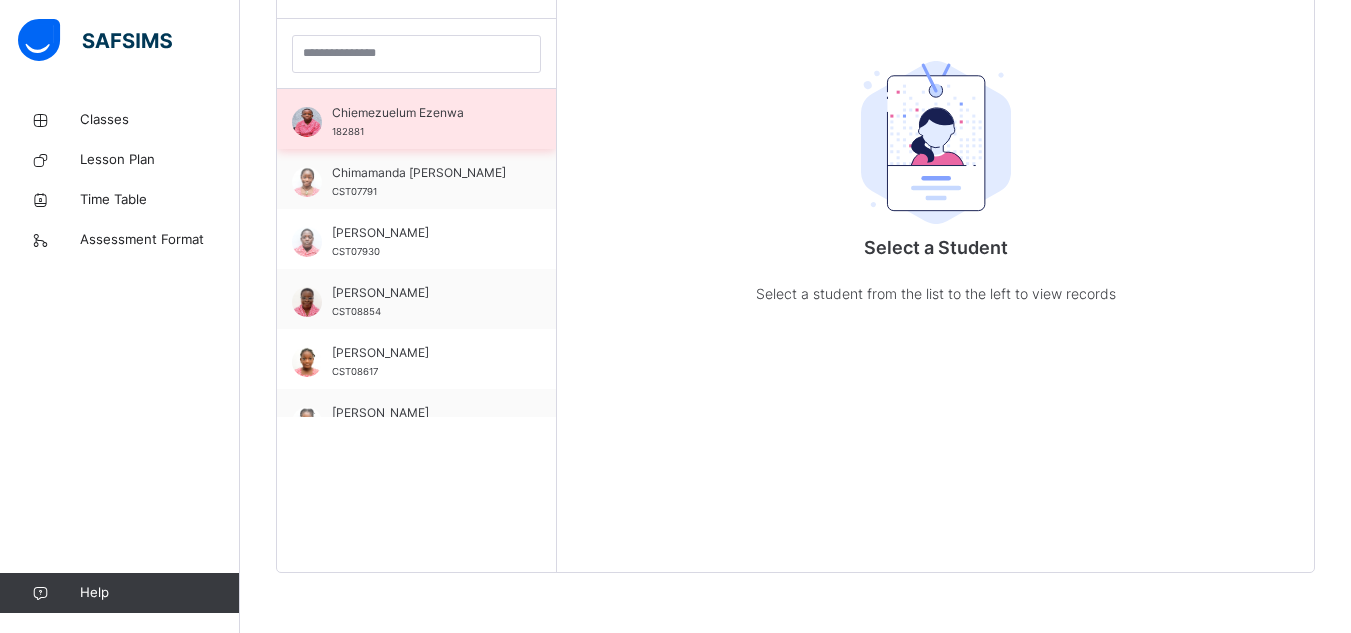 click on "Chiemezuelum  Ezenwa" at bounding box center (421, 113) 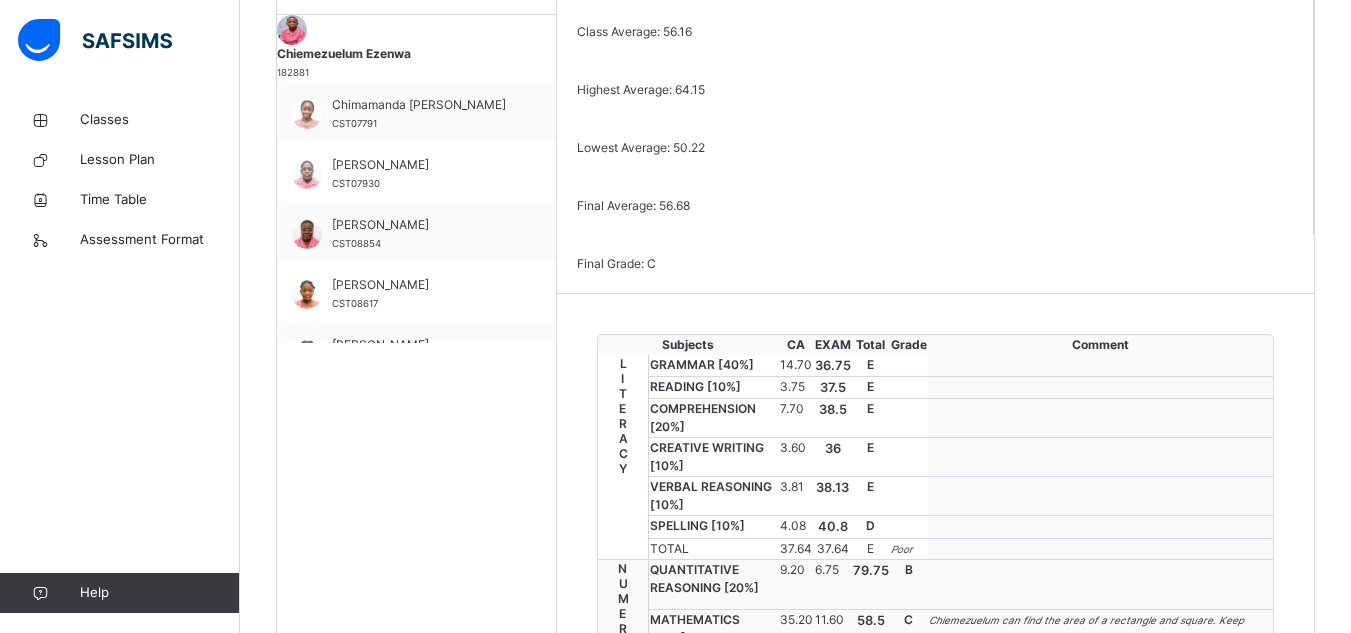 scroll, scrollTop: 654, scrollLeft: 0, axis: vertical 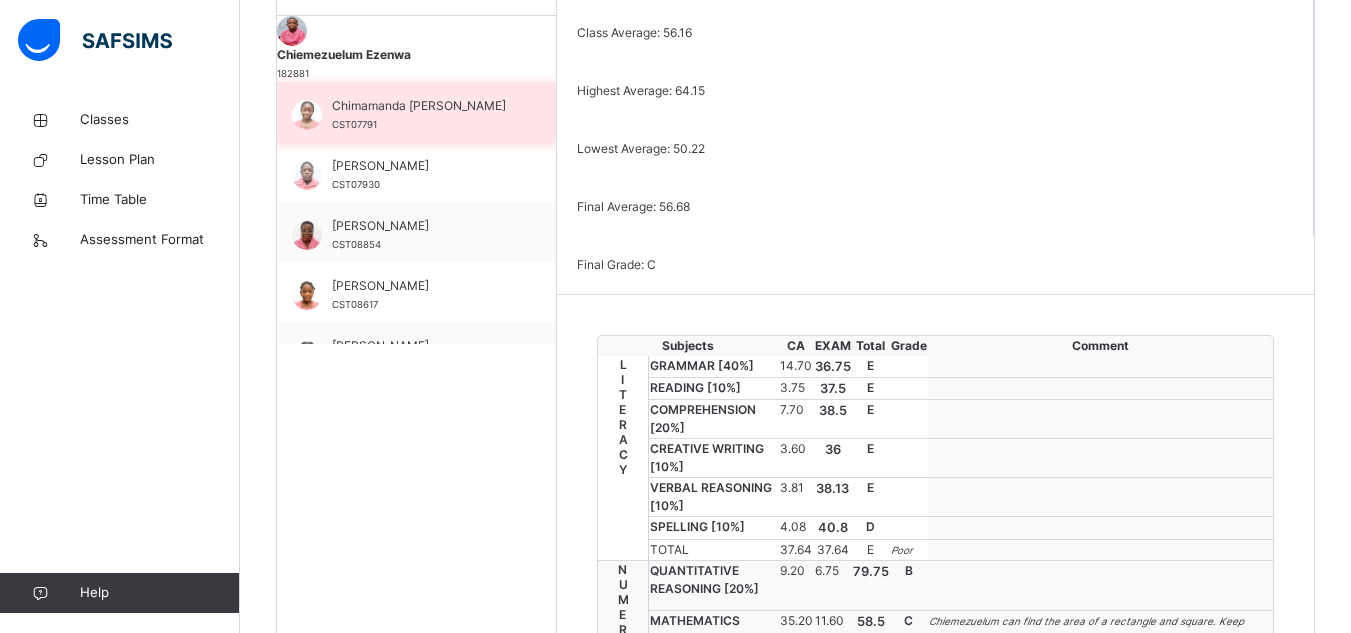 click on "Chimamanda Nancy  Duru" at bounding box center [421, 106] 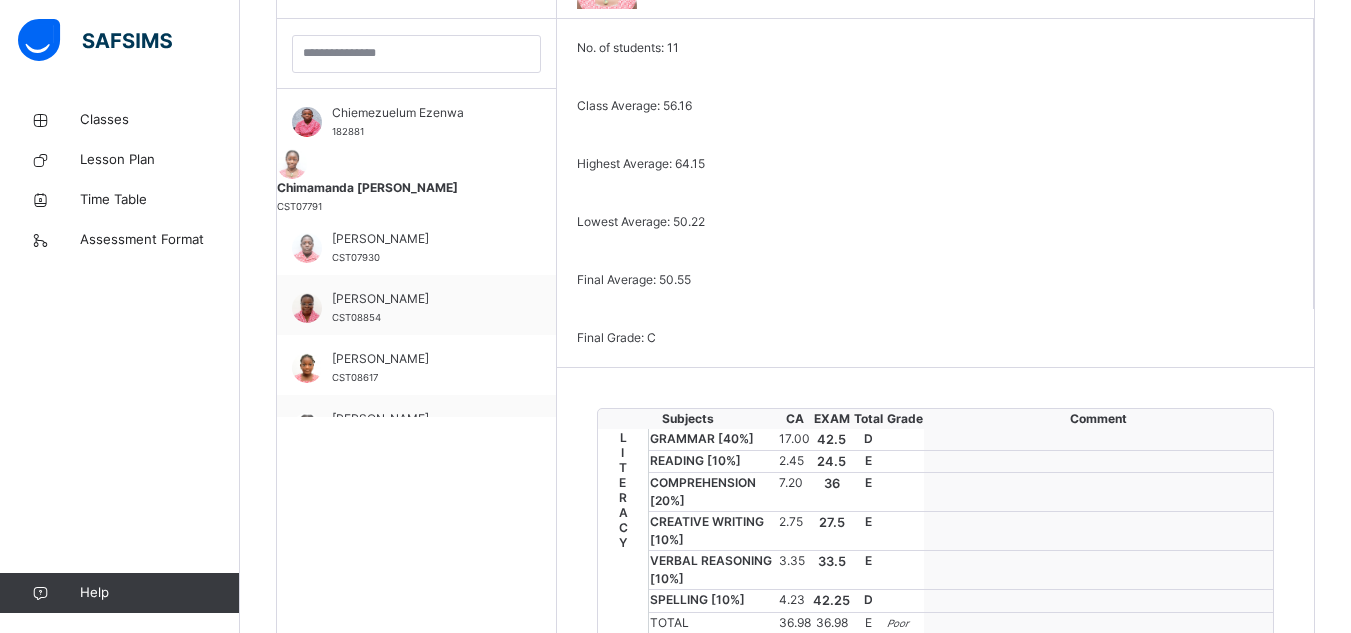 scroll, scrollTop: 654, scrollLeft: 0, axis: vertical 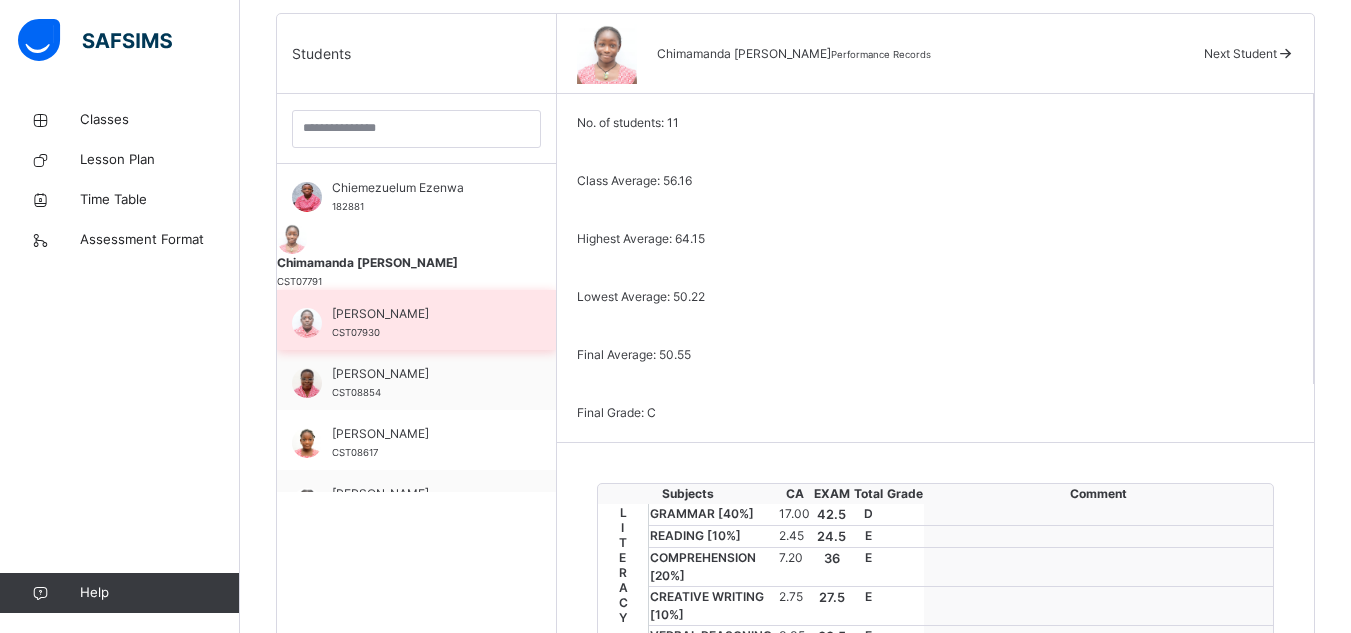 click on "David   Fasehun" at bounding box center (421, 314) 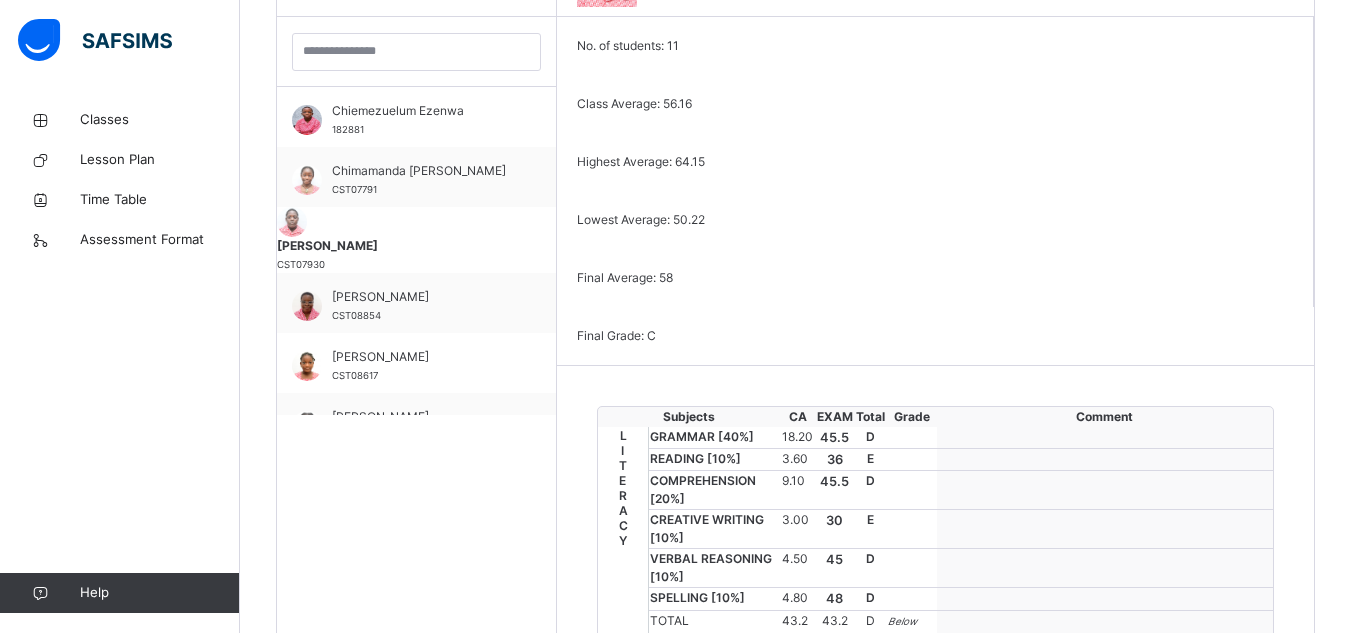 scroll, scrollTop: 582, scrollLeft: 0, axis: vertical 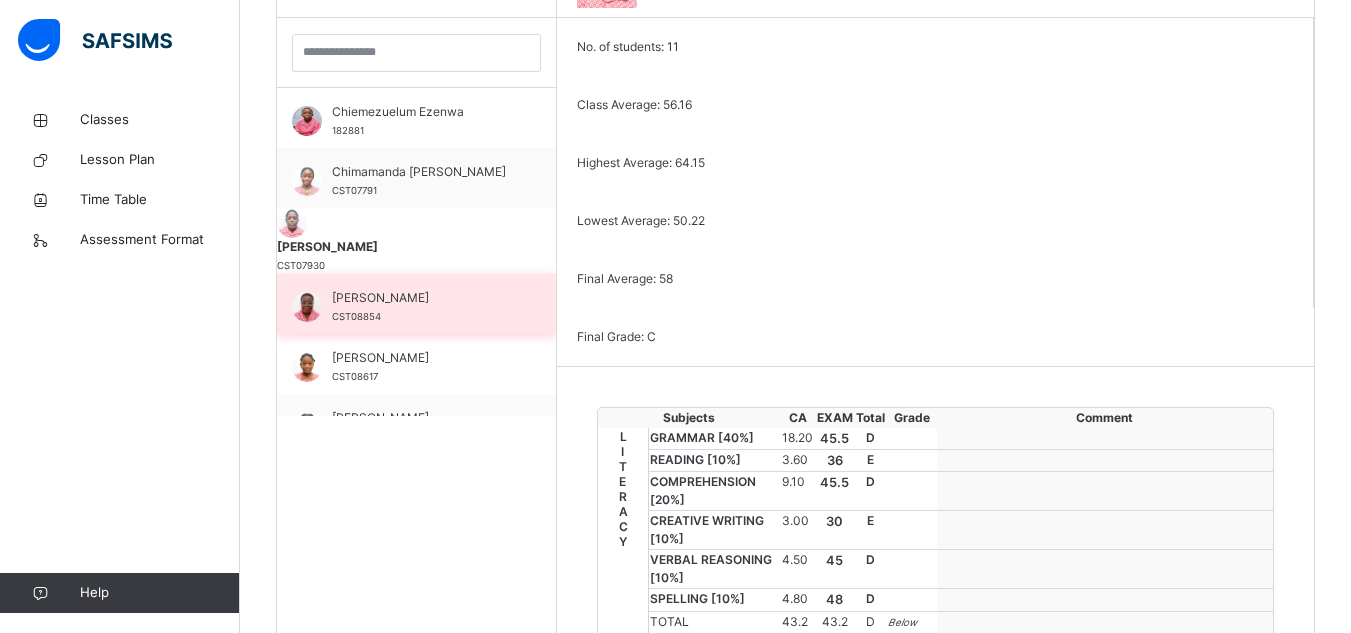 click on "Elijah  Ayeni" at bounding box center (421, 298) 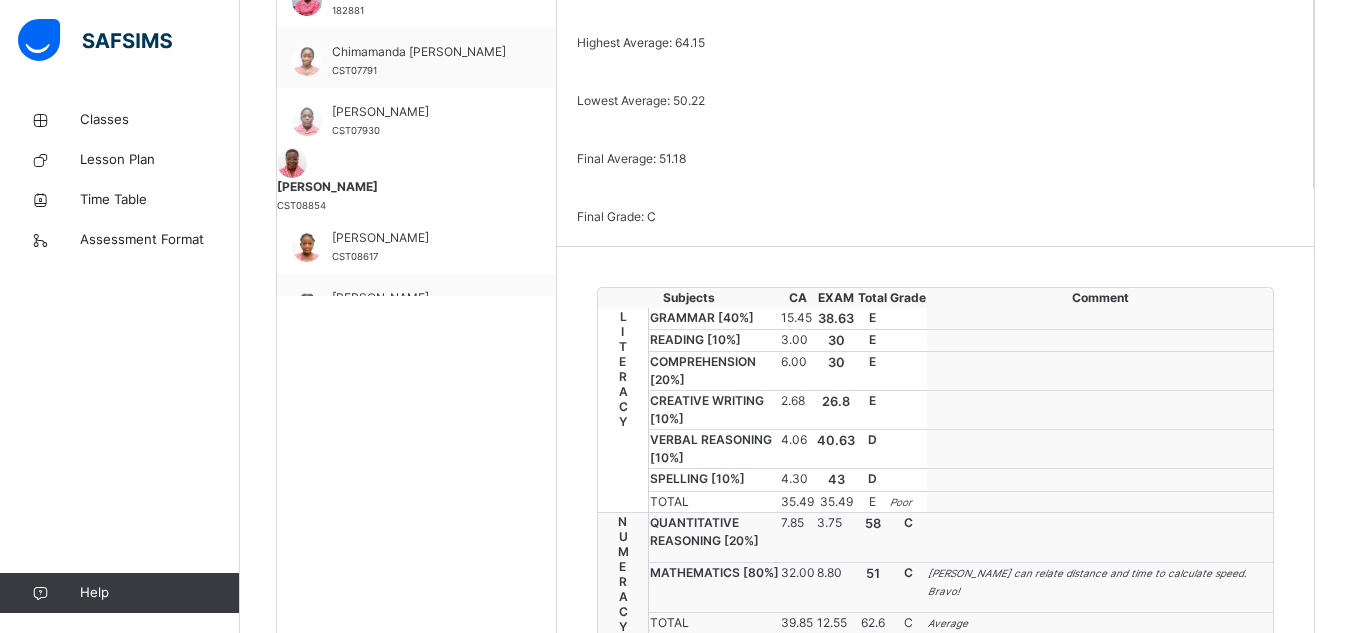 scroll, scrollTop: 703, scrollLeft: 0, axis: vertical 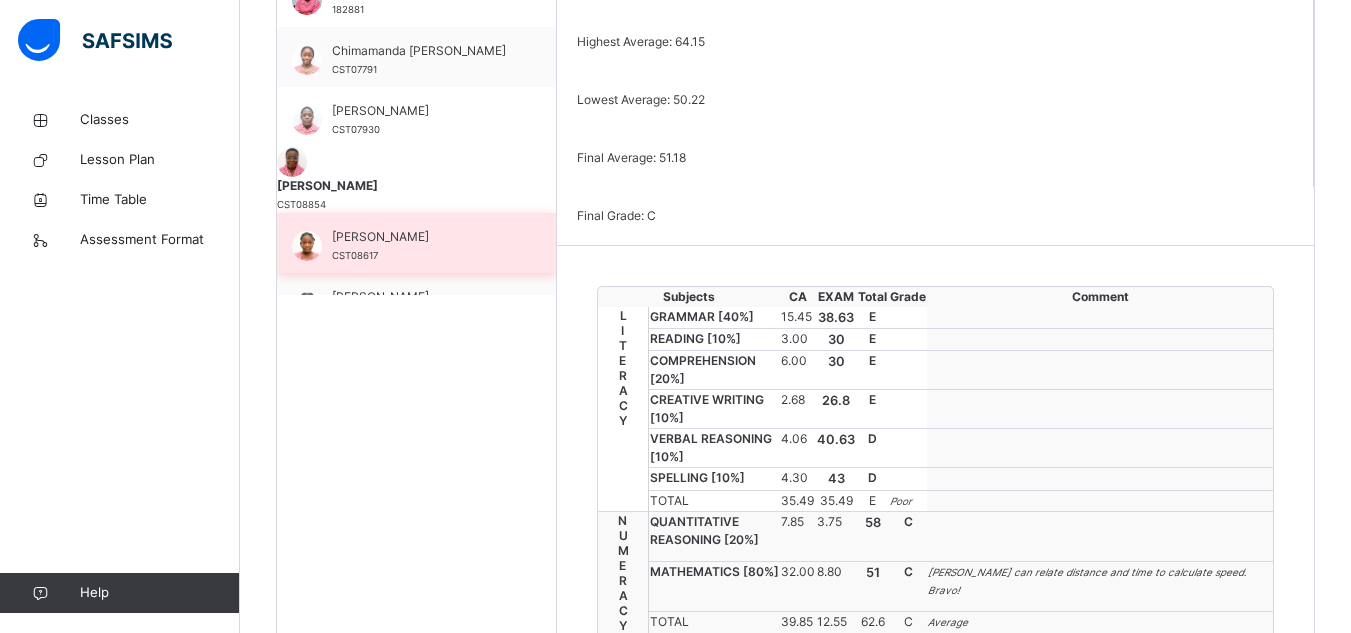 click on "Halimat  Abdulsalam CST08617" at bounding box center (421, 246) 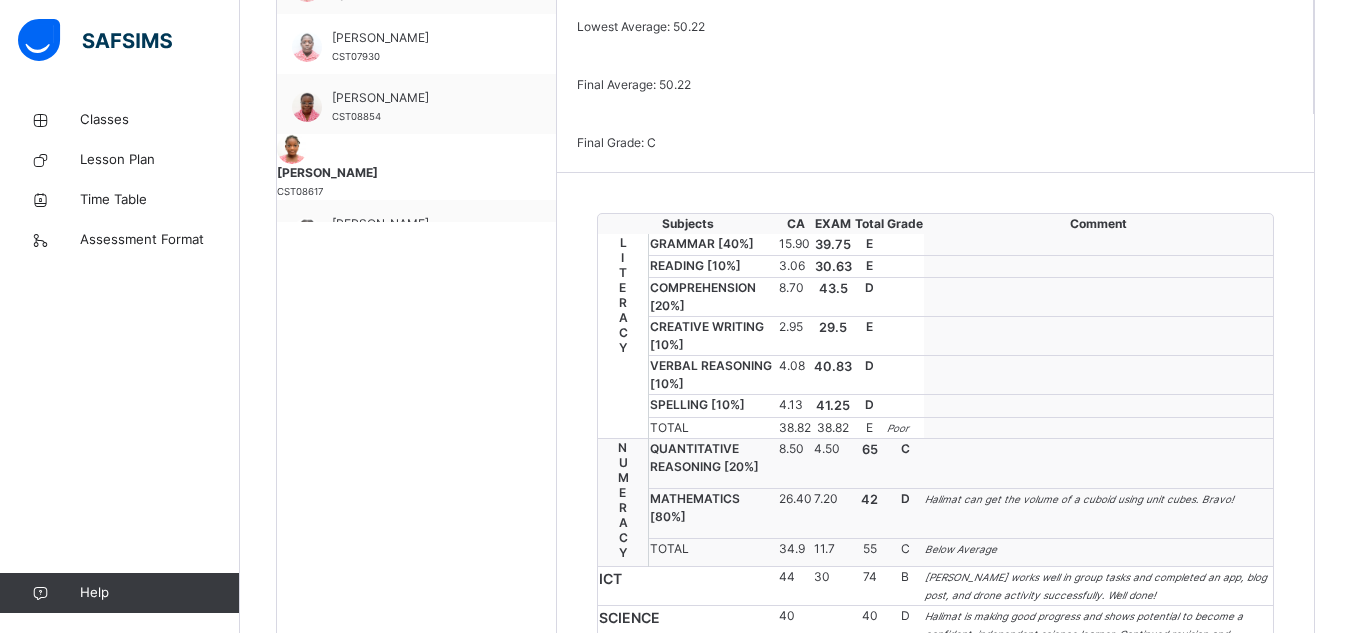 scroll, scrollTop: 773, scrollLeft: 0, axis: vertical 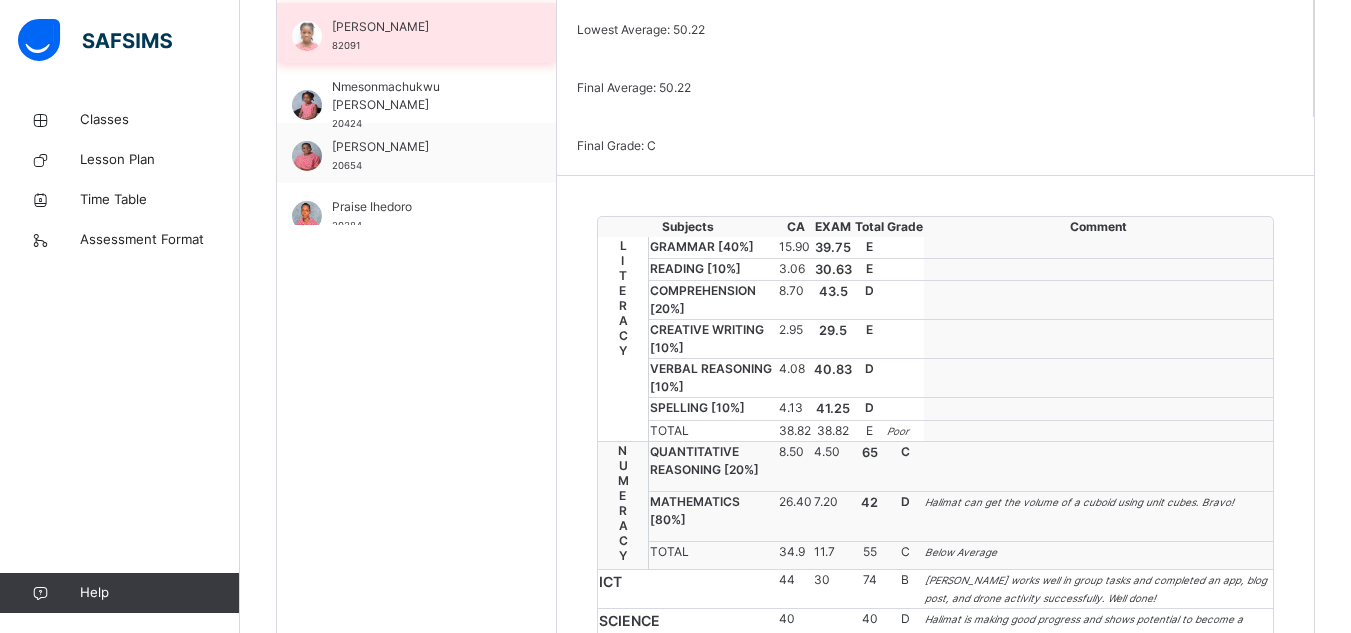 click on "Jasiel  Shaibu 82091" at bounding box center [421, 36] 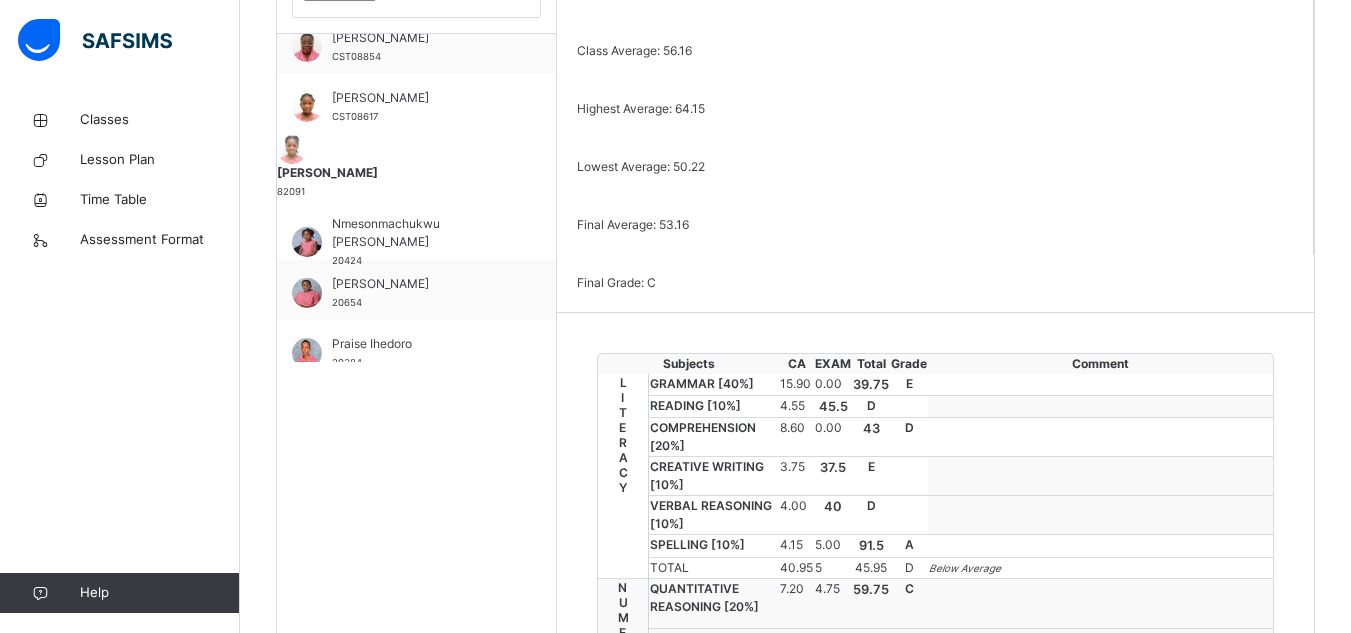 scroll, scrollTop: 635, scrollLeft: 0, axis: vertical 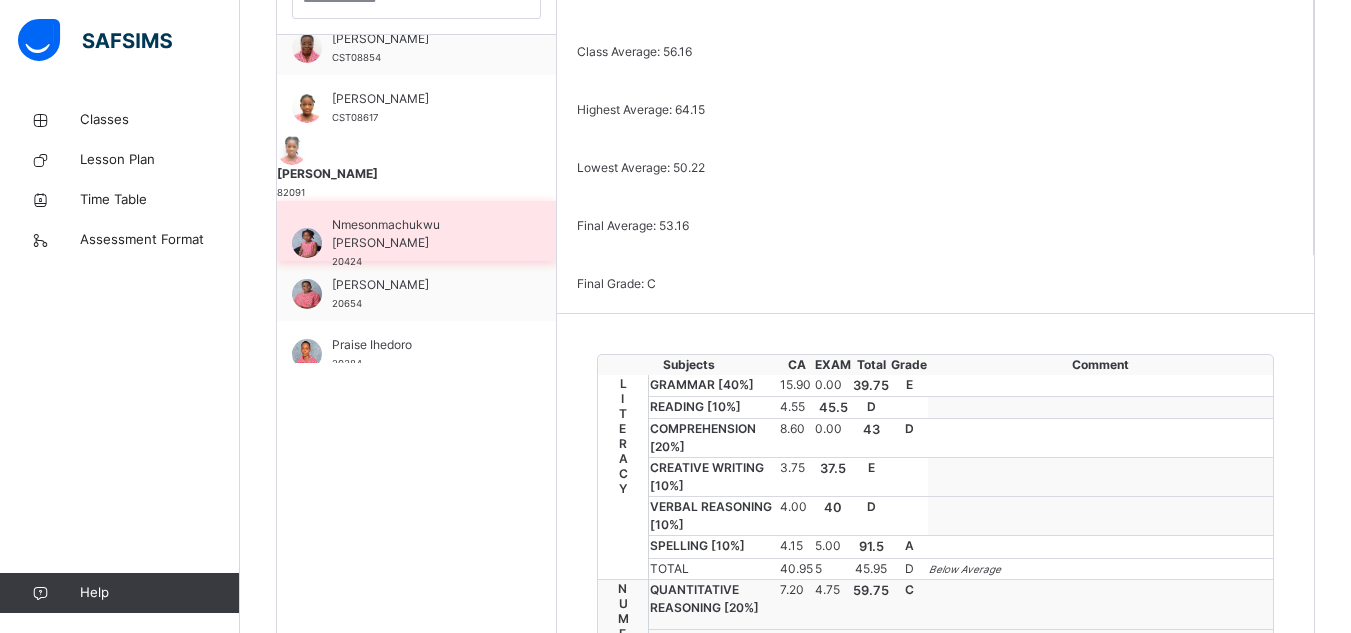 click on "Nmesonmachukwu  Nwafor" at bounding box center (421, 234) 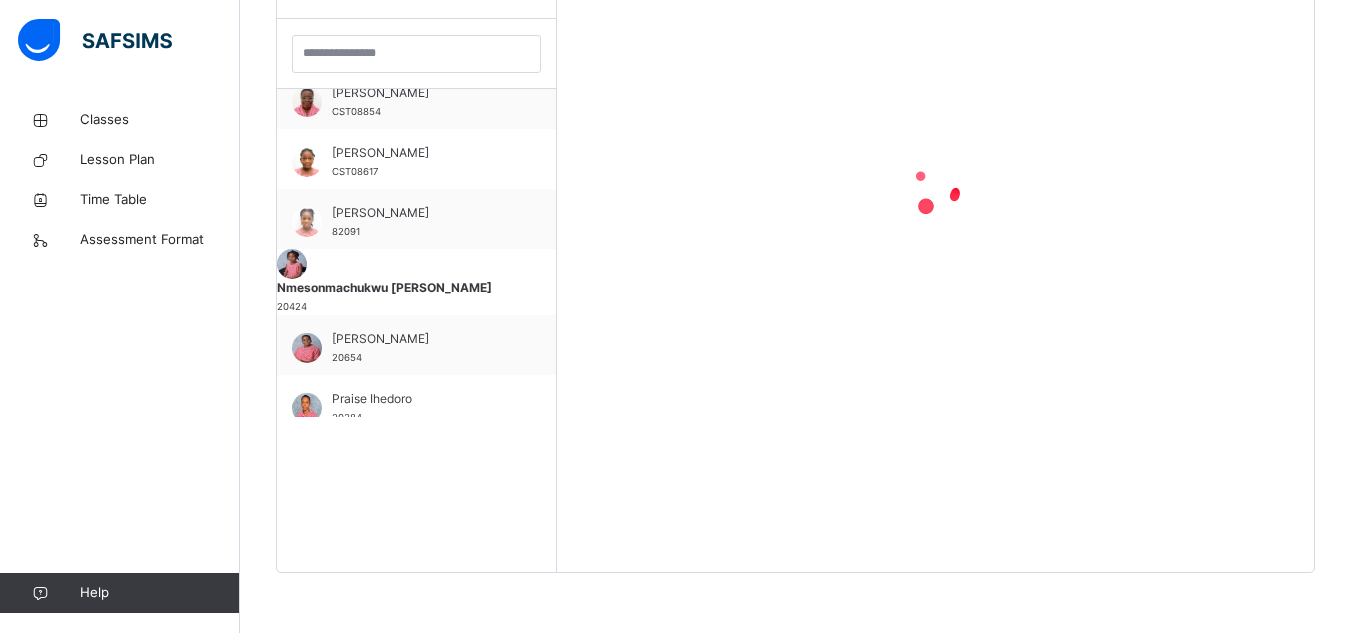 scroll, scrollTop: 581, scrollLeft: 0, axis: vertical 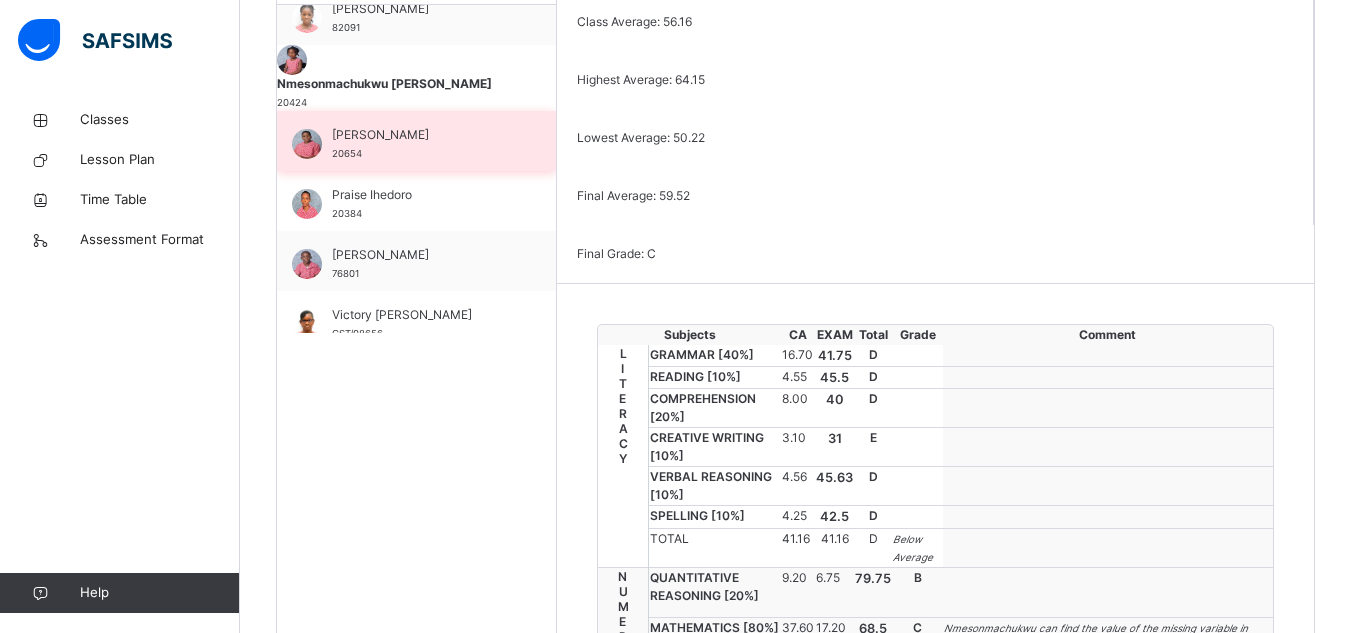 click on "Pharrell  Udeaja" at bounding box center [421, 135] 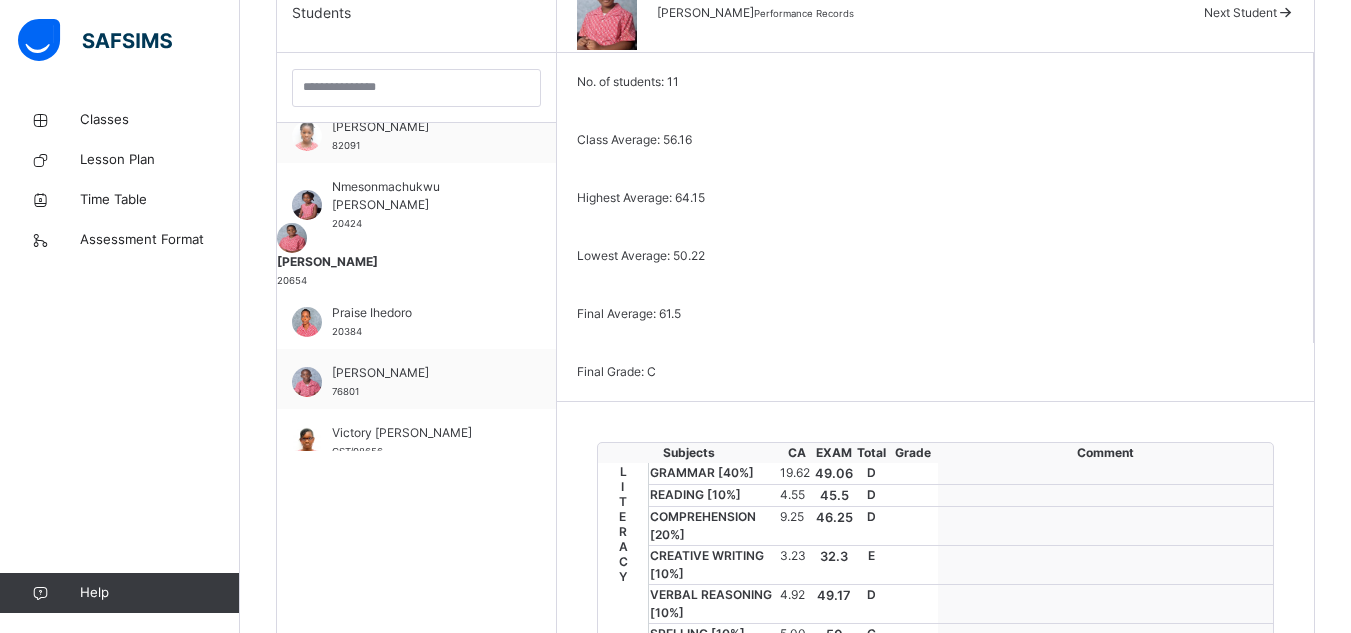 scroll, scrollTop: 546, scrollLeft: 0, axis: vertical 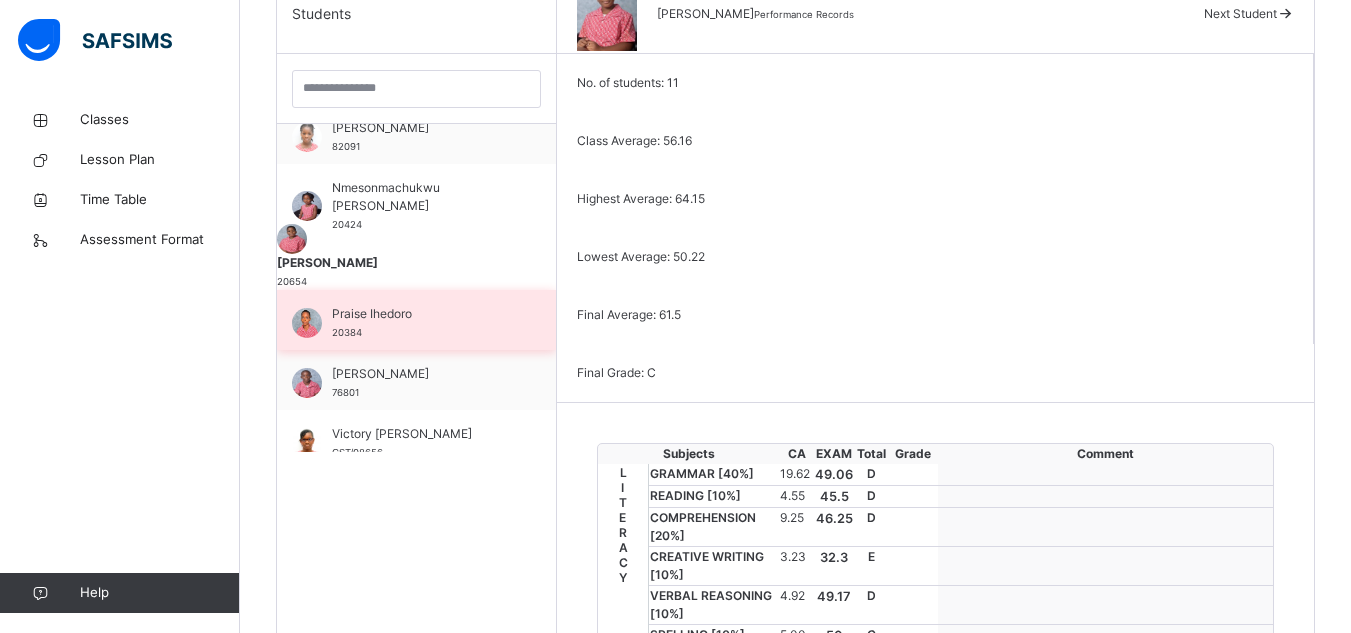 click on "Praise  Ihedoro" at bounding box center (421, 314) 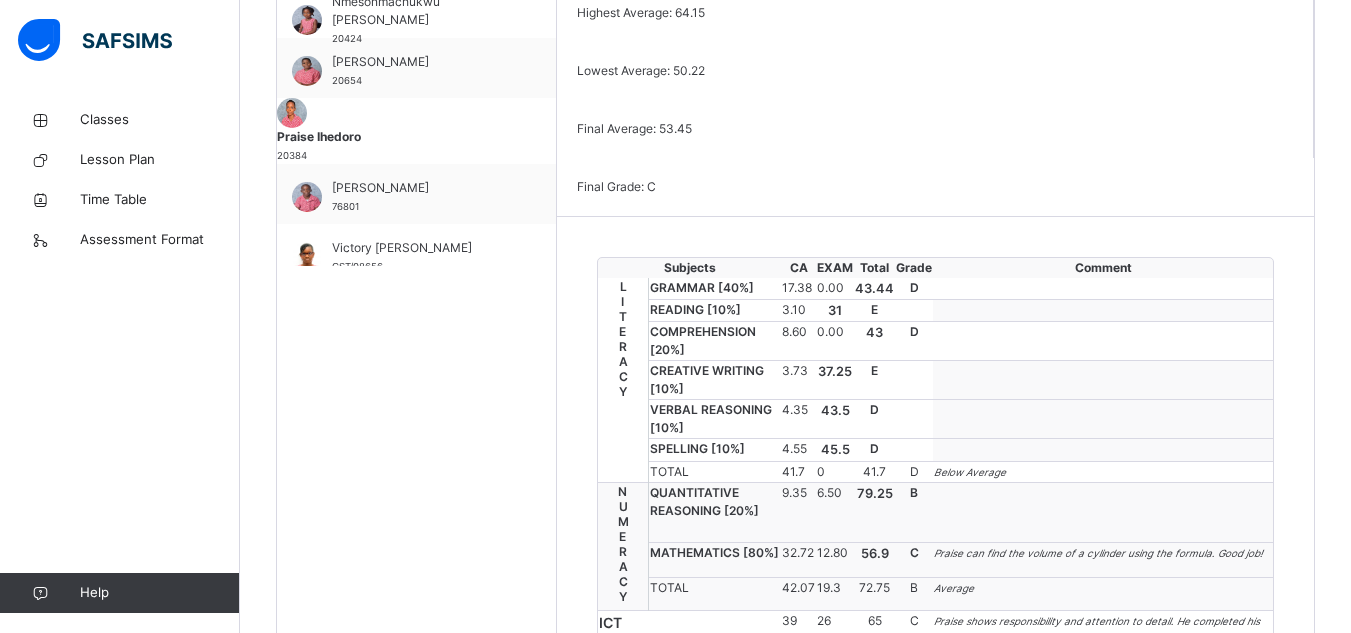 scroll, scrollTop: 731, scrollLeft: 0, axis: vertical 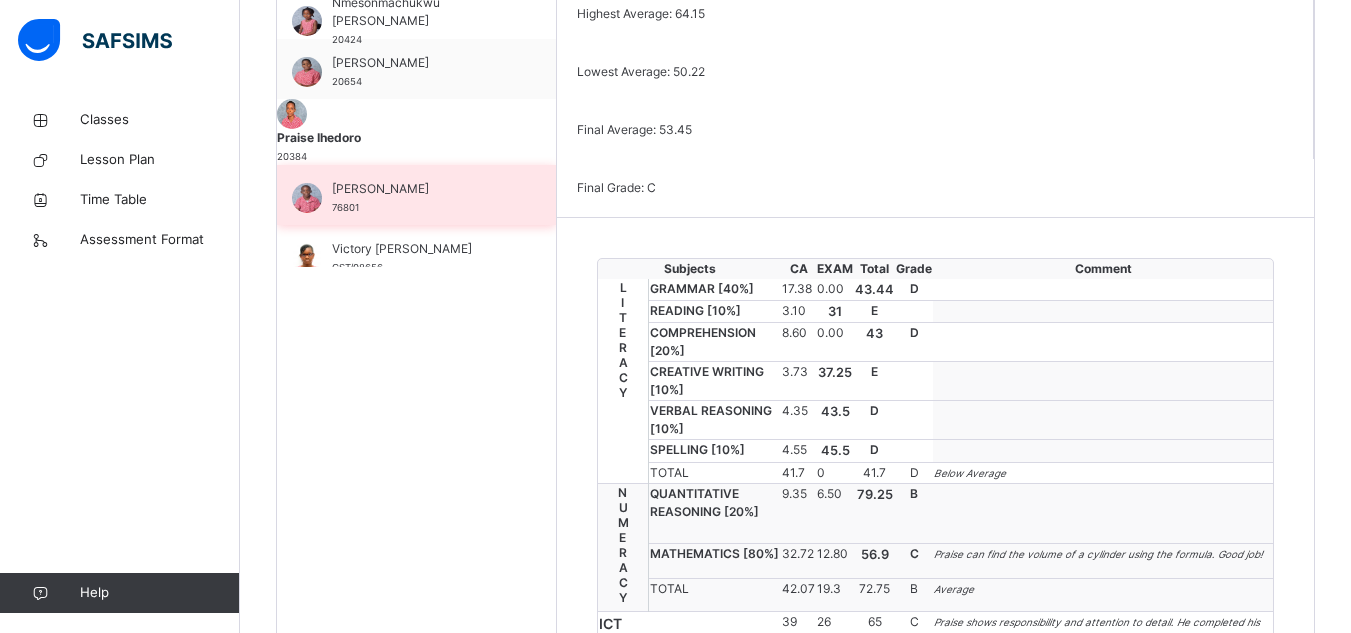 click on "Somtochukwu  Nwabuzor" at bounding box center [421, 189] 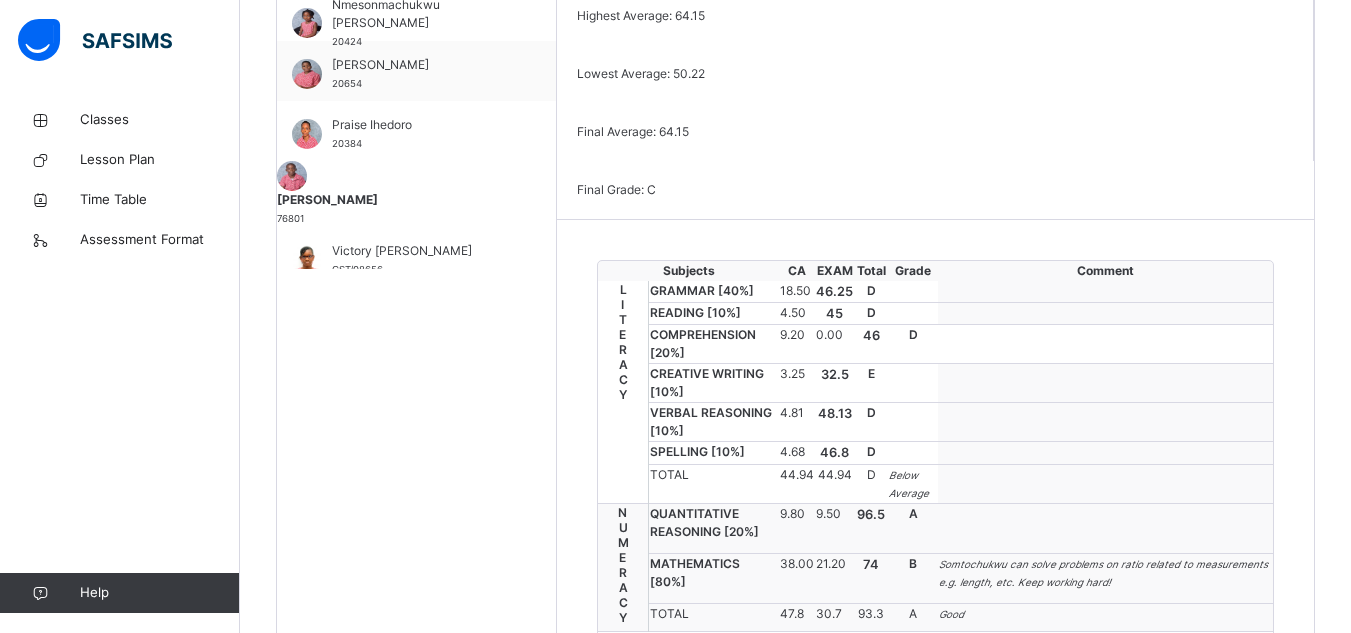 scroll, scrollTop: 728, scrollLeft: 0, axis: vertical 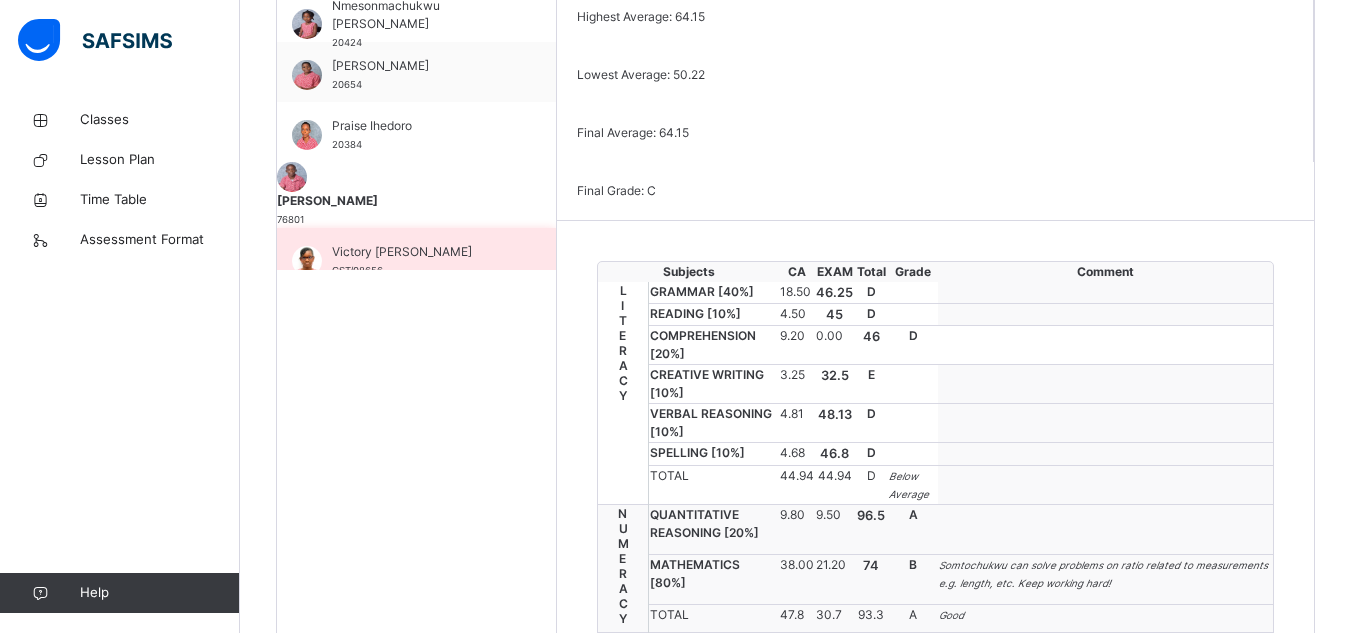 click on "Victory  Nwosu" at bounding box center (421, 252) 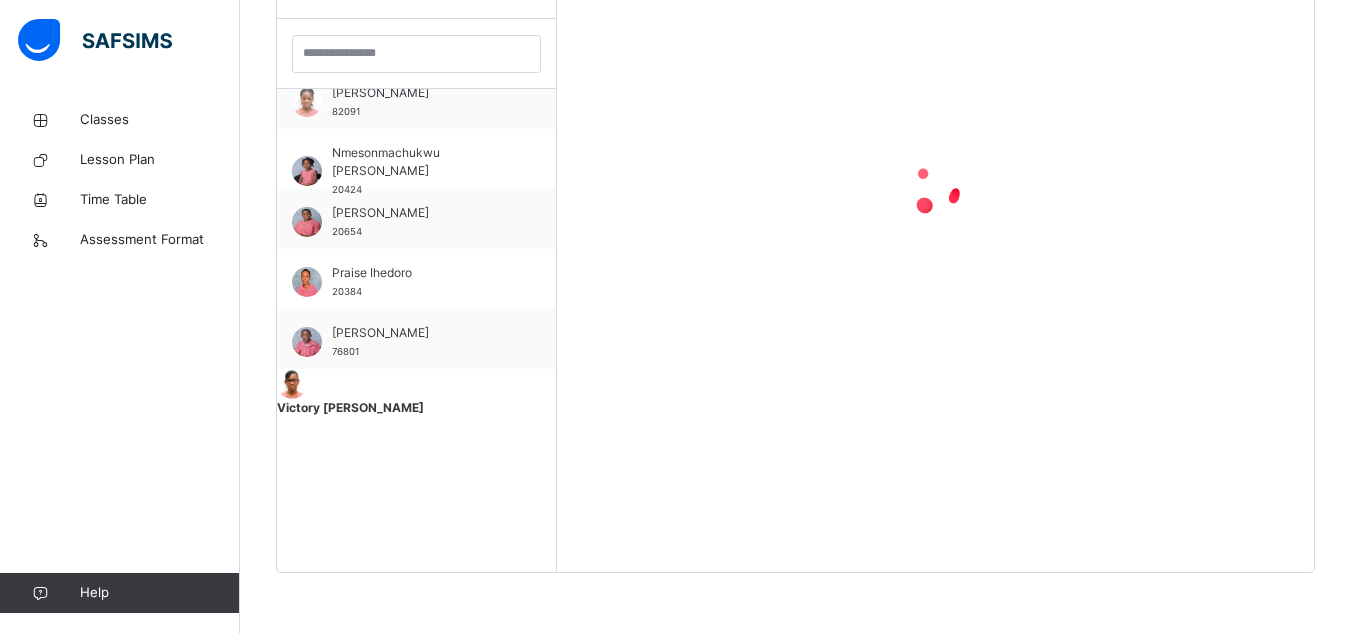 scroll, scrollTop: 581, scrollLeft: 0, axis: vertical 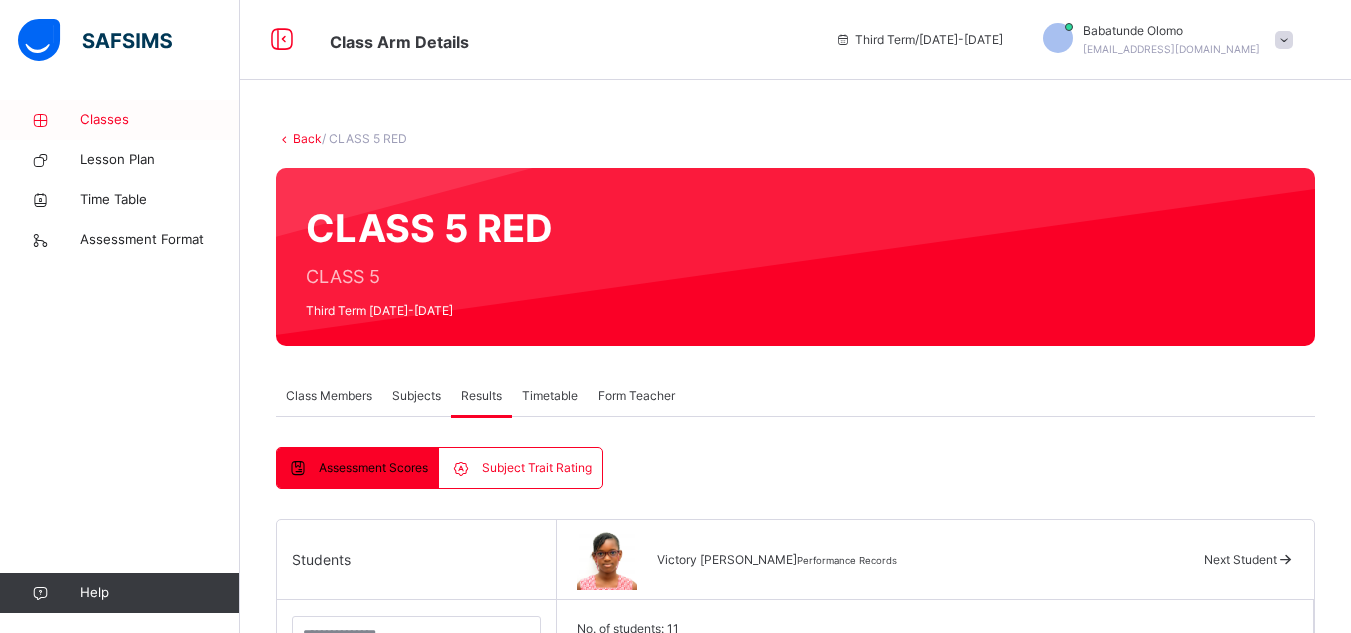 click on "Classes" at bounding box center (160, 120) 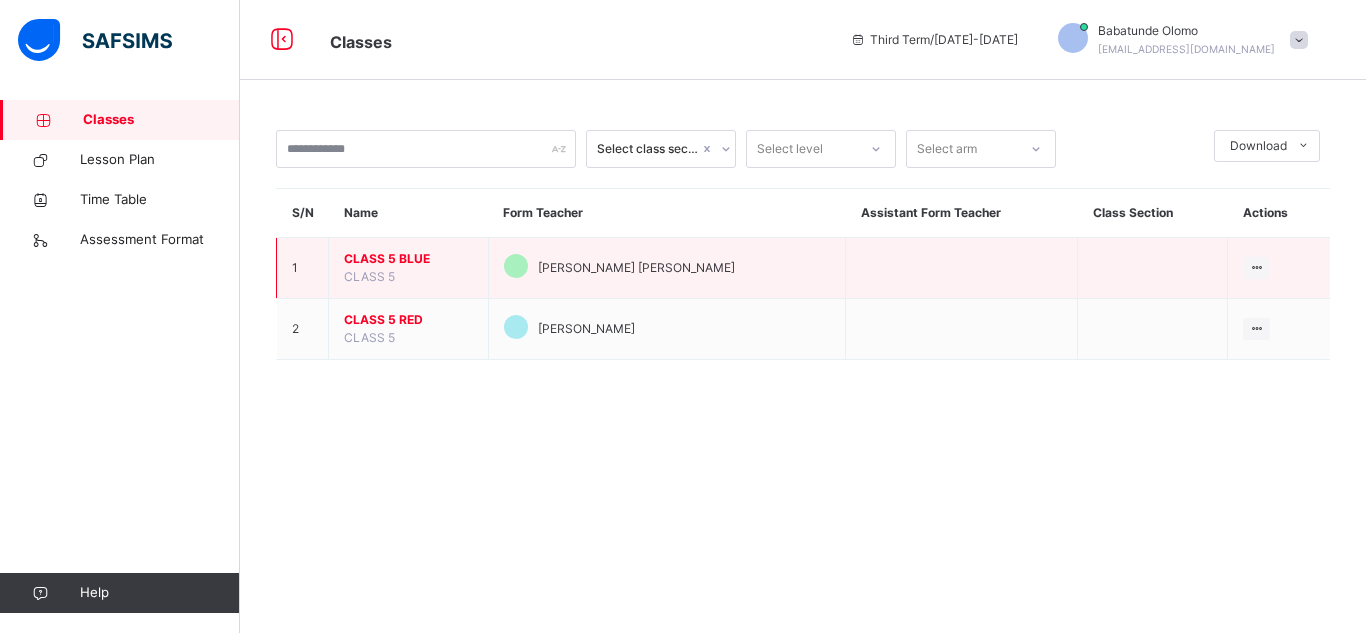click on "CLASS 5   BLUE" at bounding box center [408, 259] 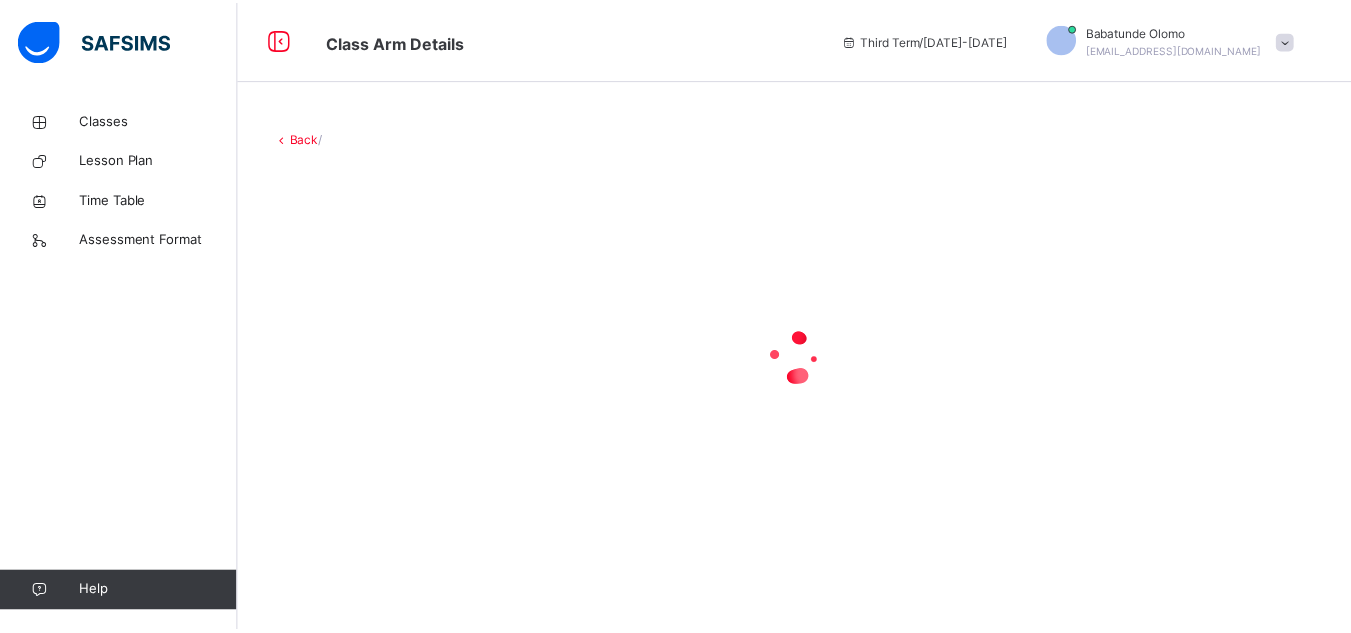scroll, scrollTop: 0, scrollLeft: 0, axis: both 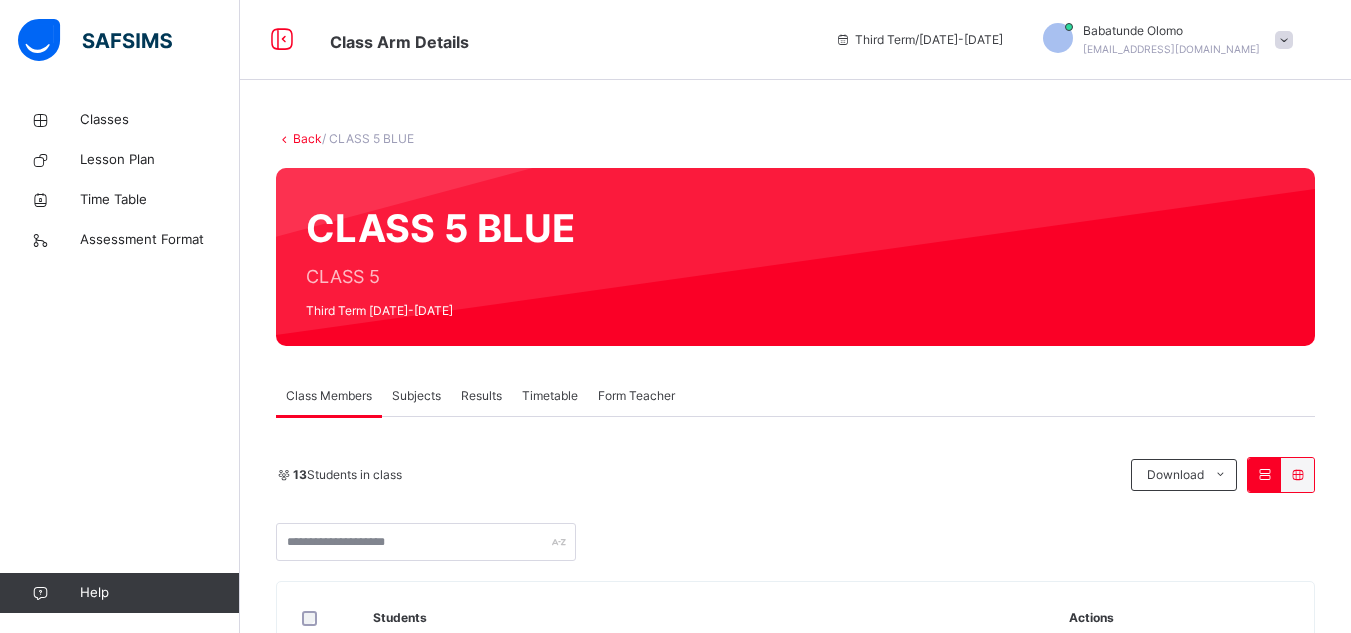 click on "Results" at bounding box center [481, 396] 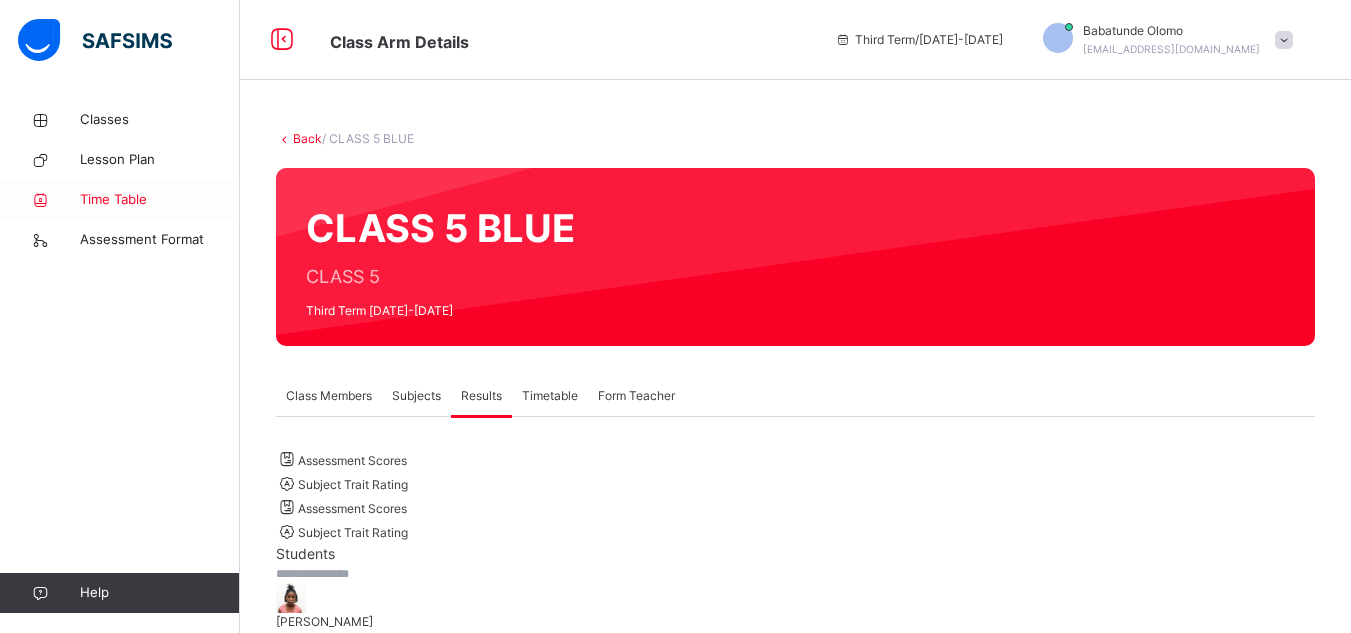 click at bounding box center (40, 200) 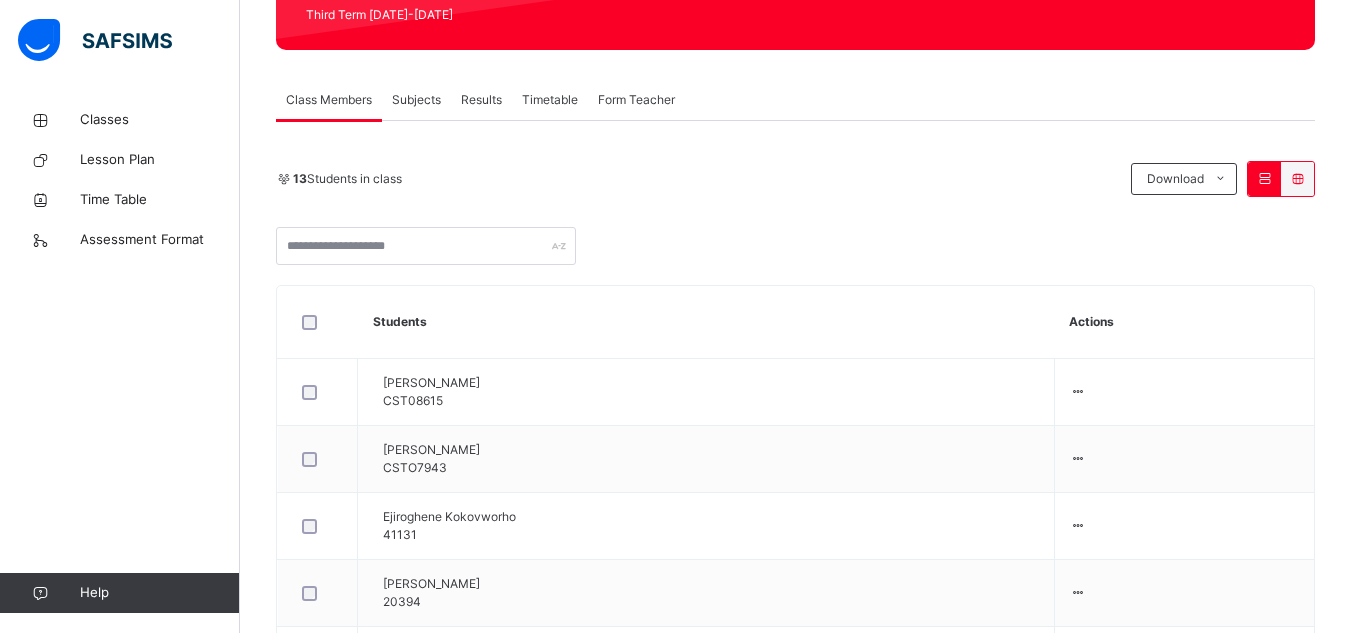 scroll, scrollTop: 298, scrollLeft: 0, axis: vertical 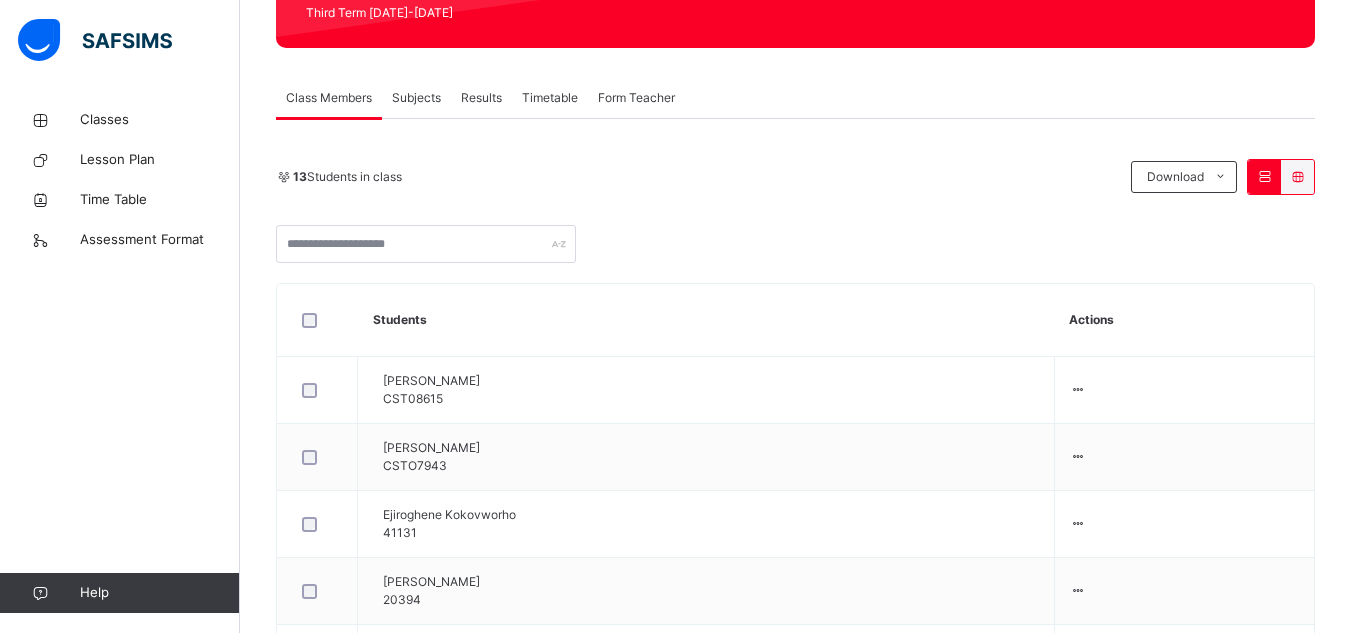 click on "Results" at bounding box center (481, 98) 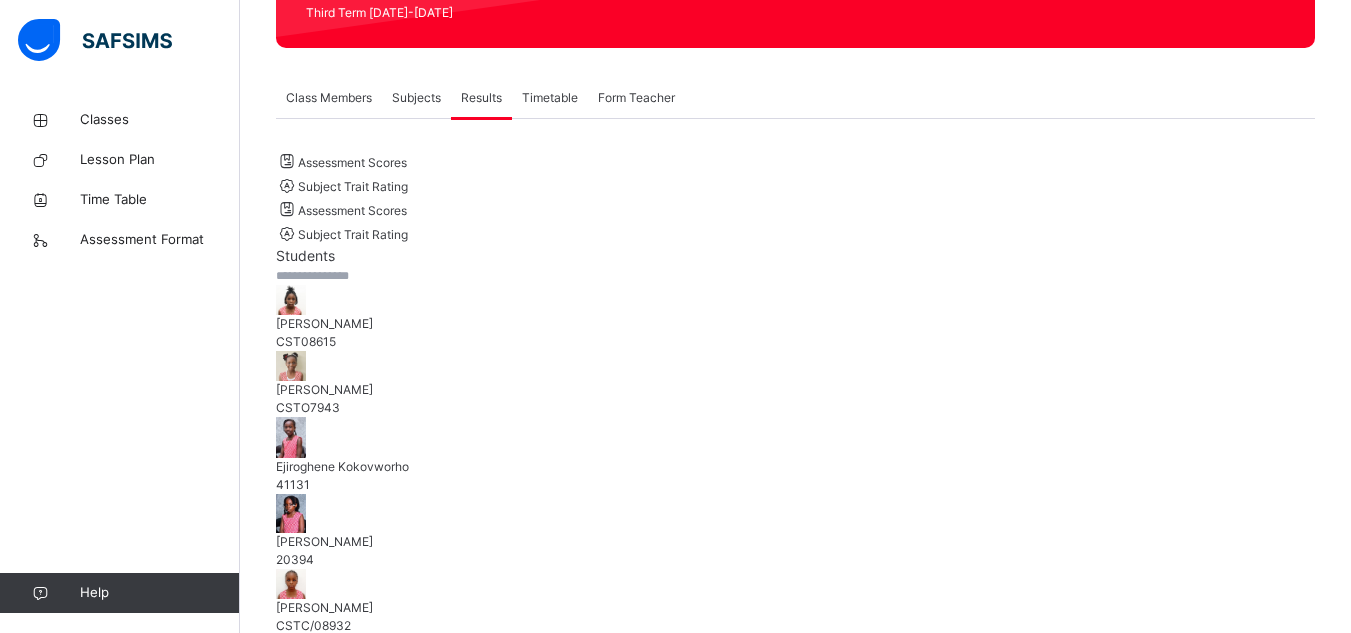 click on "[PERSON_NAME] CST08615" at bounding box center (795, 333) 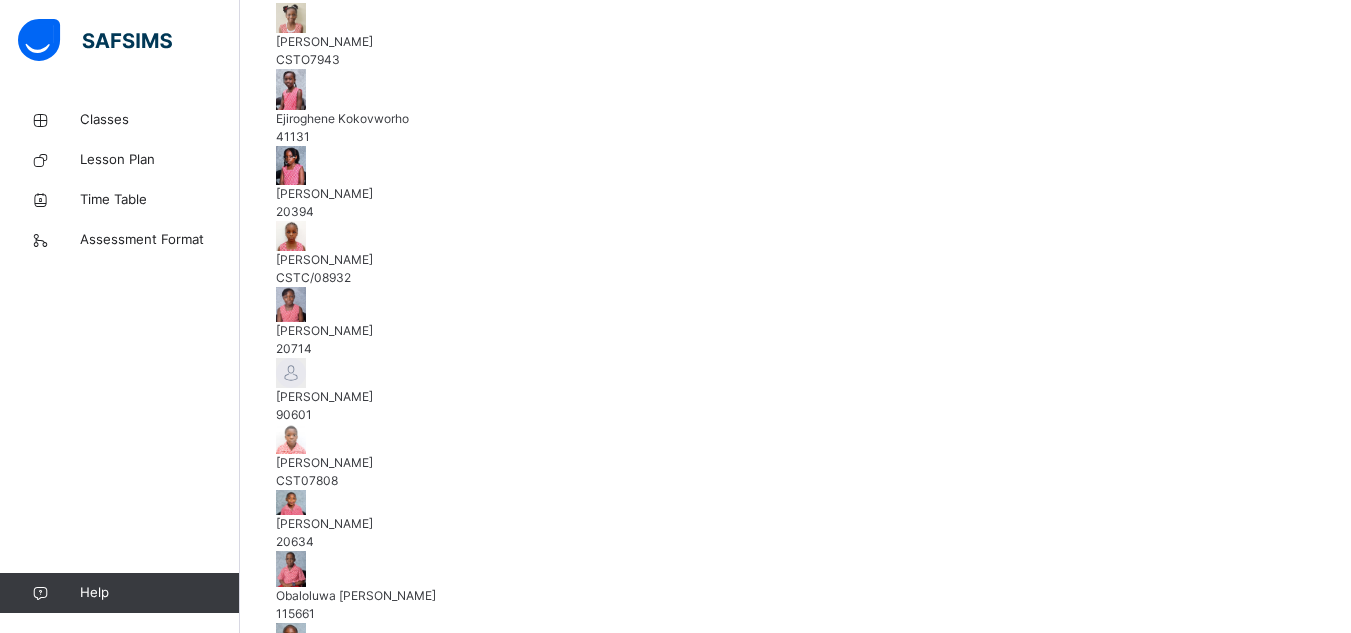 scroll, scrollTop: 645, scrollLeft: 0, axis: vertical 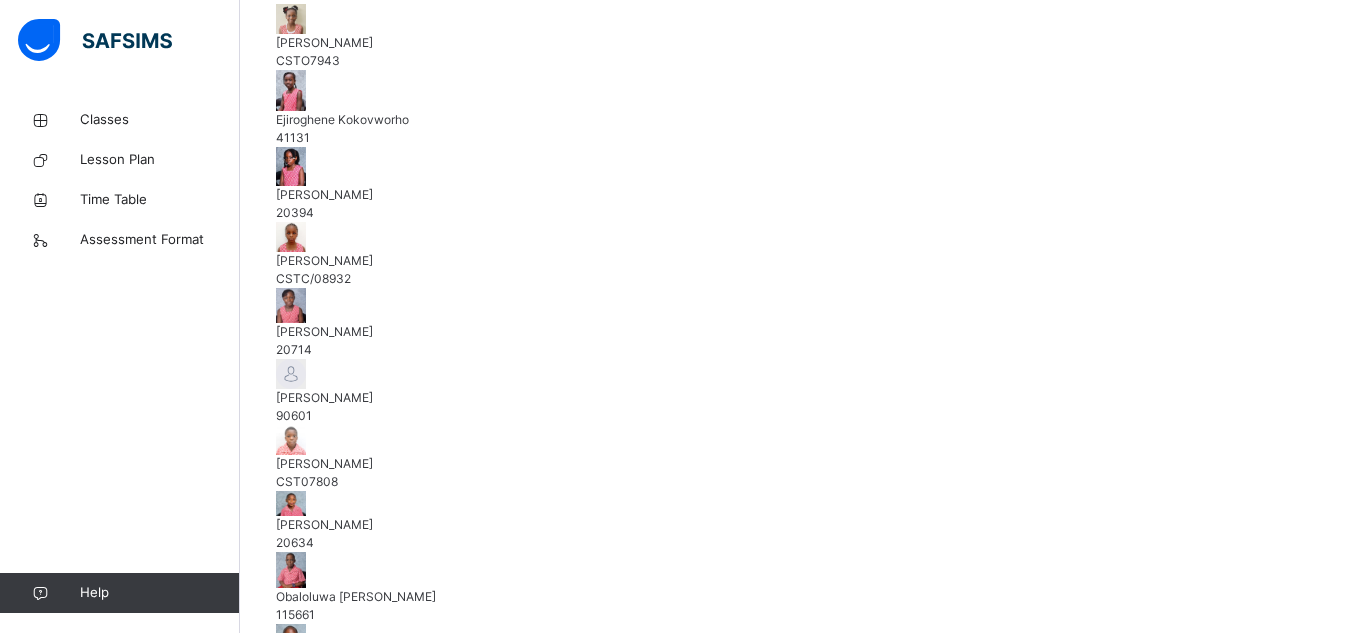 click on "[PERSON_NAME] CSTO7943" at bounding box center (795, 52) 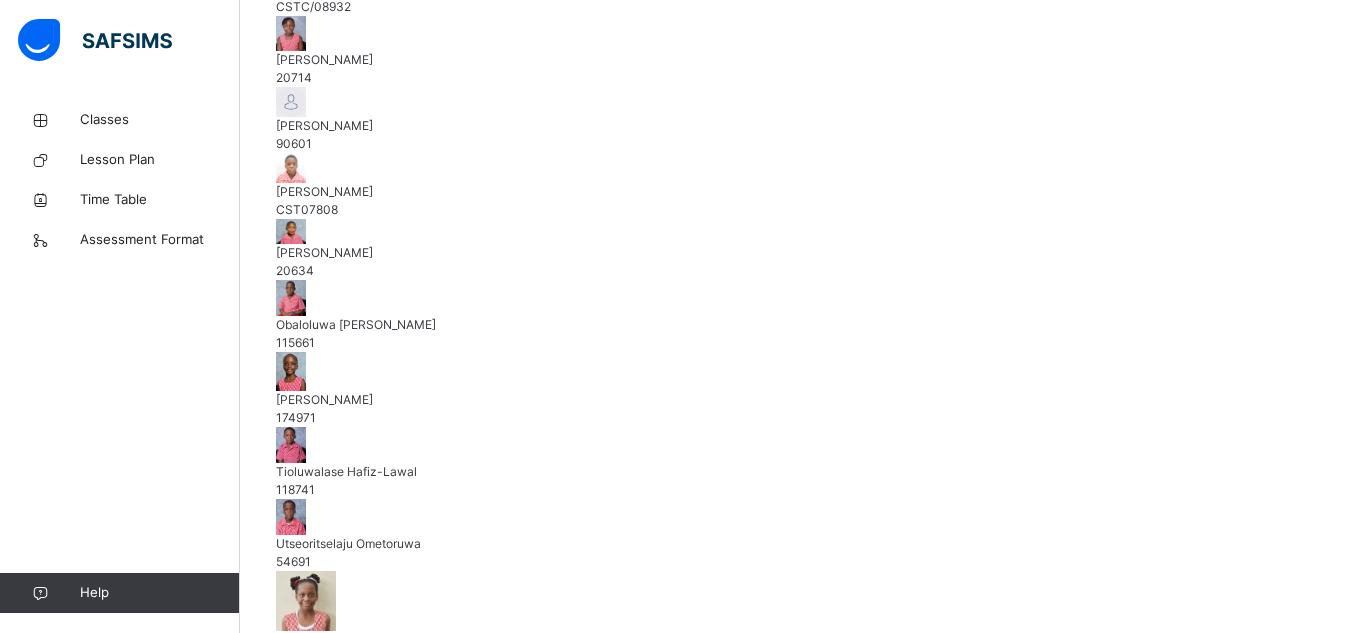 scroll, scrollTop: 918, scrollLeft: 0, axis: vertical 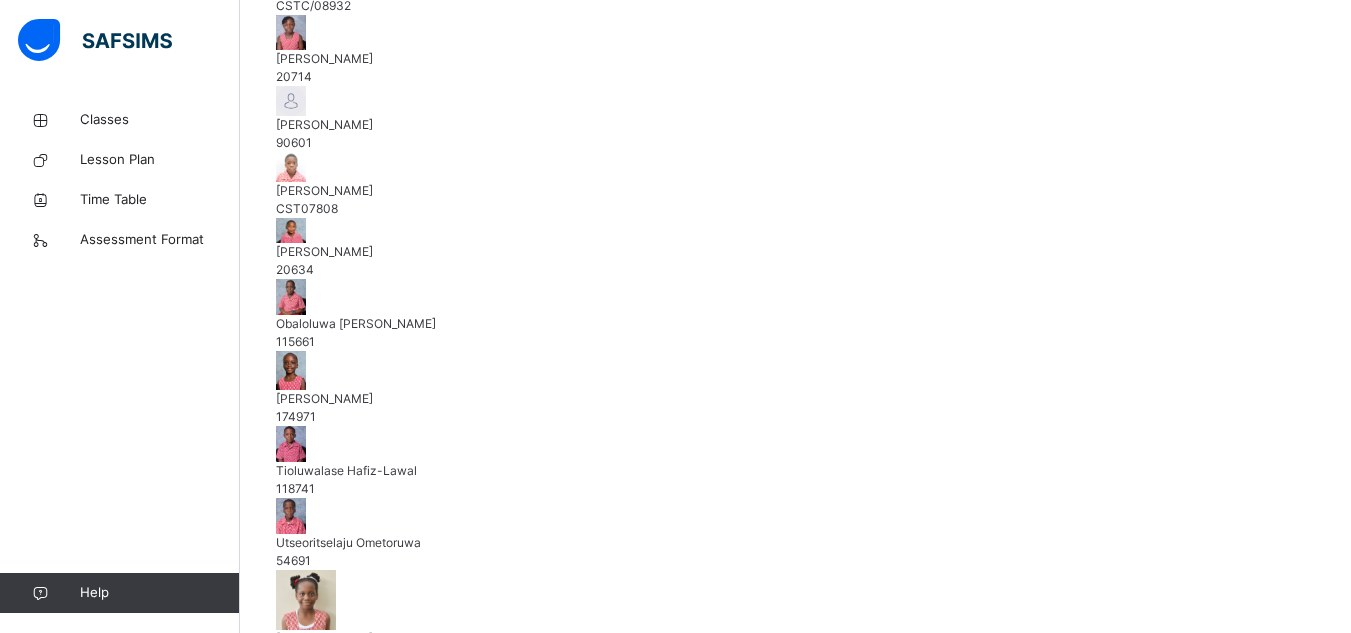 click on "43.5" at bounding box center [524, 950] 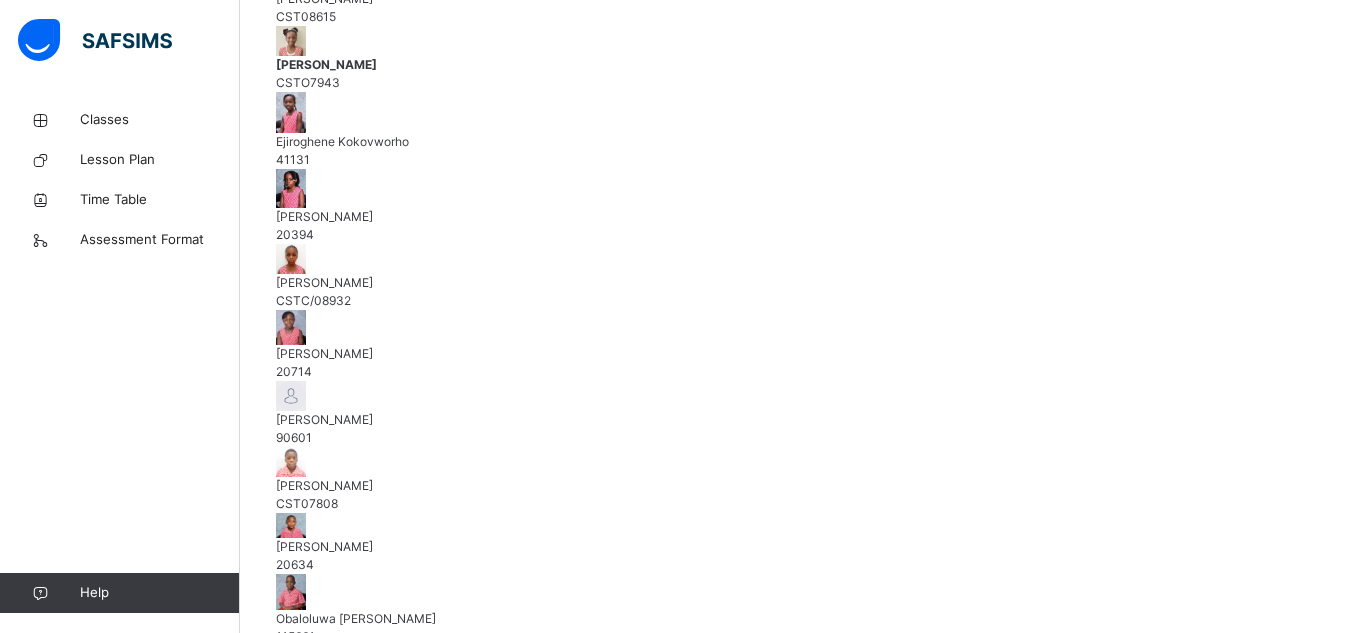 scroll, scrollTop: 622, scrollLeft: 0, axis: vertical 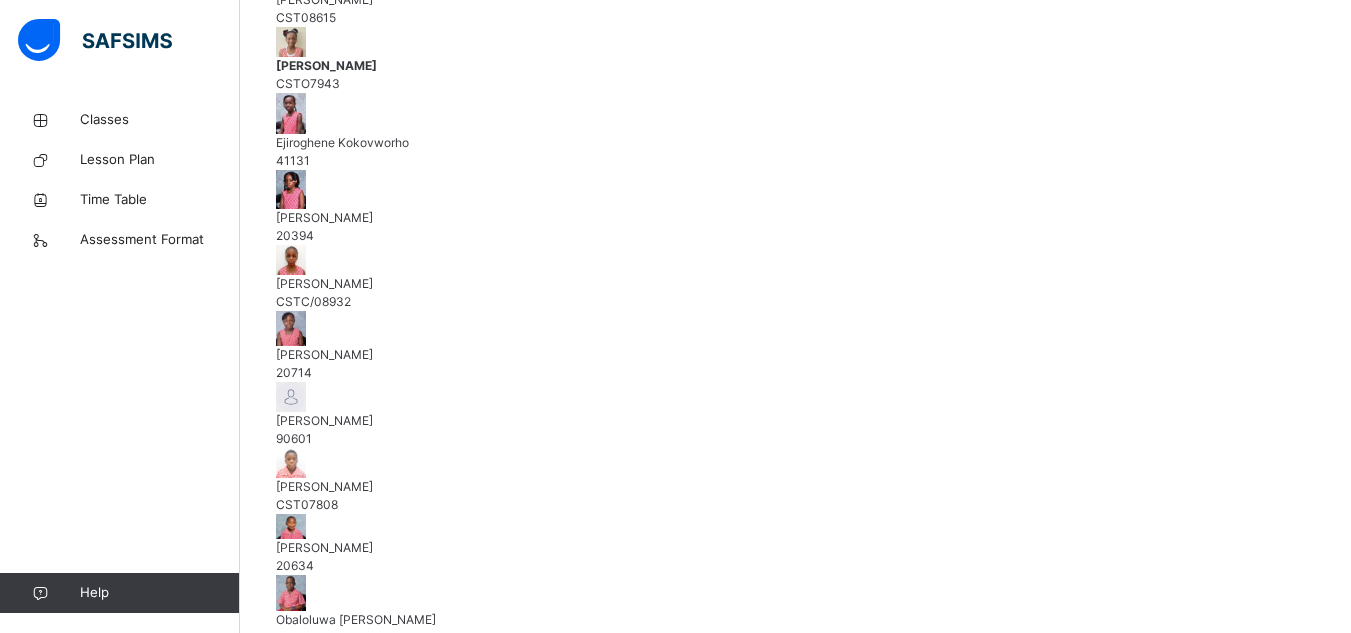 click on "Ejiroghene  Kokovworho" at bounding box center (795, 143) 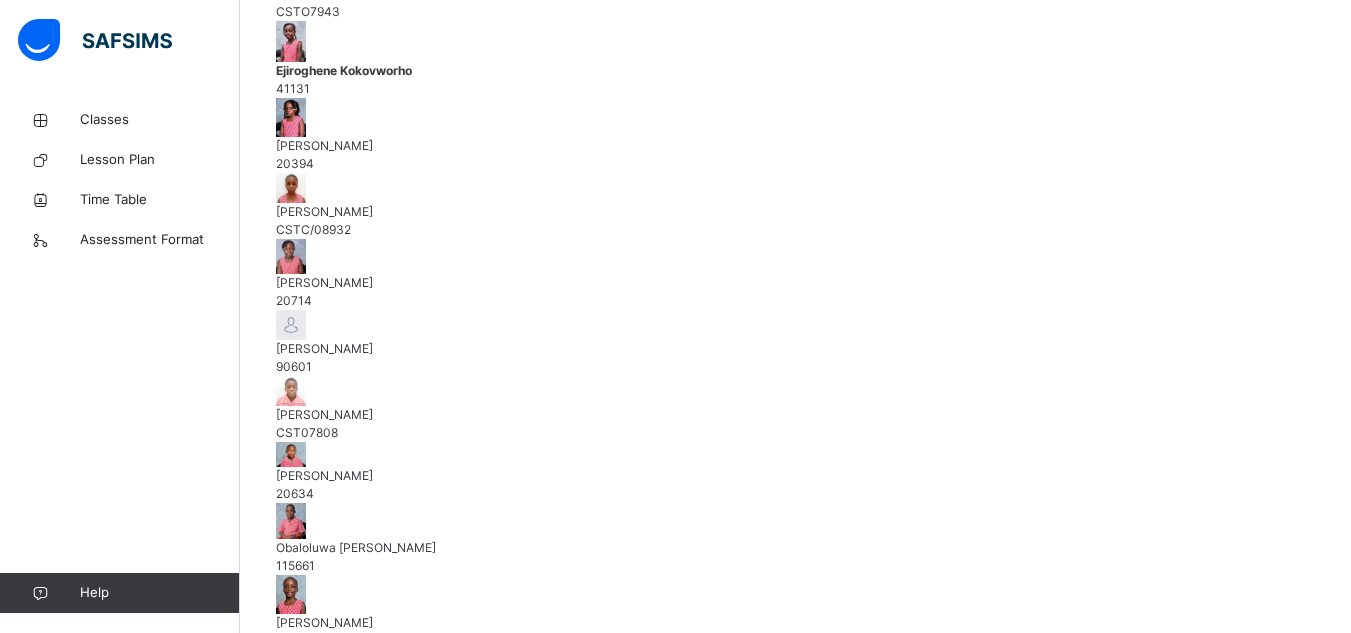scroll, scrollTop: 693, scrollLeft: 0, axis: vertical 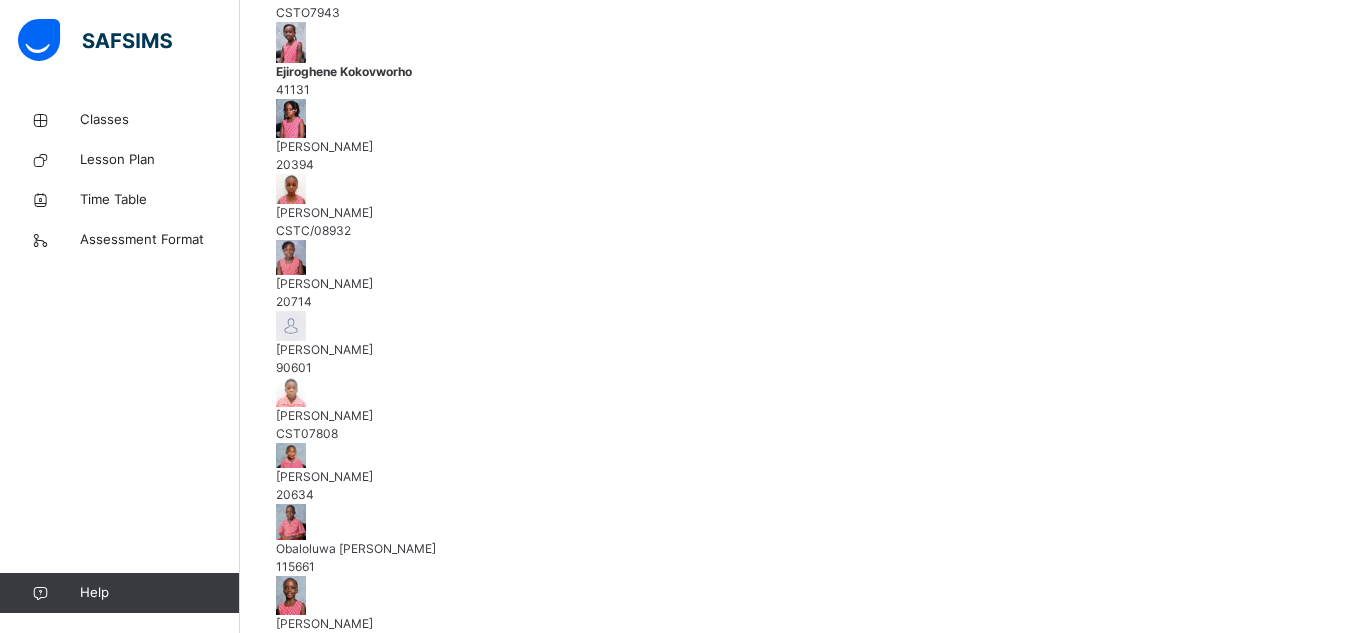 click on "[PERSON_NAME]" at bounding box center (795, 147) 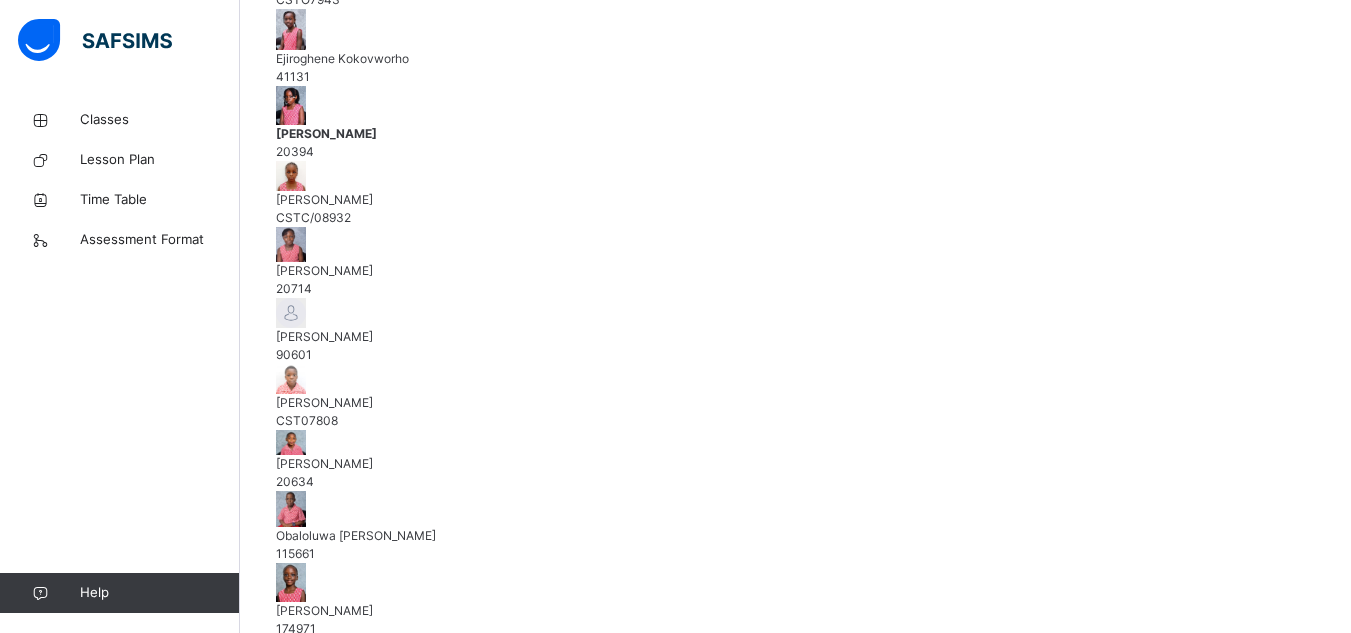 scroll, scrollTop: 704, scrollLeft: 0, axis: vertical 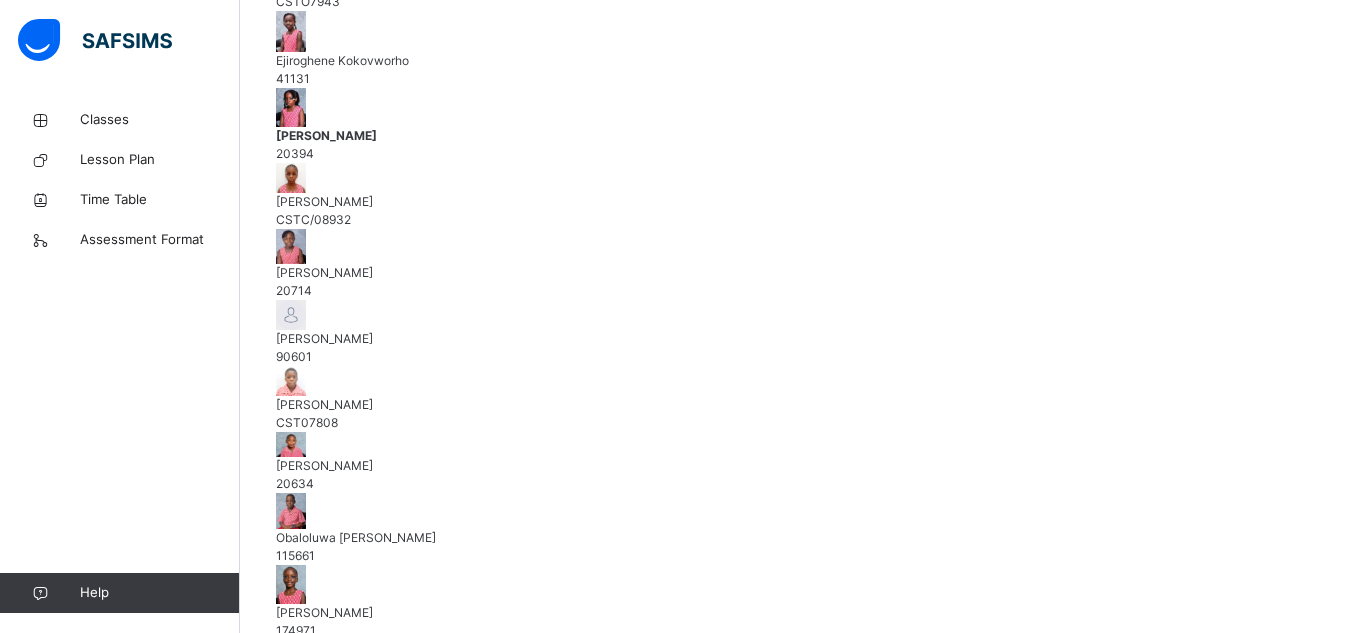 click on "[PERSON_NAME]" at bounding box center [795, 202] 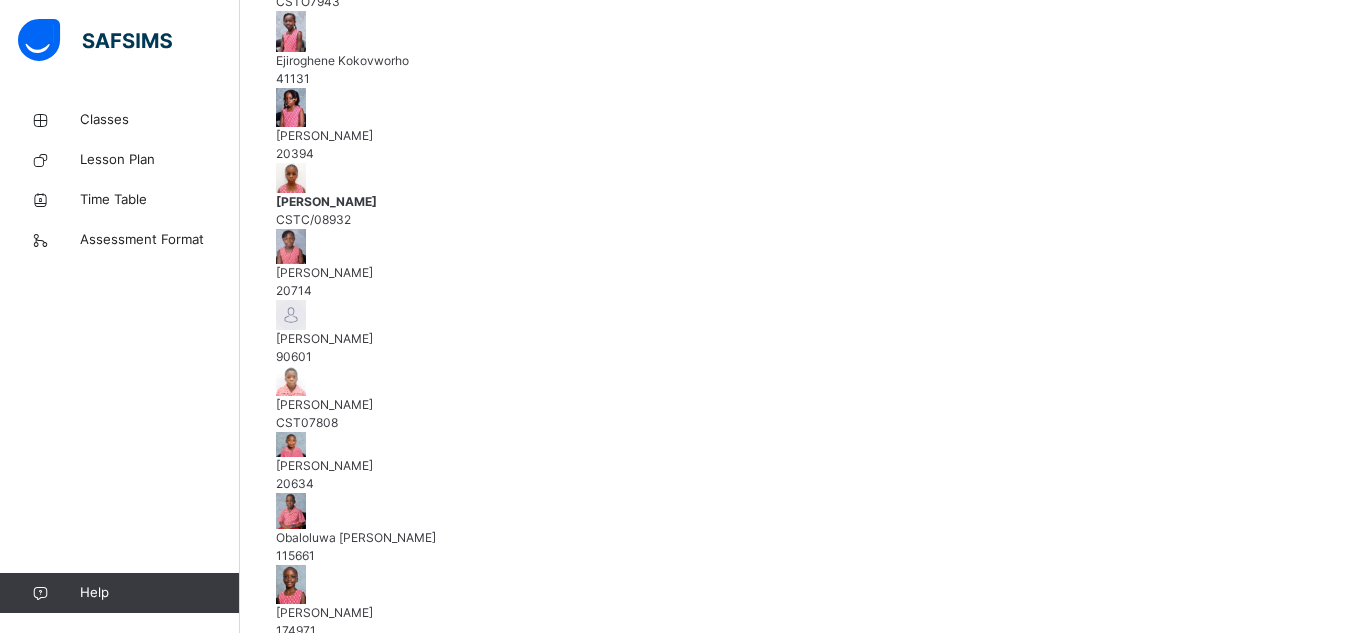 scroll, scrollTop: 581, scrollLeft: 0, axis: vertical 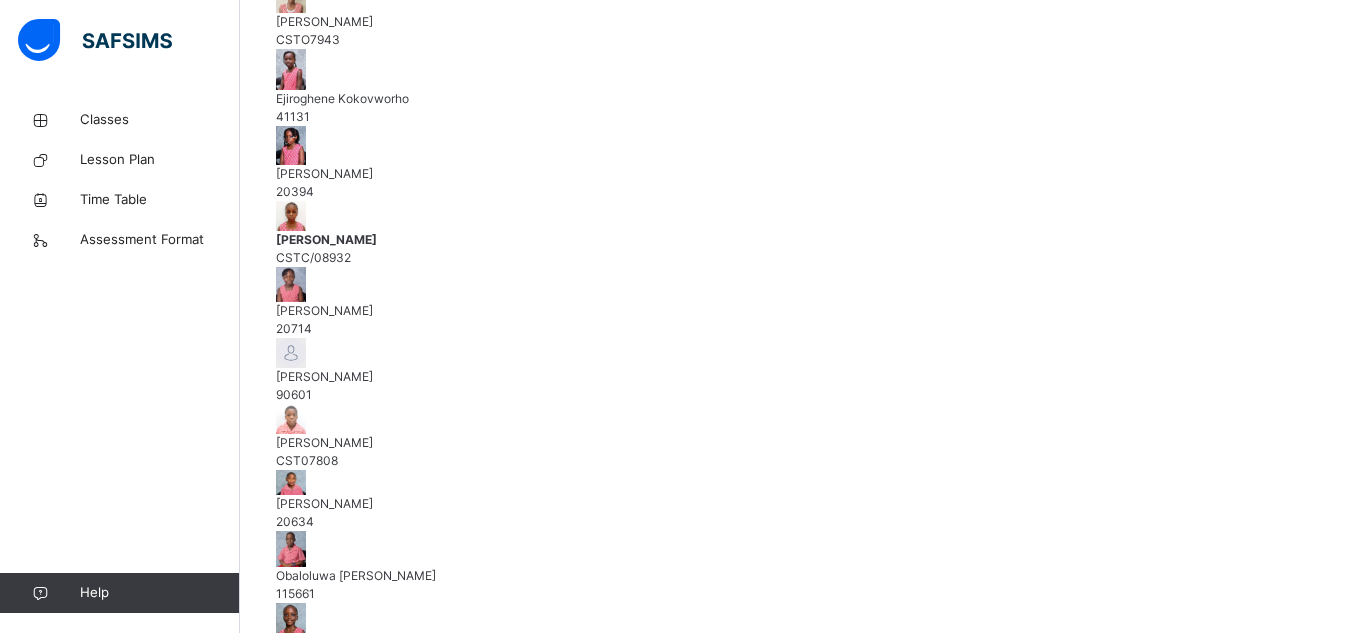 click on "[PERSON_NAME]" at bounding box center [795, 311] 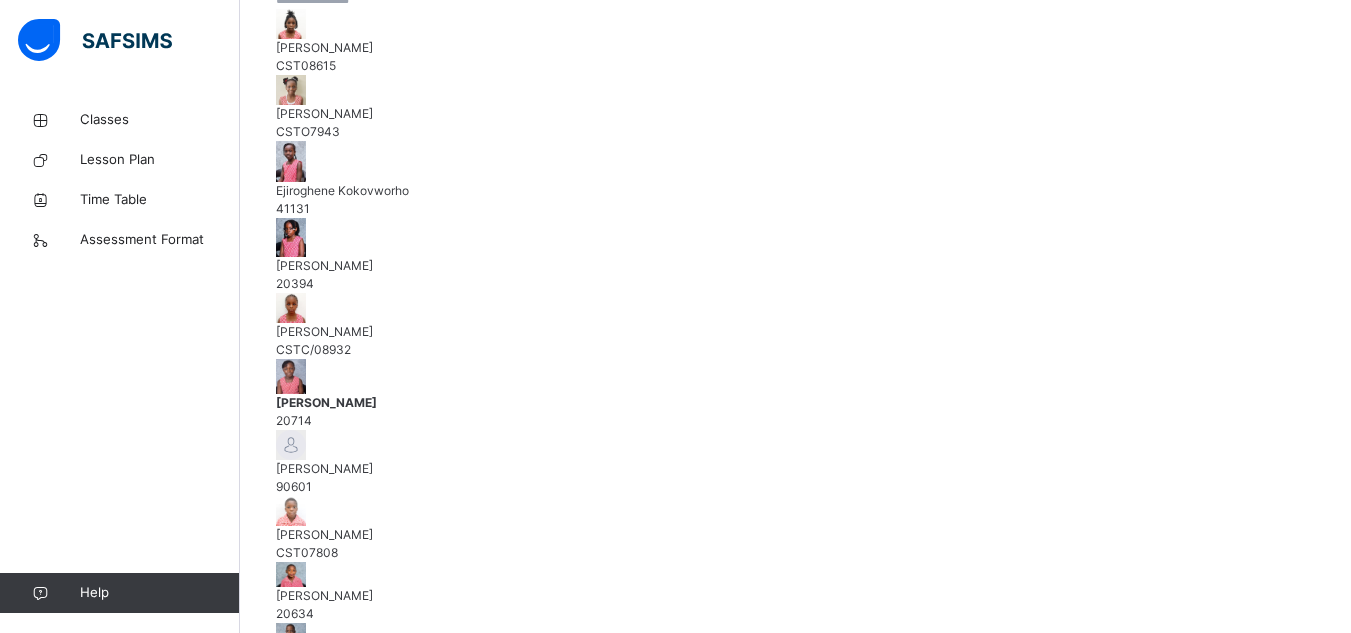 scroll, scrollTop: 572, scrollLeft: 0, axis: vertical 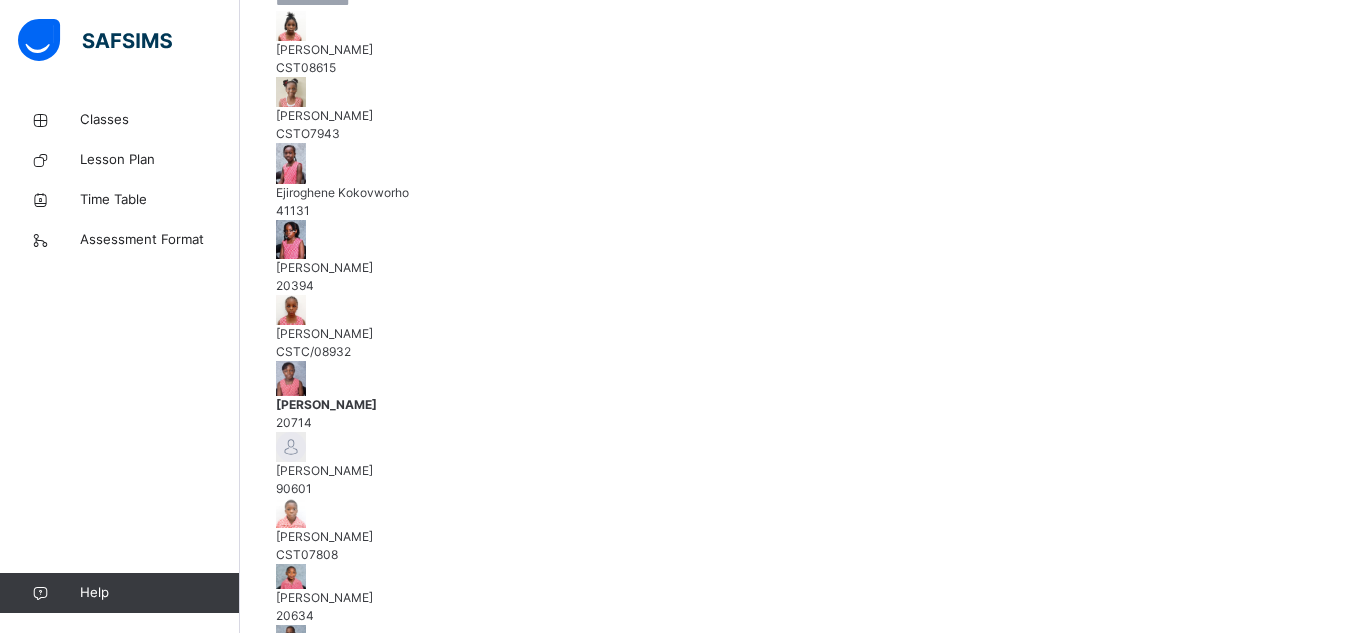 click on "[PERSON_NAME]" at bounding box center [795, 471] 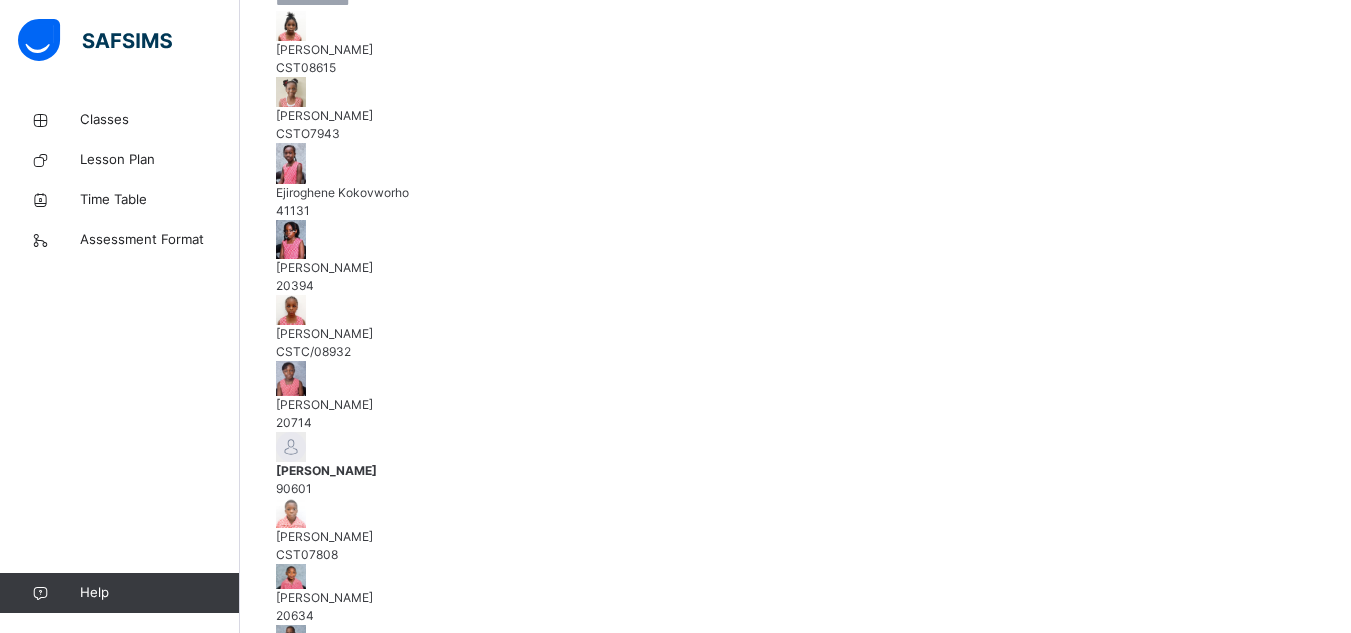 drag, startPoint x: 742, startPoint y: 433, endPoint x: 743, endPoint y: 454, distance: 21.023796 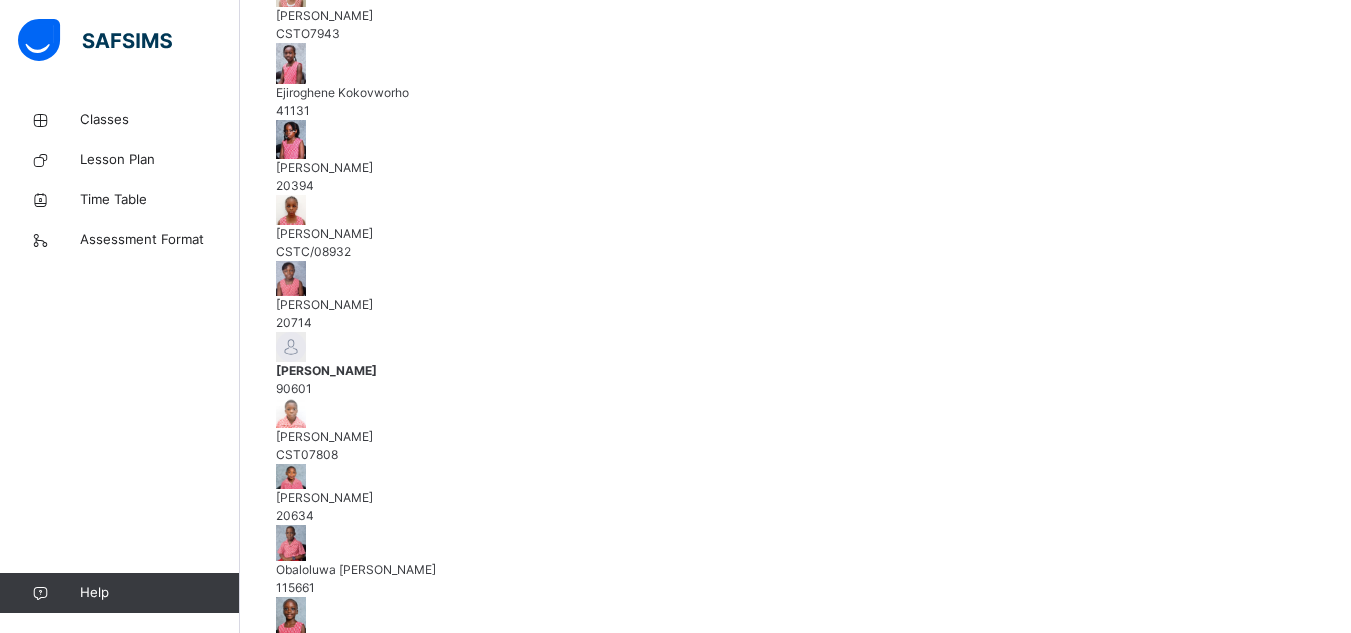 scroll, scrollTop: 671, scrollLeft: 0, axis: vertical 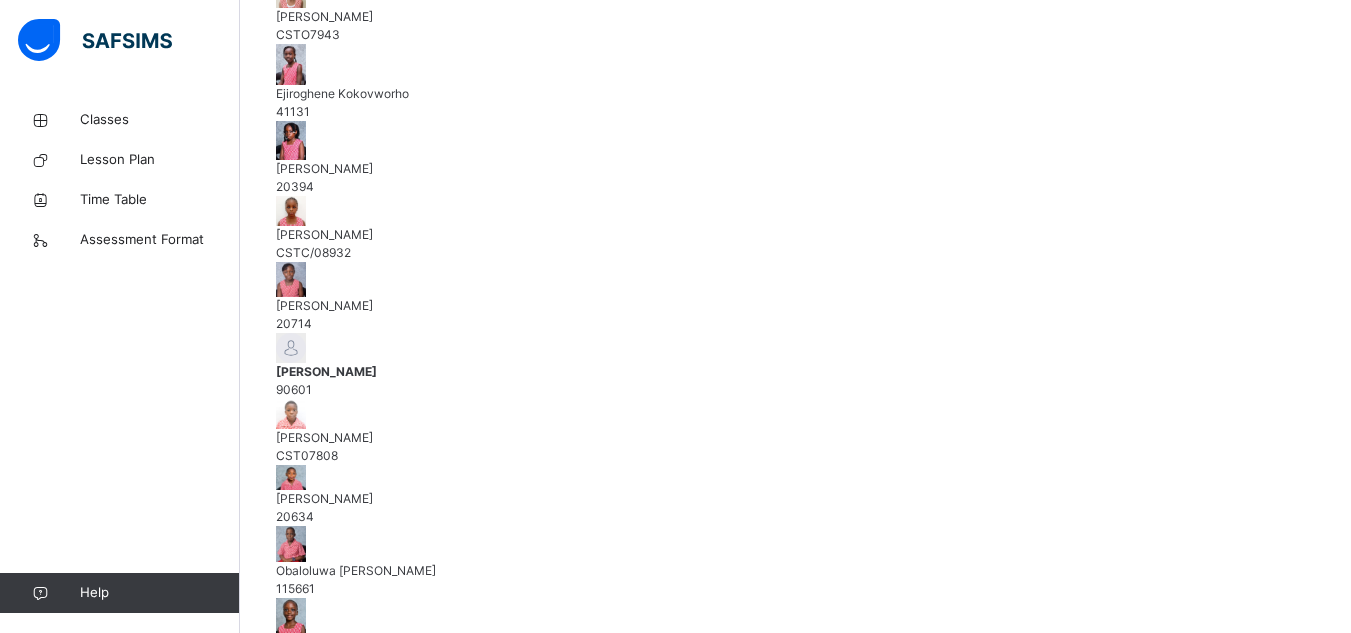click on "[PERSON_NAME]" at bounding box center (795, 438) 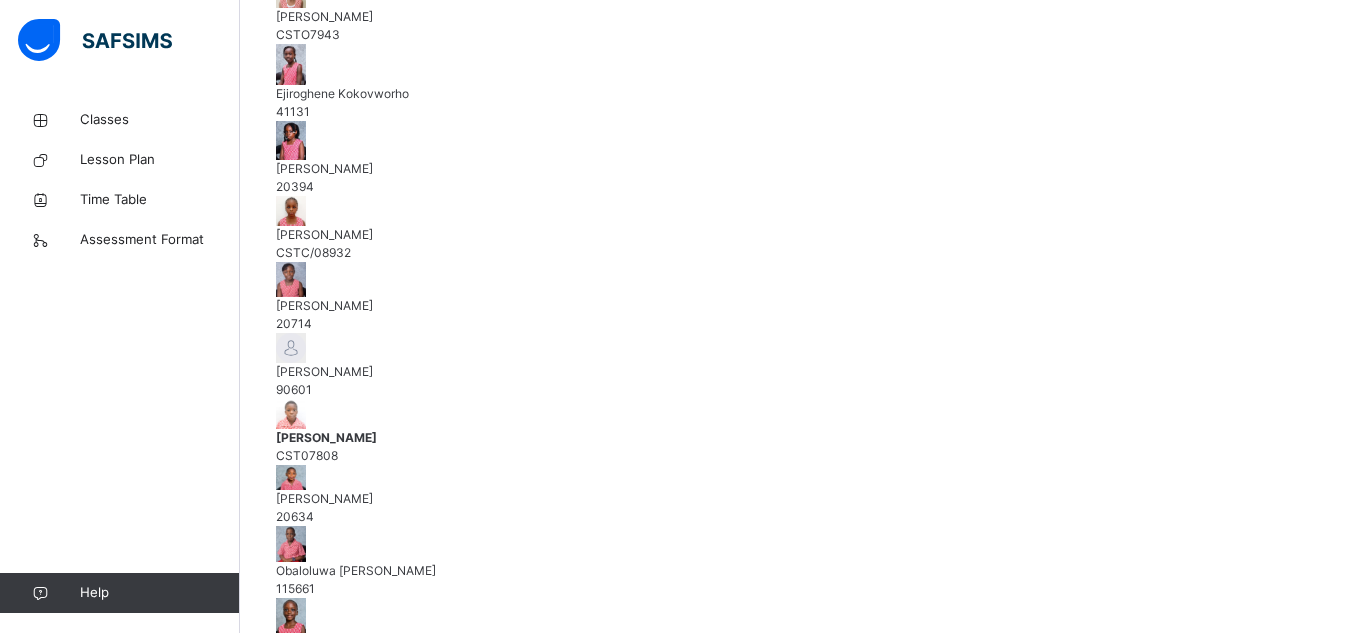 scroll, scrollTop: 581, scrollLeft: 0, axis: vertical 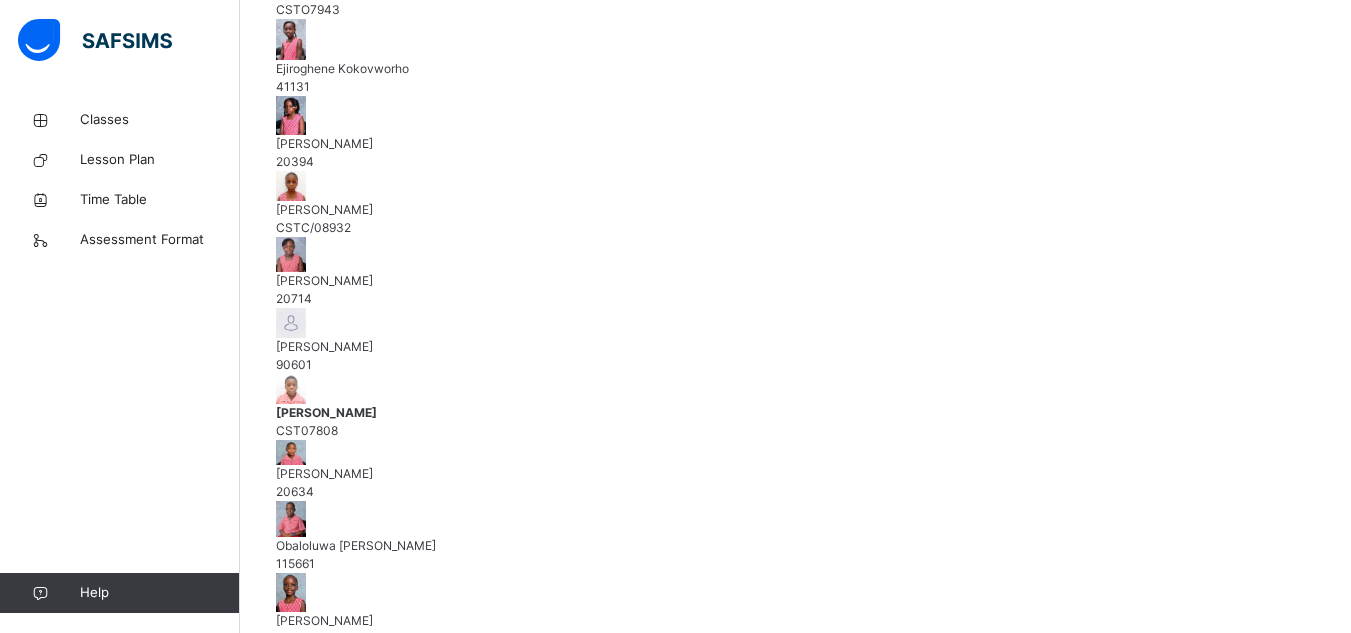 click on "[PERSON_NAME]" at bounding box center (795, 474) 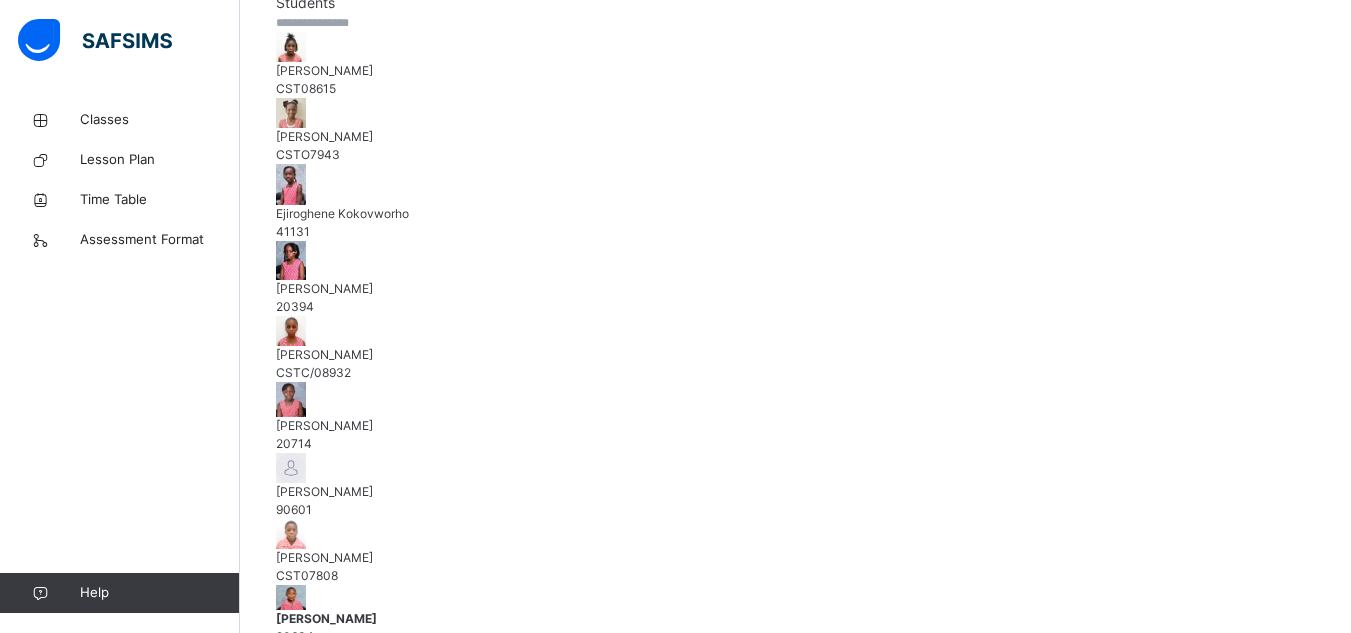 scroll, scrollTop: 515, scrollLeft: 0, axis: vertical 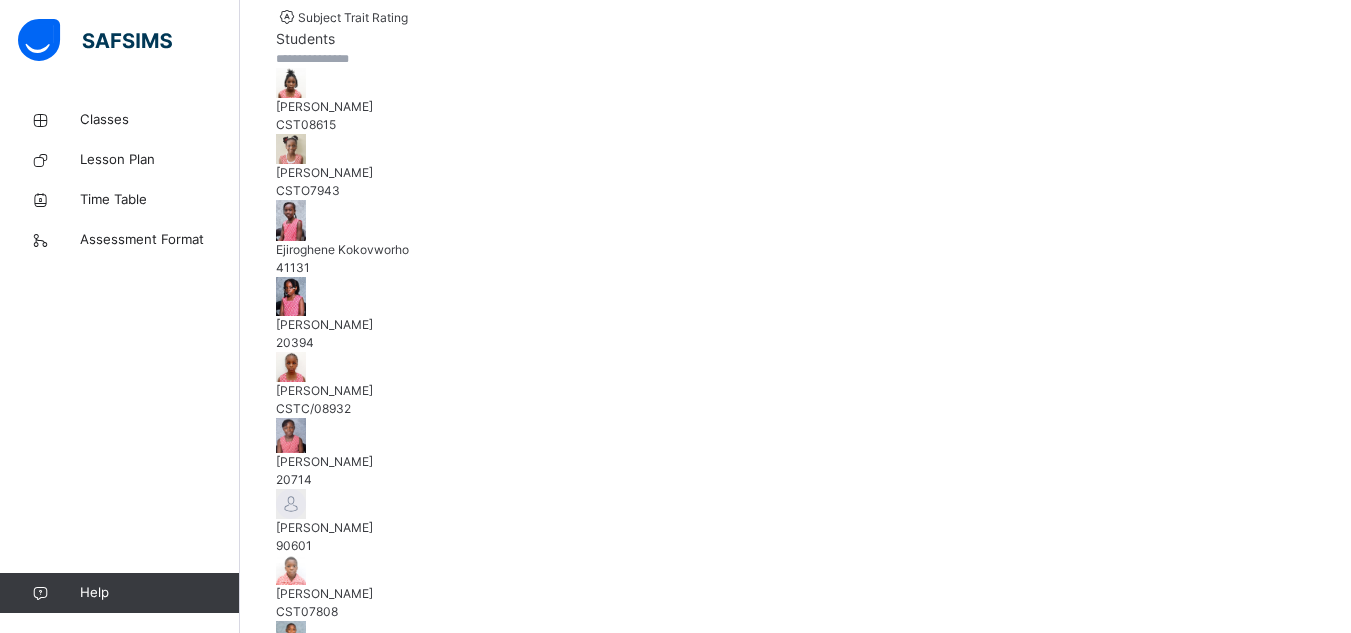 click on "Obaloluwa [PERSON_NAME]" at bounding box center (795, 727) 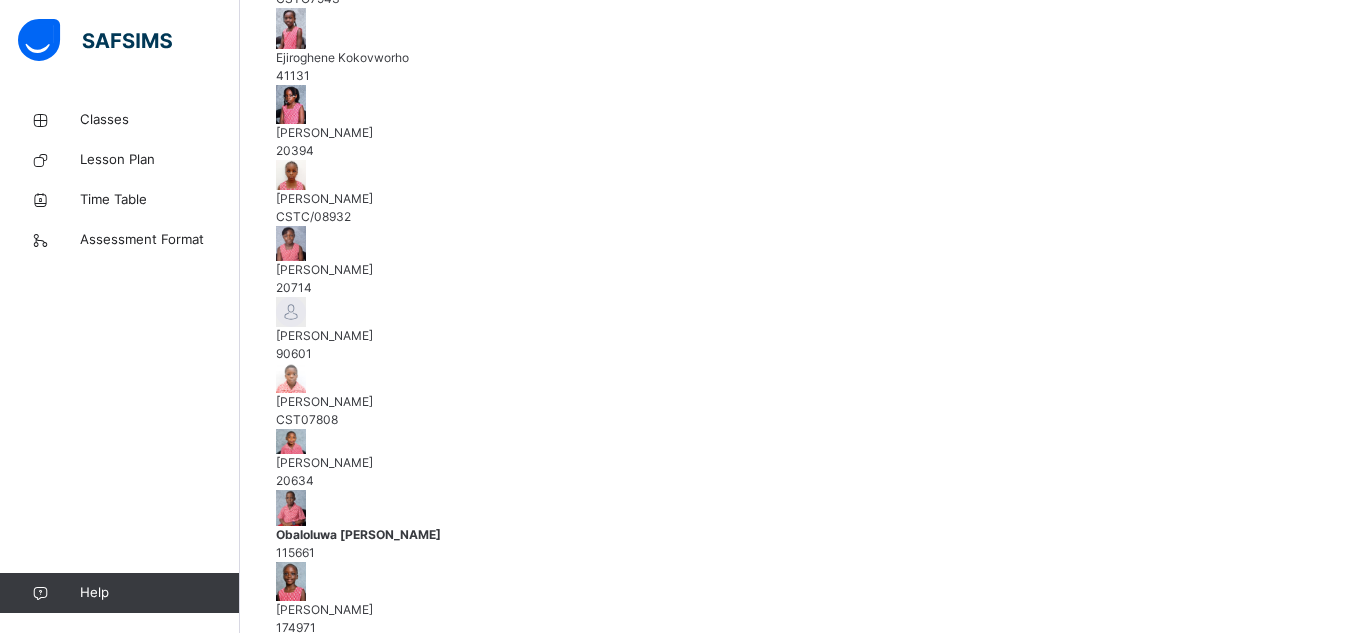 scroll, scrollTop: 706, scrollLeft: 0, axis: vertical 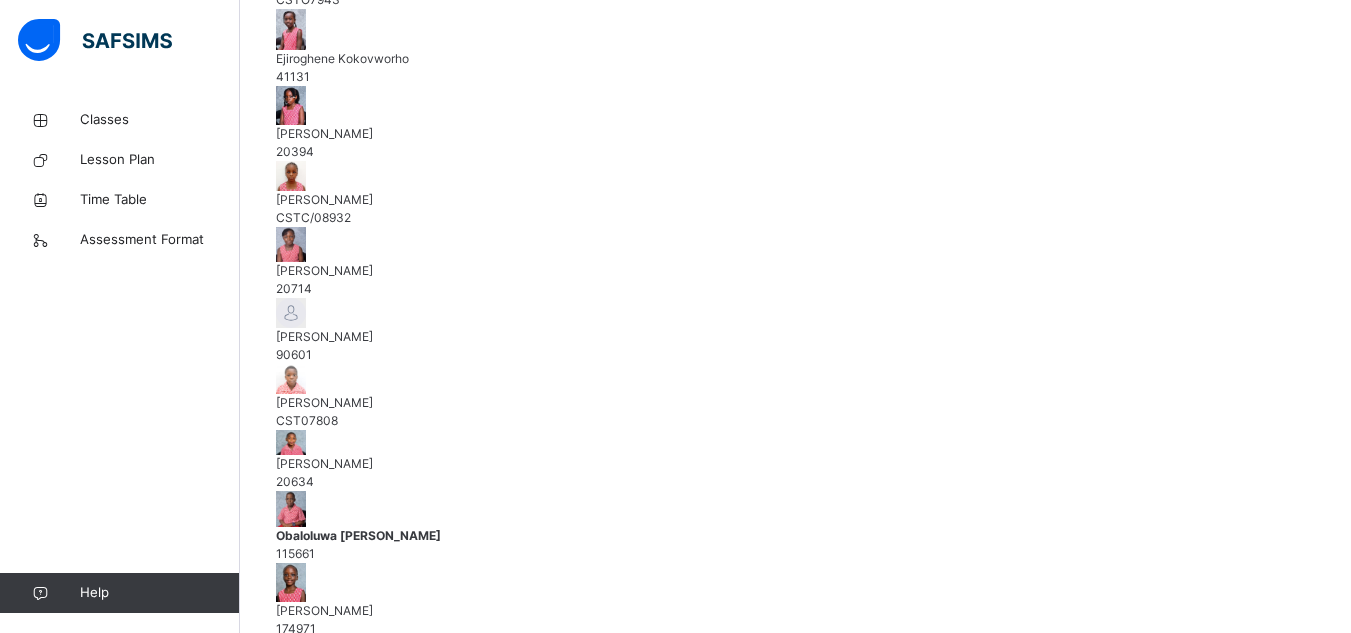click on "[PERSON_NAME]" at bounding box center [795, 611] 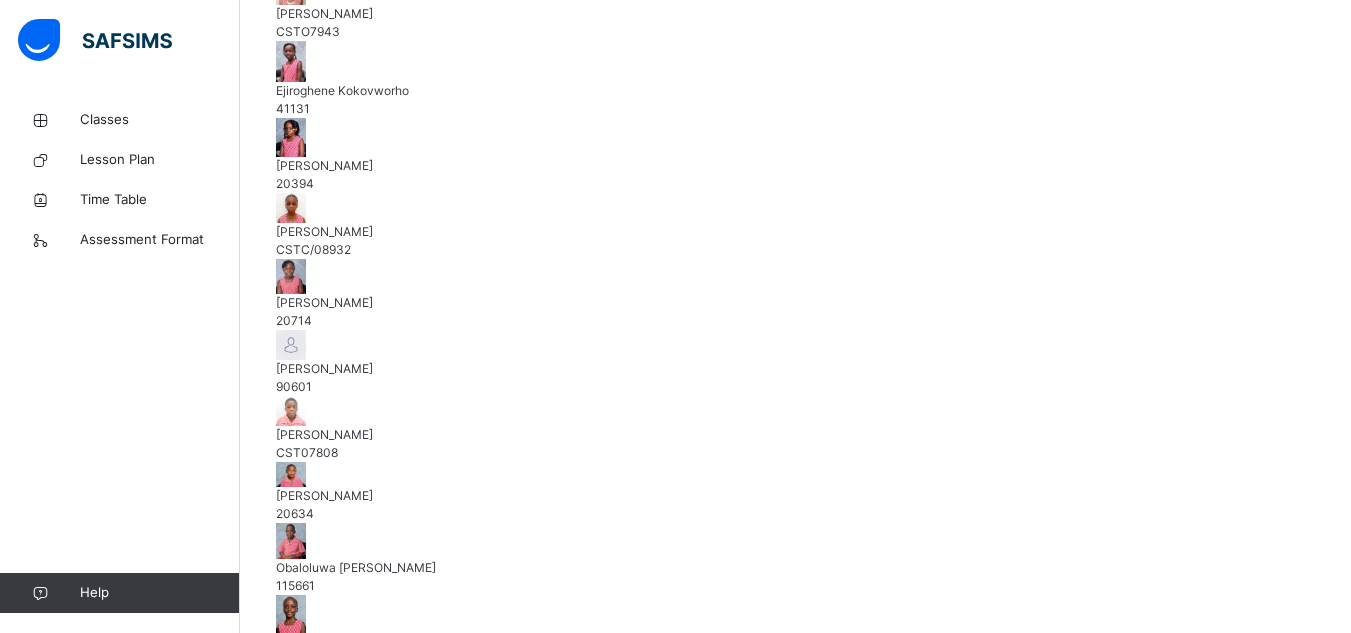 scroll, scrollTop: 673, scrollLeft: 0, axis: vertical 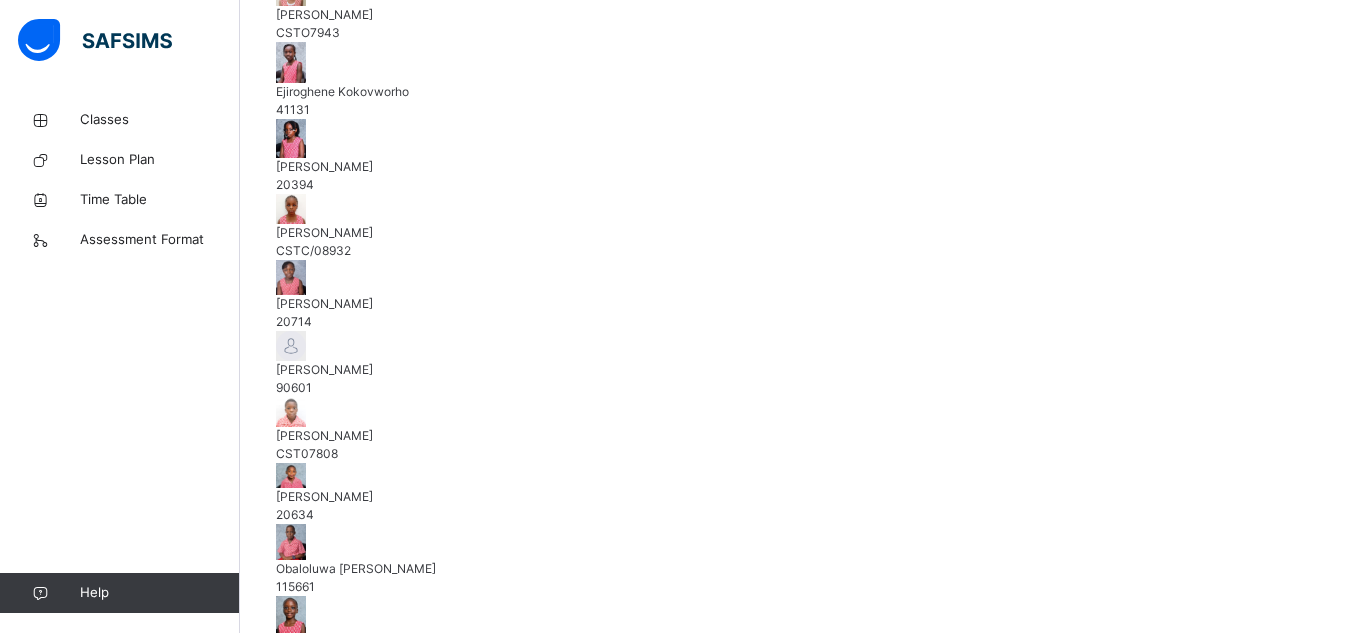 click on "Tioluwalase  Hafiz-Lawal" at bounding box center [795, 716] 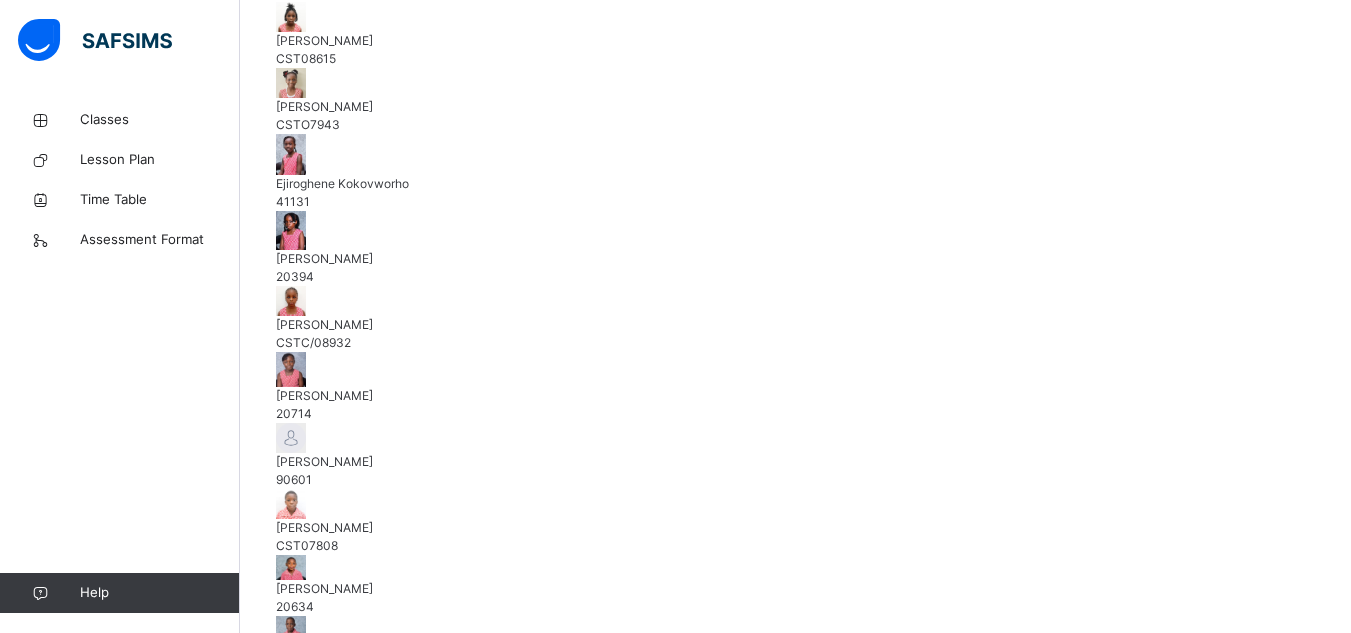 scroll, scrollTop: 452, scrollLeft: 0, axis: vertical 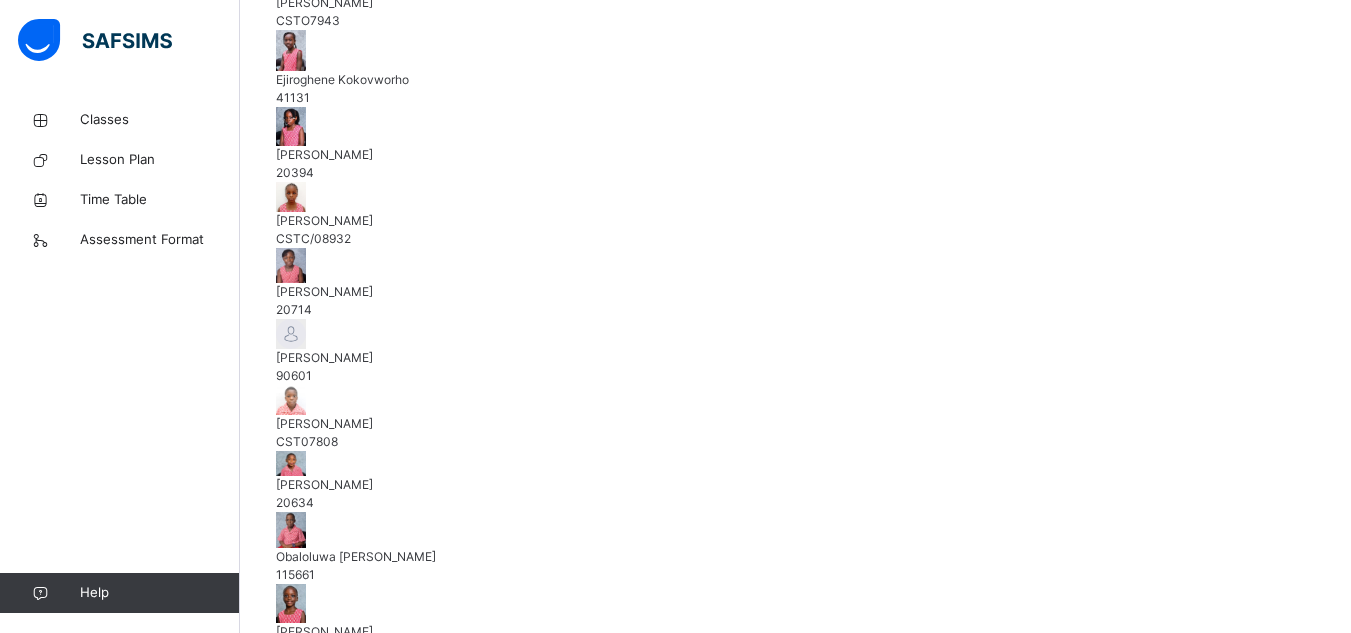 click on "Utseoritselaju  Ometoruwa" at bounding box center [795, 776] 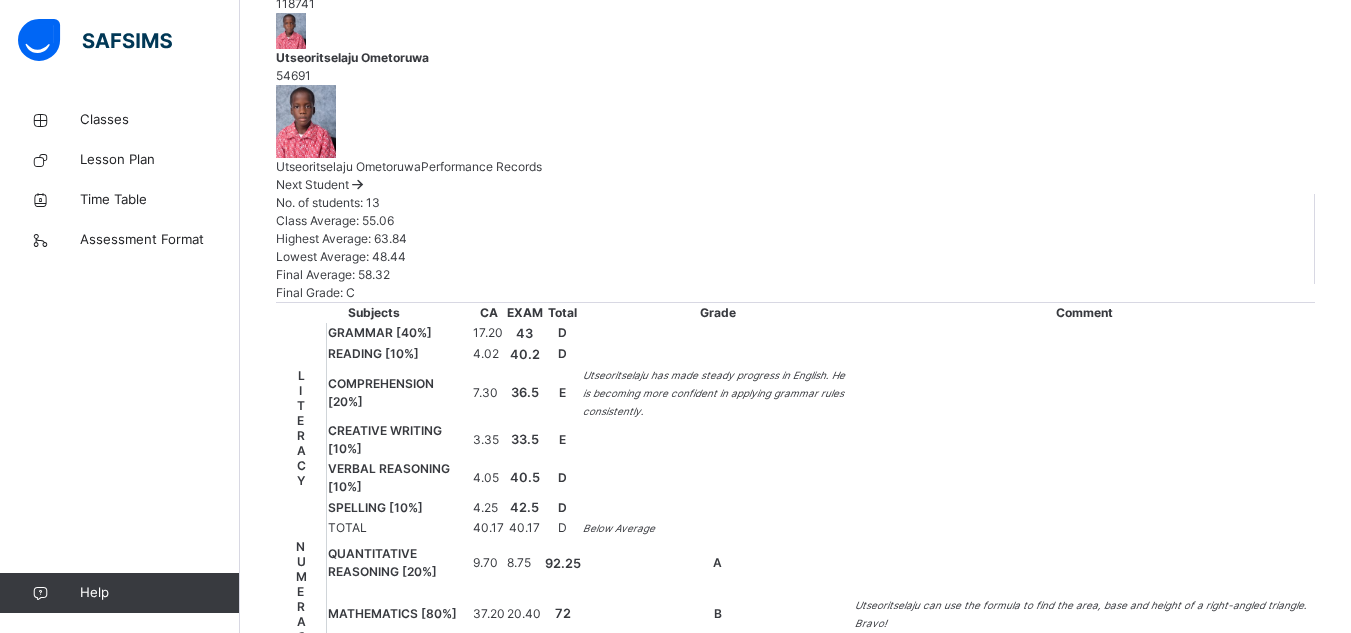 scroll, scrollTop: 1406, scrollLeft: 0, axis: vertical 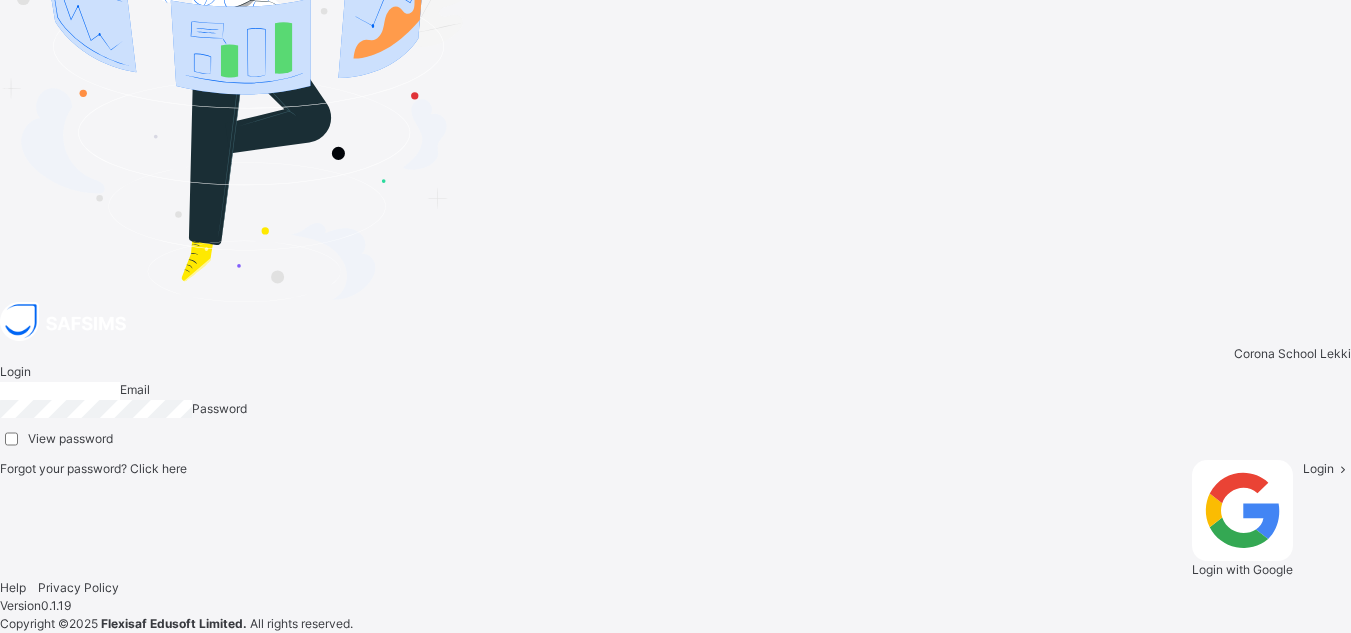 type on "**********" 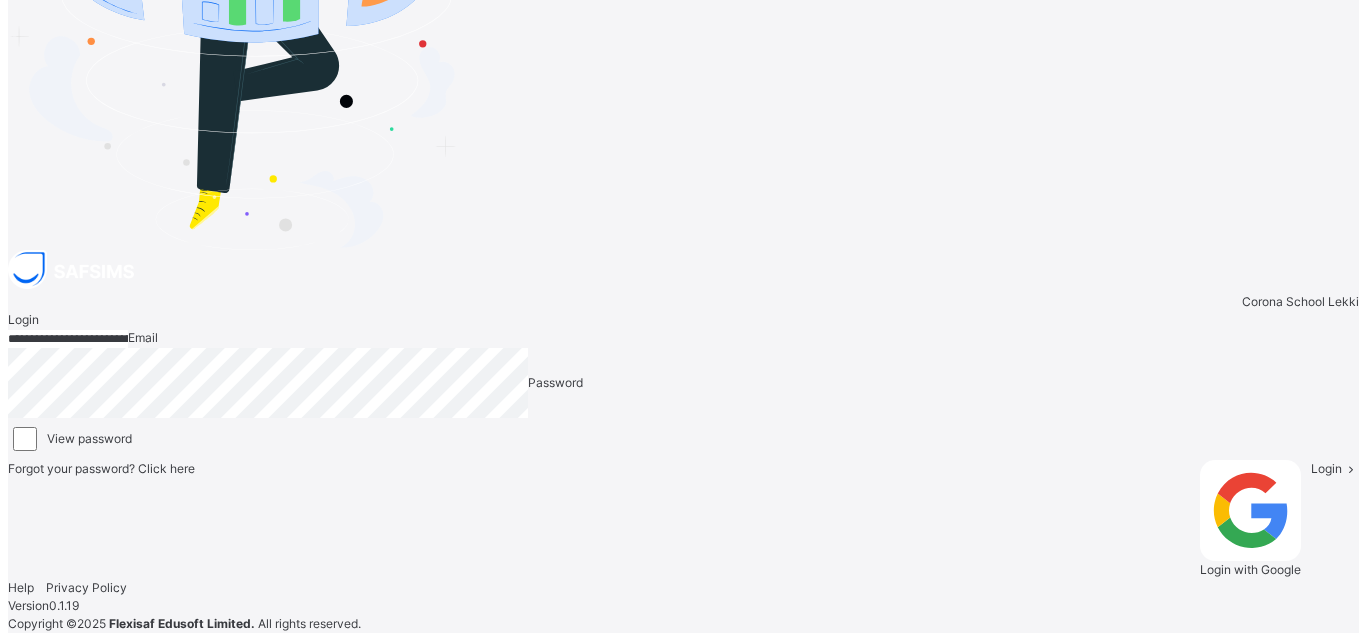 scroll, scrollTop: 0, scrollLeft: 0, axis: both 